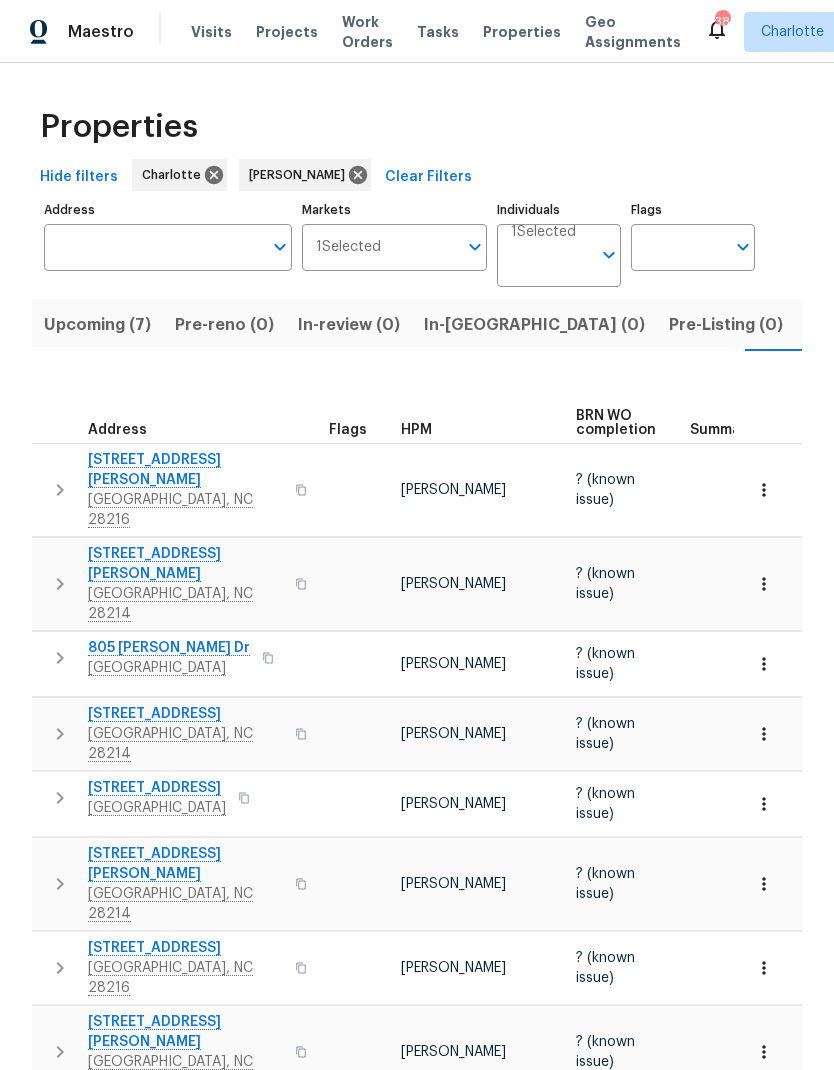 scroll, scrollTop: 0, scrollLeft: 0, axis: both 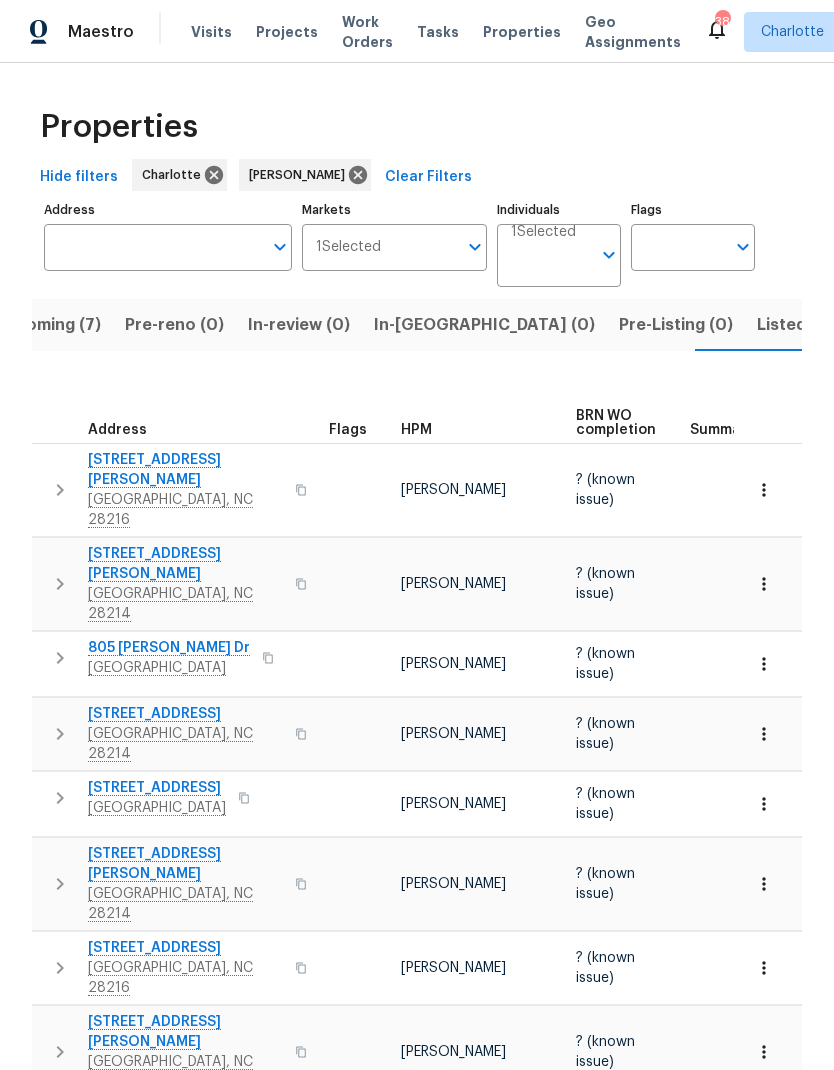 click on "Upcoming (7)" at bounding box center (47, 325) 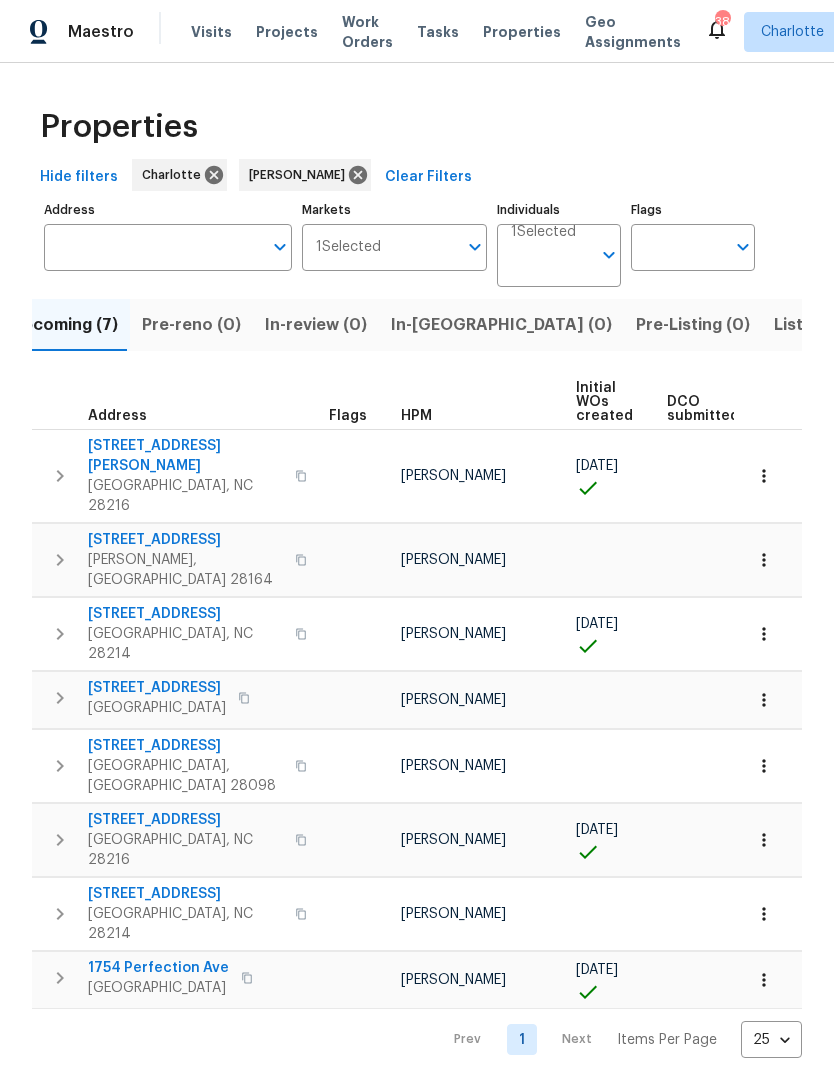 scroll, scrollTop: 0, scrollLeft: 0, axis: both 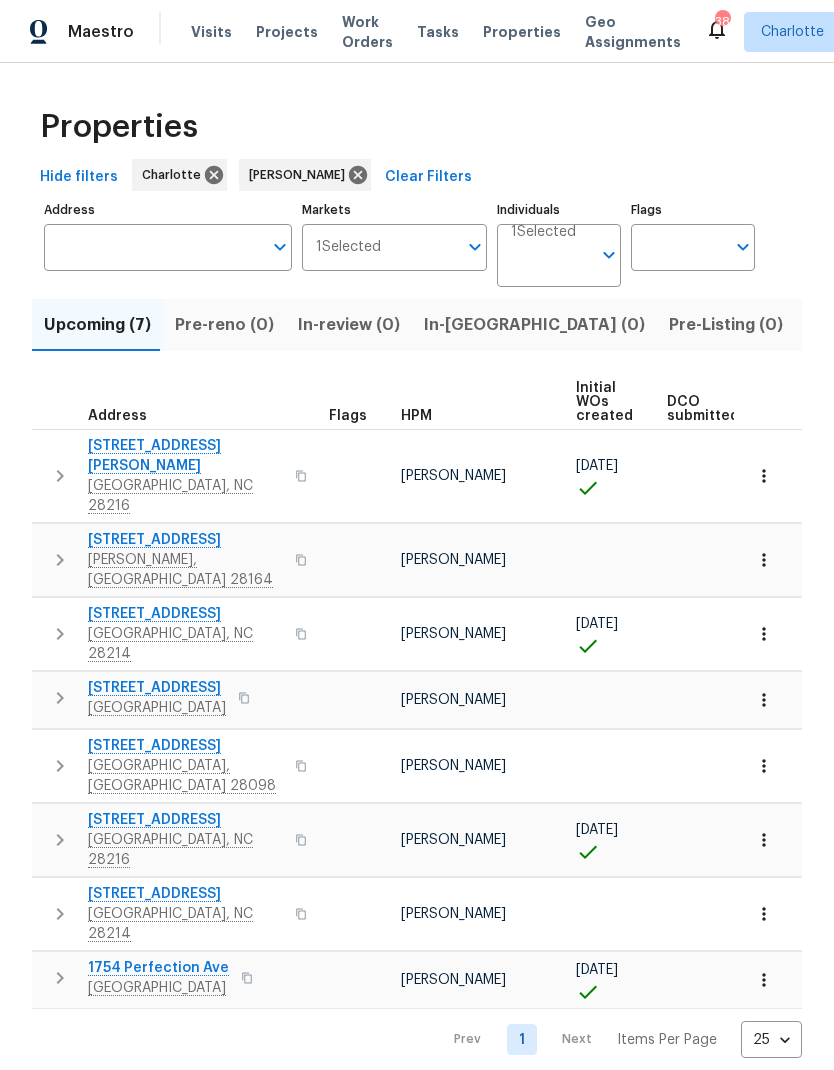 click 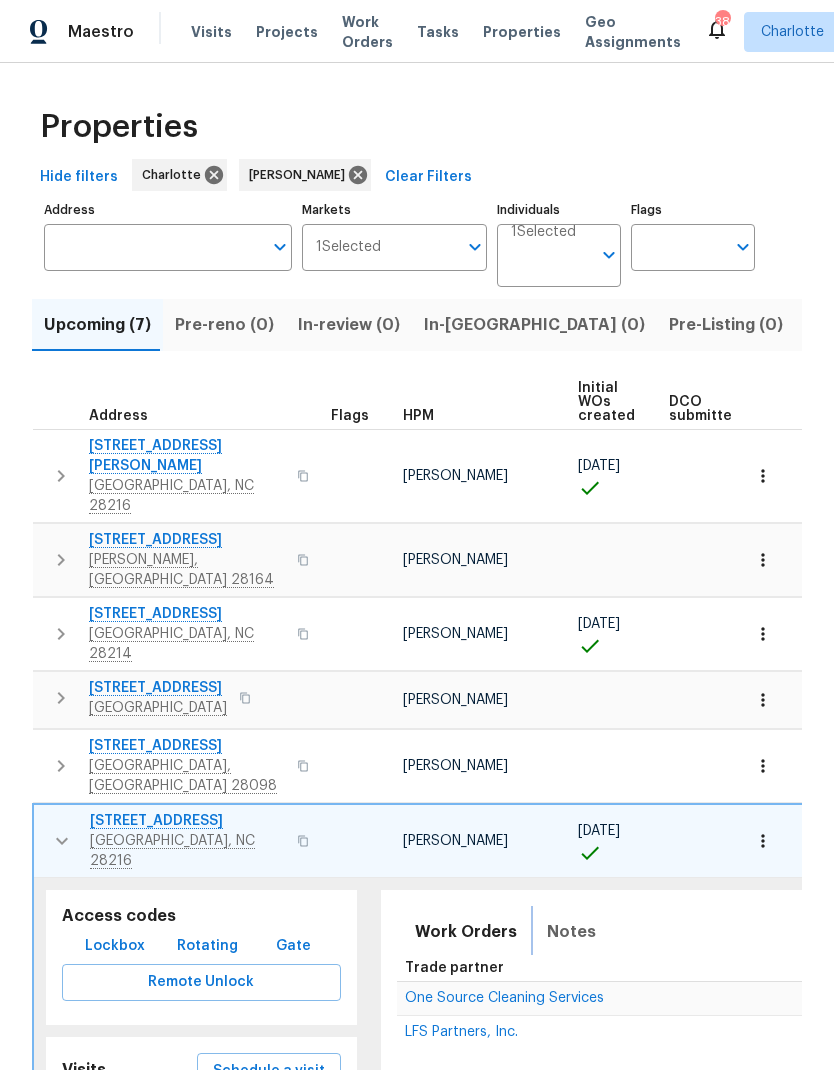 click on "Notes" at bounding box center [571, 932] 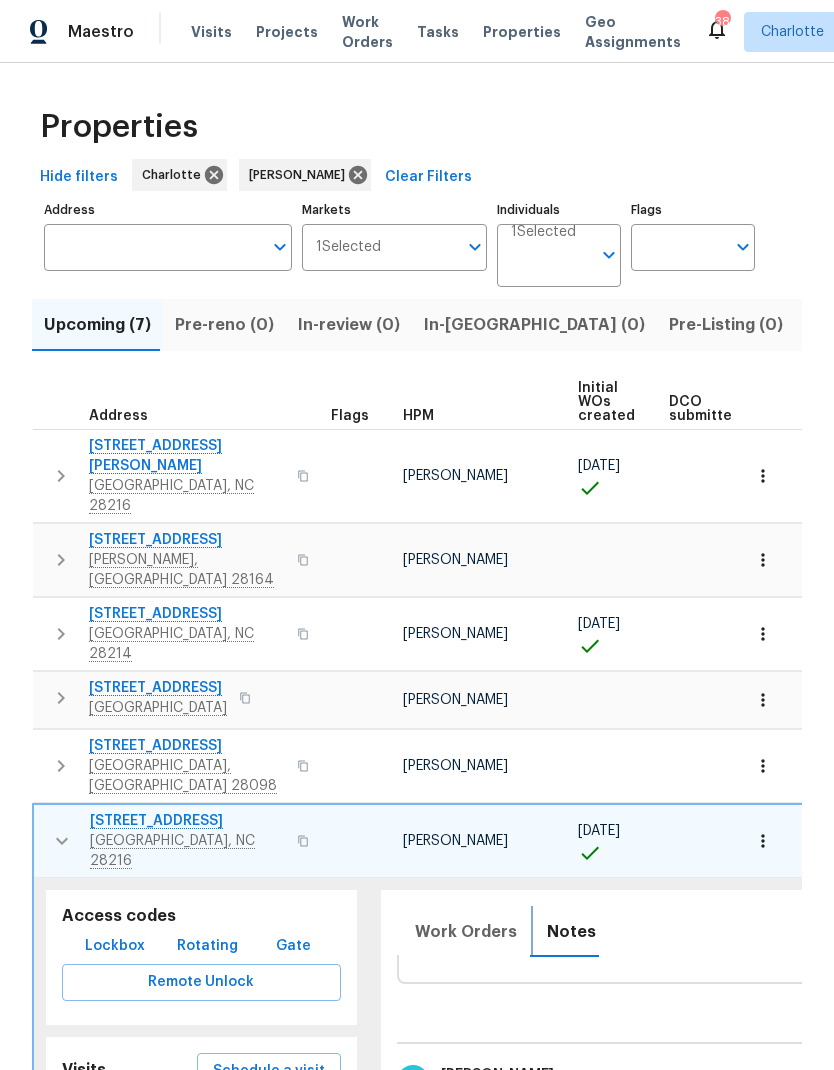 scroll, scrollTop: 79, scrollLeft: 0, axis: vertical 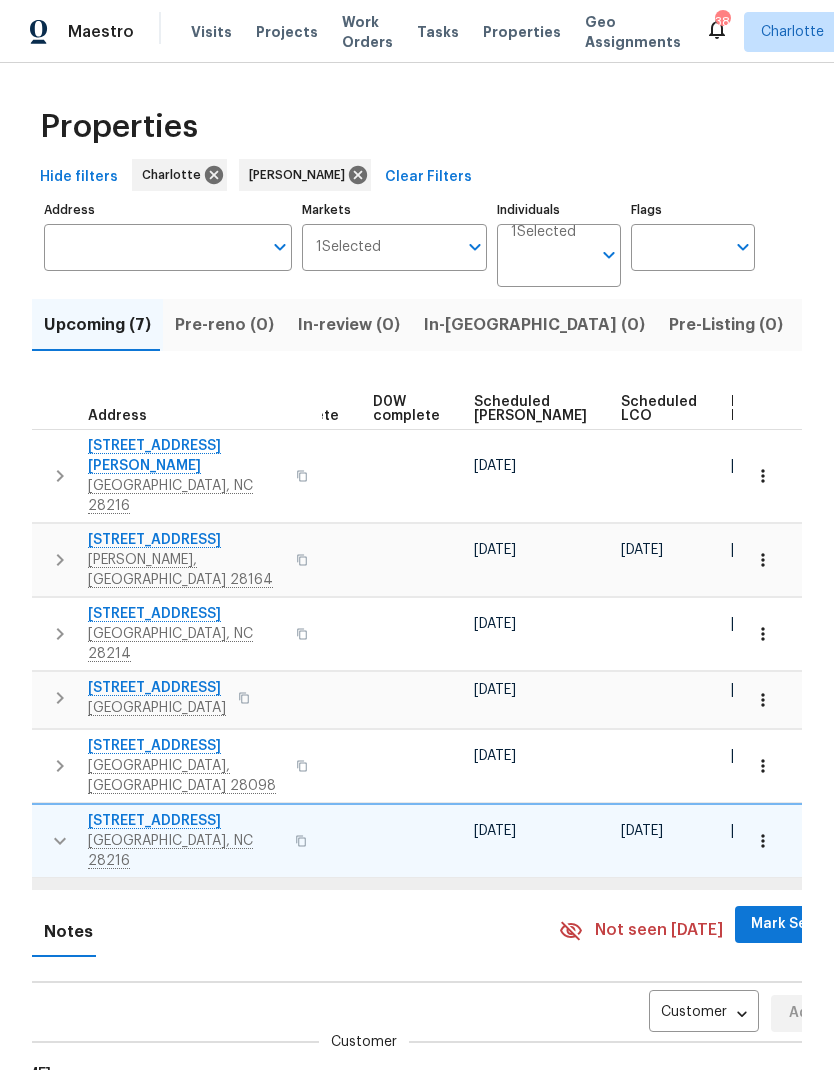 click on "Maestro Visits Projects Work Orders Tasks Properties Geo Assignments 38 Charlotte Ryan Carder Properties Hide filters Charlotte Ryan Carder Clear Filters Address Address Markets 1  Selected Markets Individuals 1  Selected Individuals Flags Flags Upcoming (7) Pre-reno (0) In-review (0) In-reno (0) Pre-Listing (0) Listed (24) Resale (10) Done (358) Unknown (0) Address Flags HPM Initial WOs created DCO submitted DCO complete D0W complete Scheduled COE Scheduled LCO Ready Date 1104 Rook Rd Charlotte, NC 28216 Ryan Carder 07/16/25 07/28/25 07/29/25 464 Summer Ridge Rd Stanley, NC 28164 Ryan Carder 07/30/25 08/16/25 08/18/25 5912 Black Bear Ct Charlotte, NC 28214 Ryan Carder 07/15/25 07/22/25 07/23/25 408 Whitethorn Dr Gastonia, NC 28054 Ryan Carder 07/31/25 08/01/25 1308 River Run Rd Lowell, NC 28098 Ryan Carder 08/14/25 08/15/25 10632 Overlook Mountain Dr Charlotte, NC 28216 Ryan Carder 07/15/25 07/14/25 07/17/25 07/18/25 Access codes Lockbox Rotating Gate Remote Unlock Visits Schedule a visit Upcoming Completed" at bounding box center (417, 535) 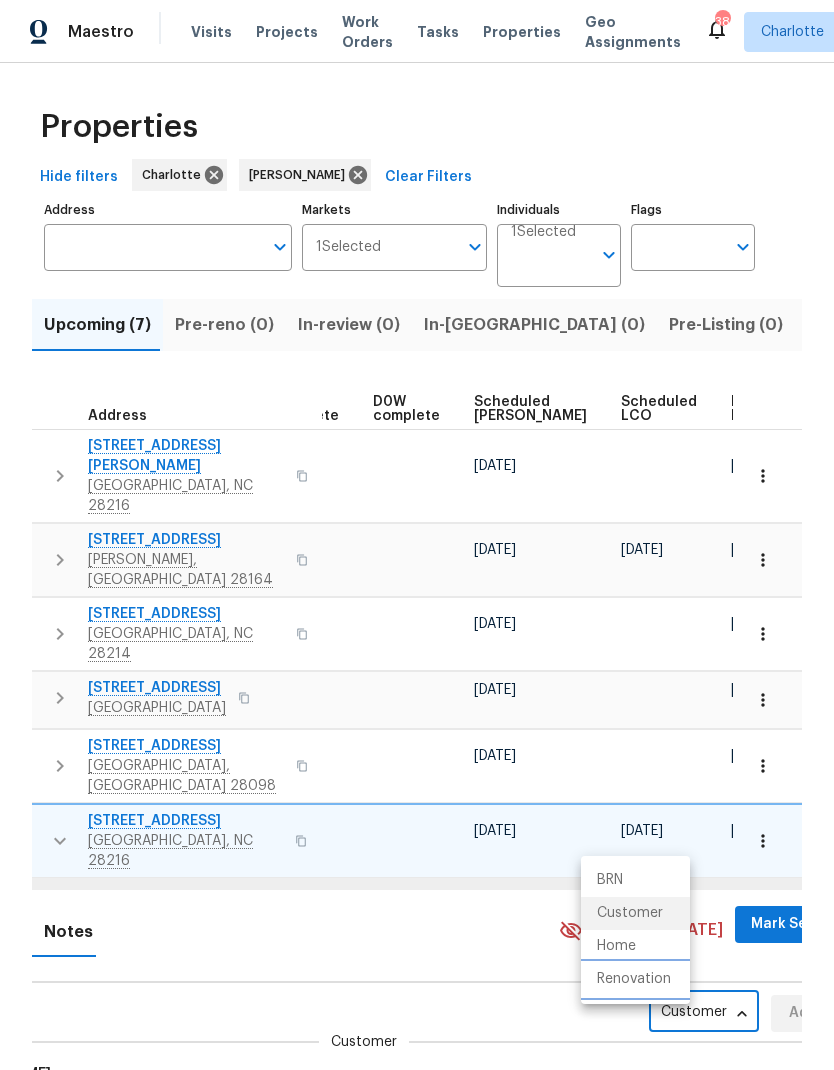 click on "Renovation" at bounding box center (635, 979) 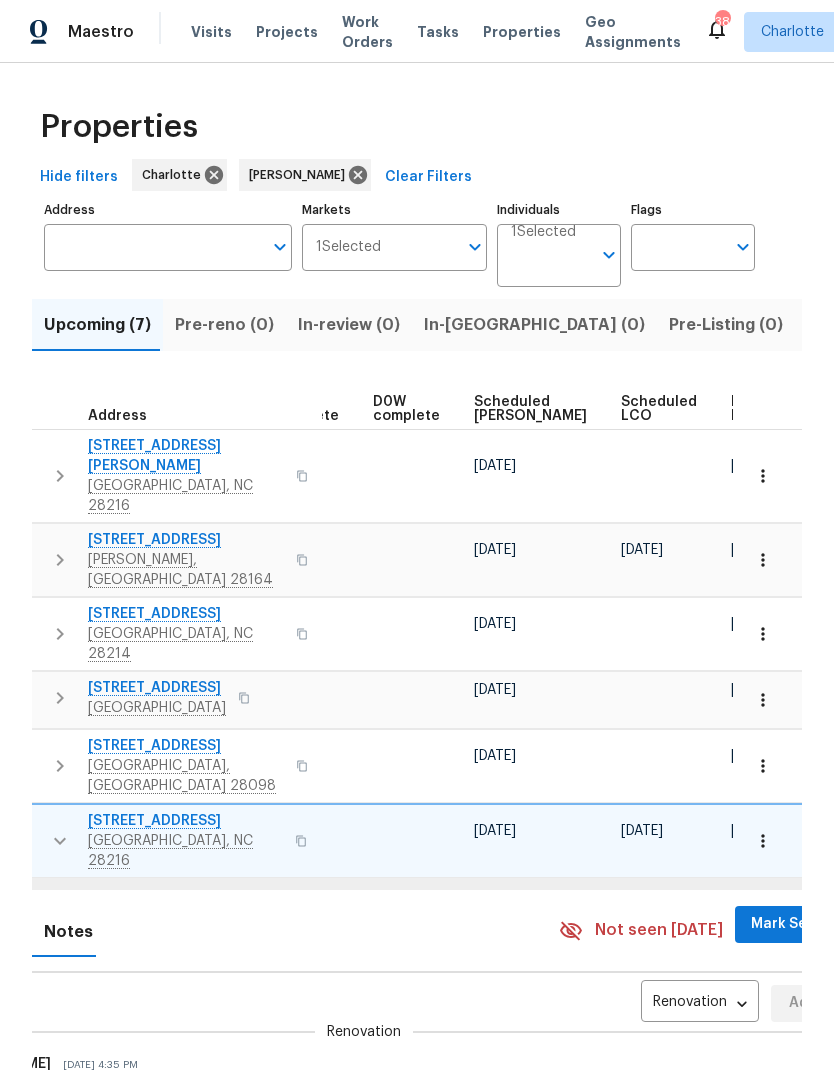 scroll, scrollTop: 87, scrollLeft: 0, axis: vertical 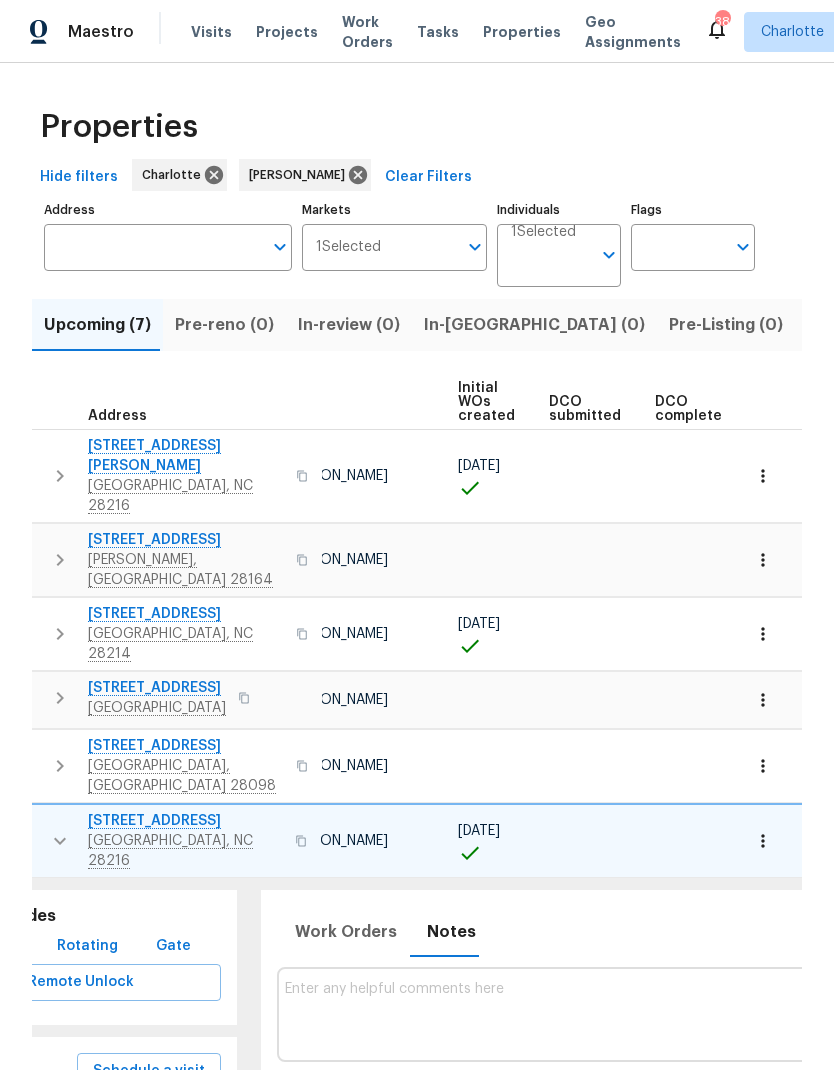 click at bounding box center [748, 1014] 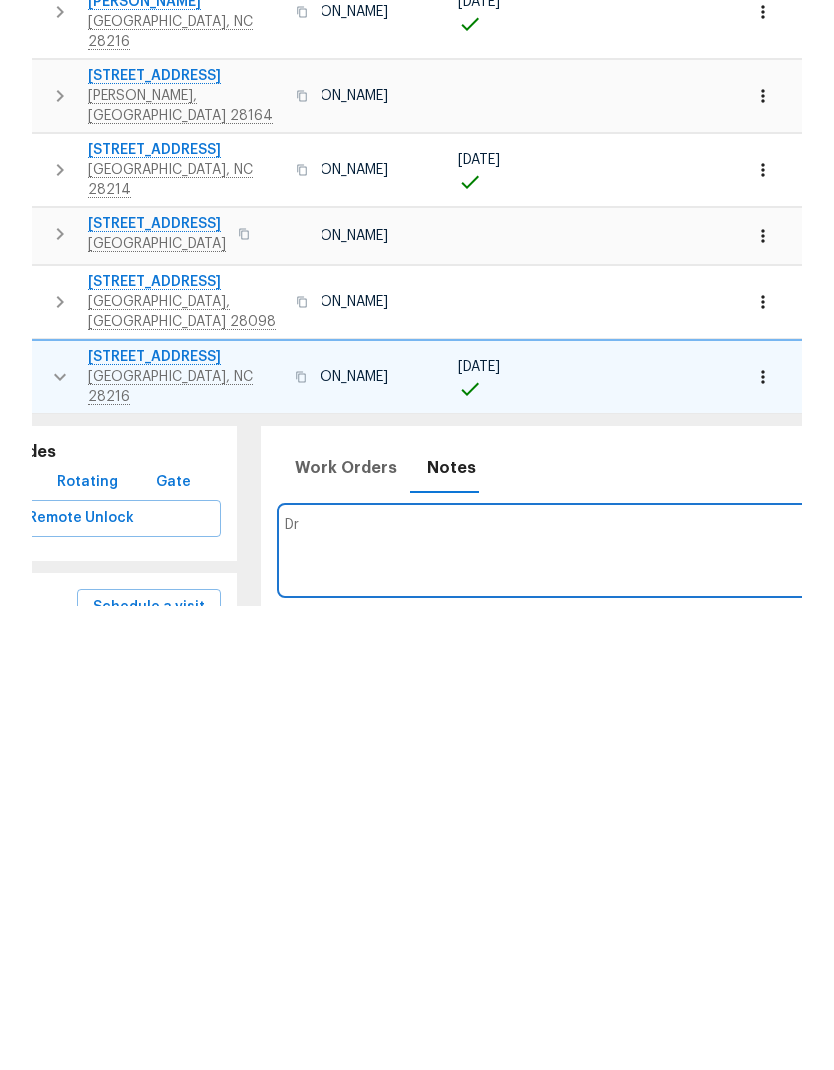 scroll, scrollTop: 80, scrollLeft: 0, axis: vertical 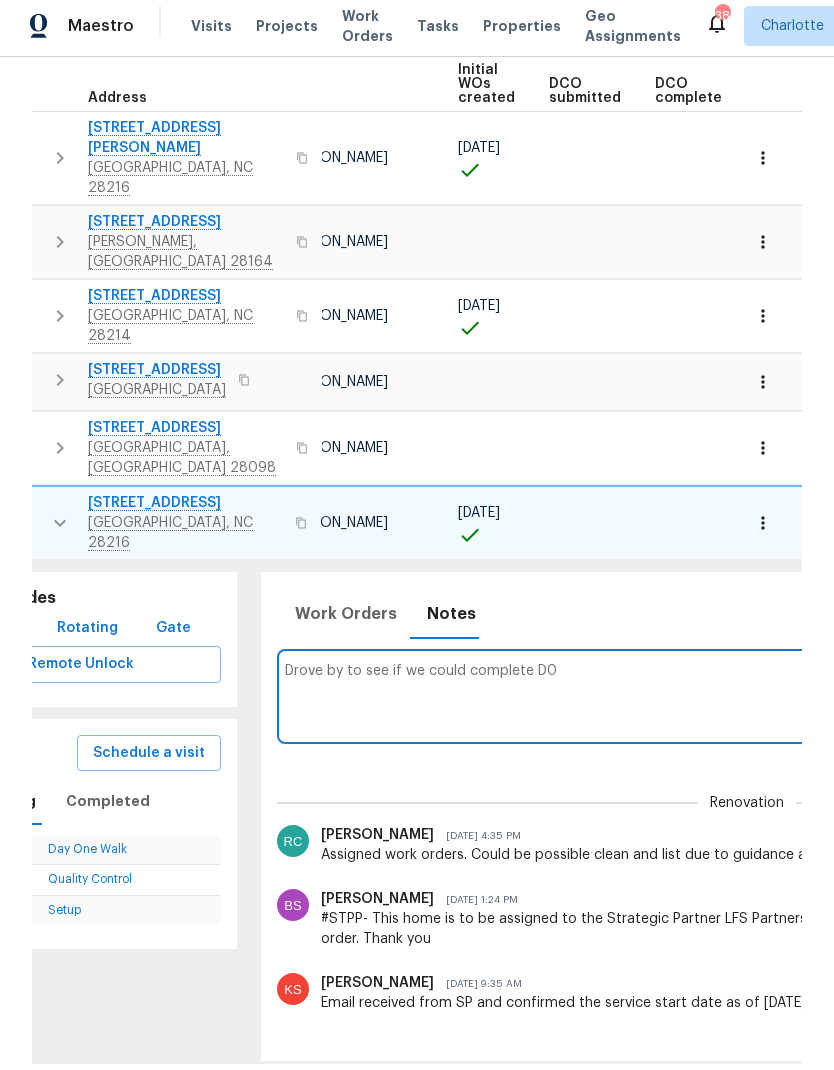 click on "Drove by to see if we could complete D0" at bounding box center [748, 702] 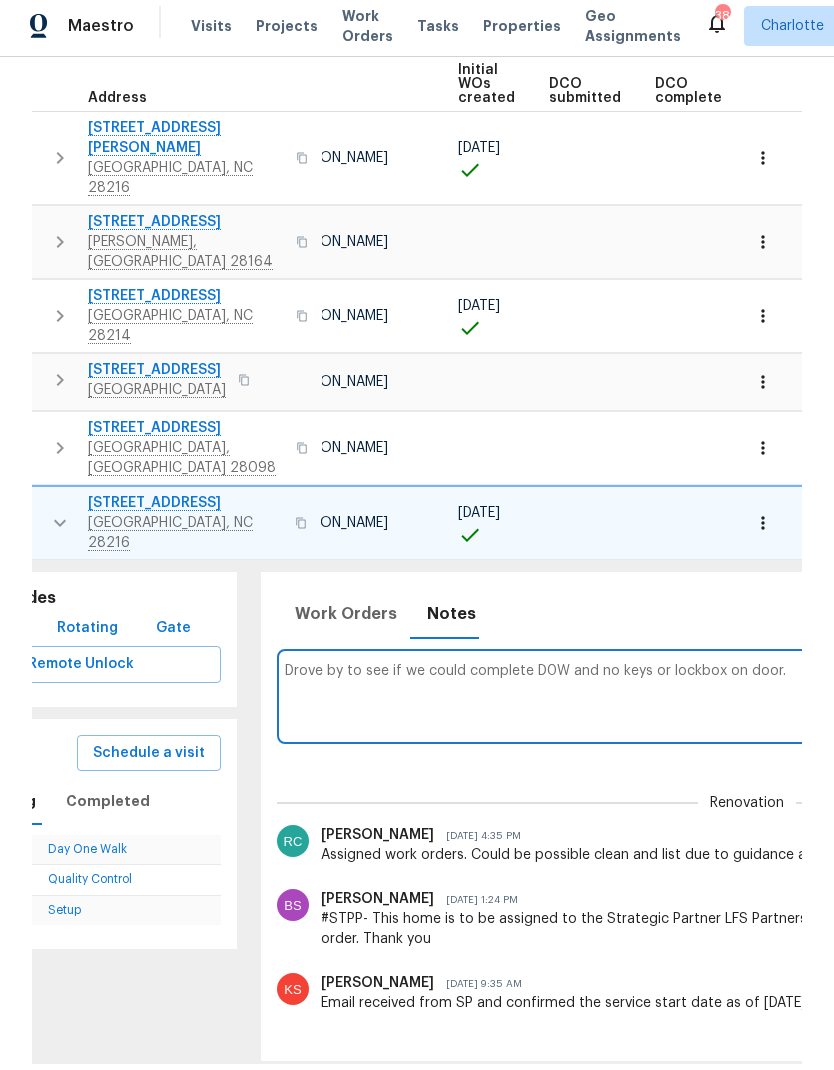 click on "Drove by to see if we could complete D0W and no keys or lockbox on door." at bounding box center [748, 702] 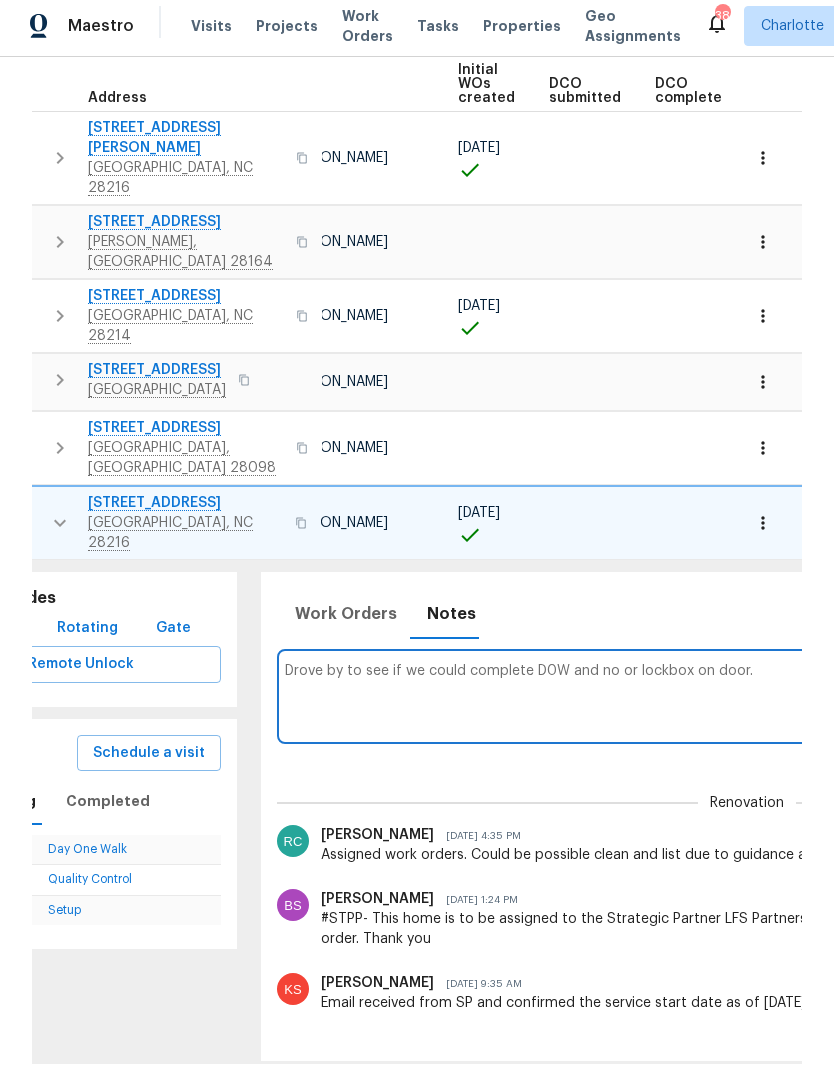 click on "Drove by to see if we could complete D0W and no or lockbox on door." at bounding box center (748, 702) 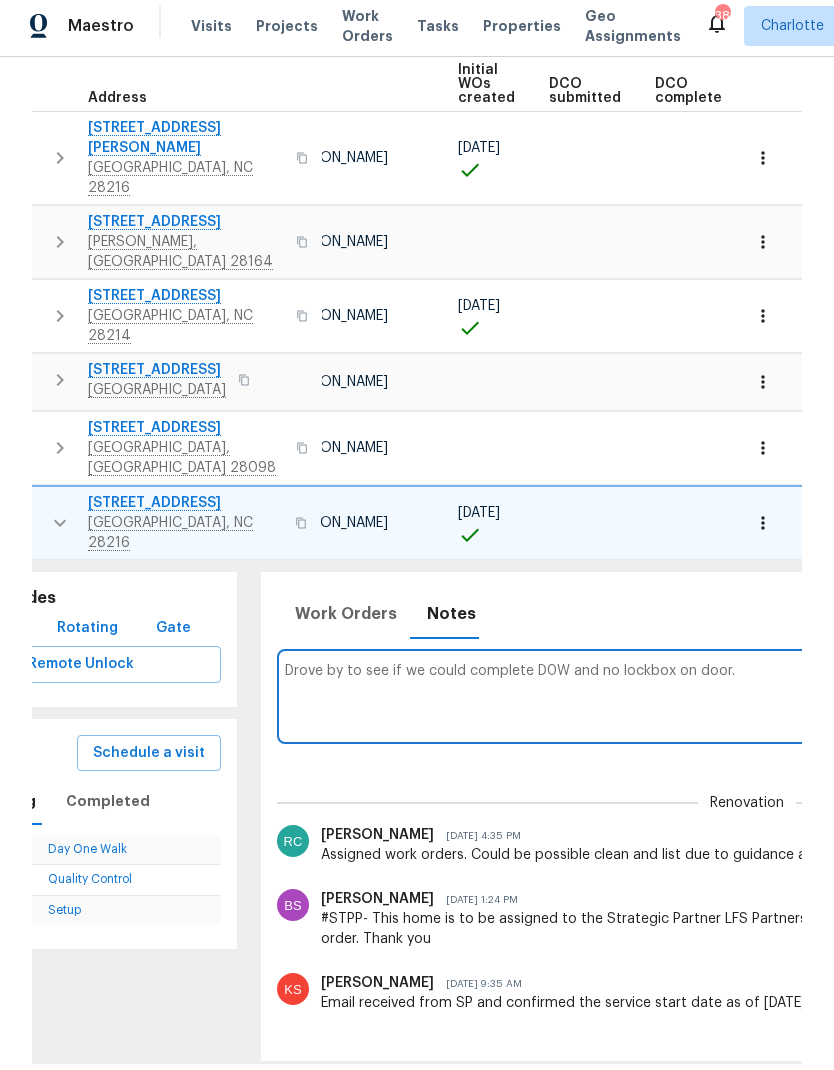 click on "Drove by to see if we could complete D0W and no lockbox on door." at bounding box center [748, 702] 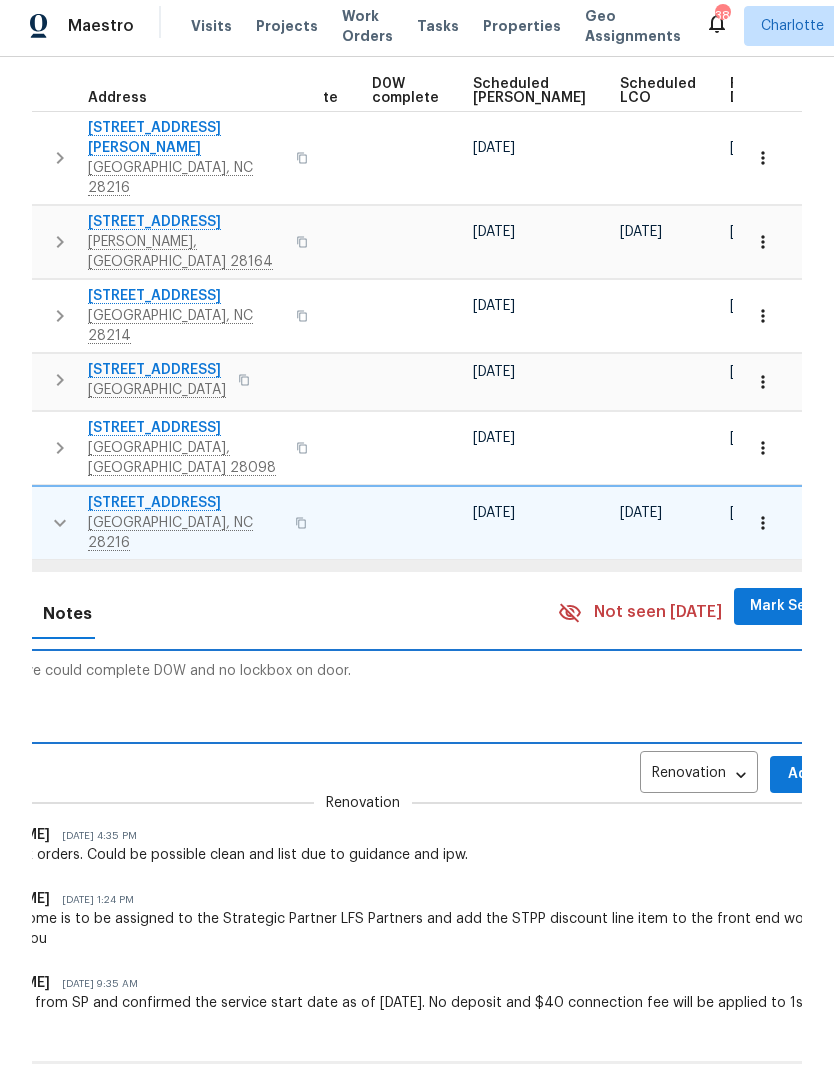 scroll, scrollTop: 0, scrollLeft: 503, axis: horizontal 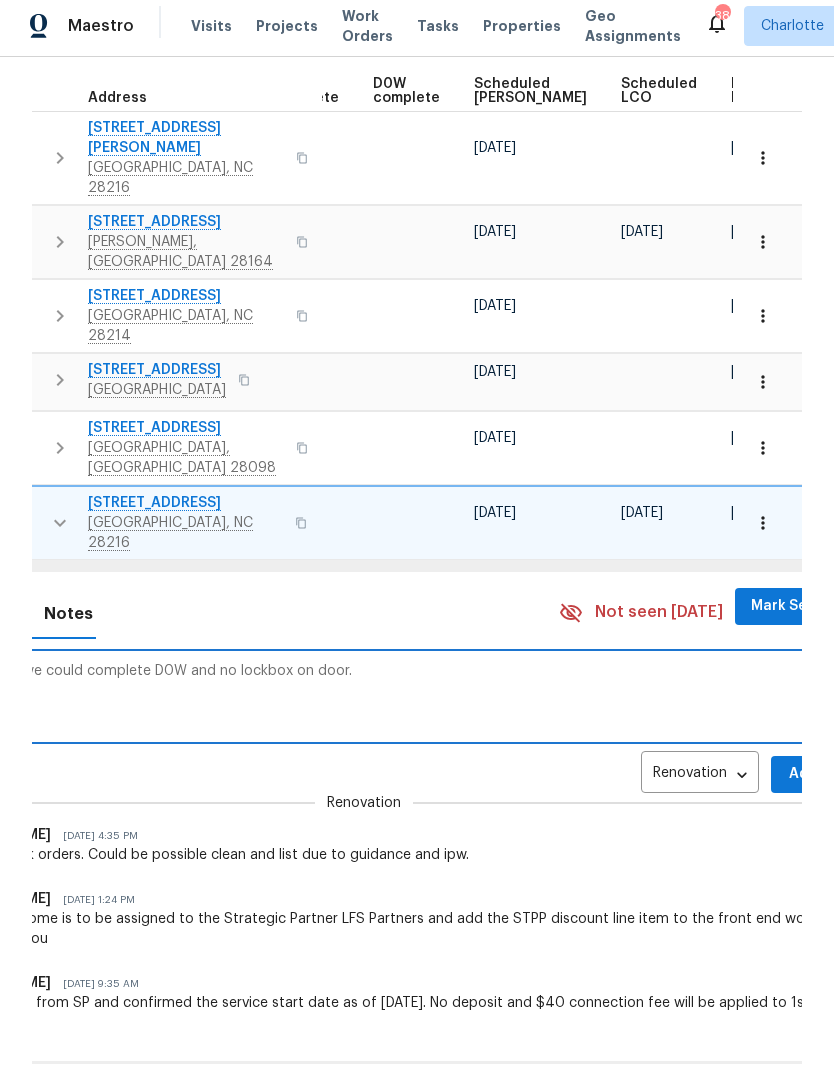 type on "Drove by to see if we could complete D0W and no lockbox on door." 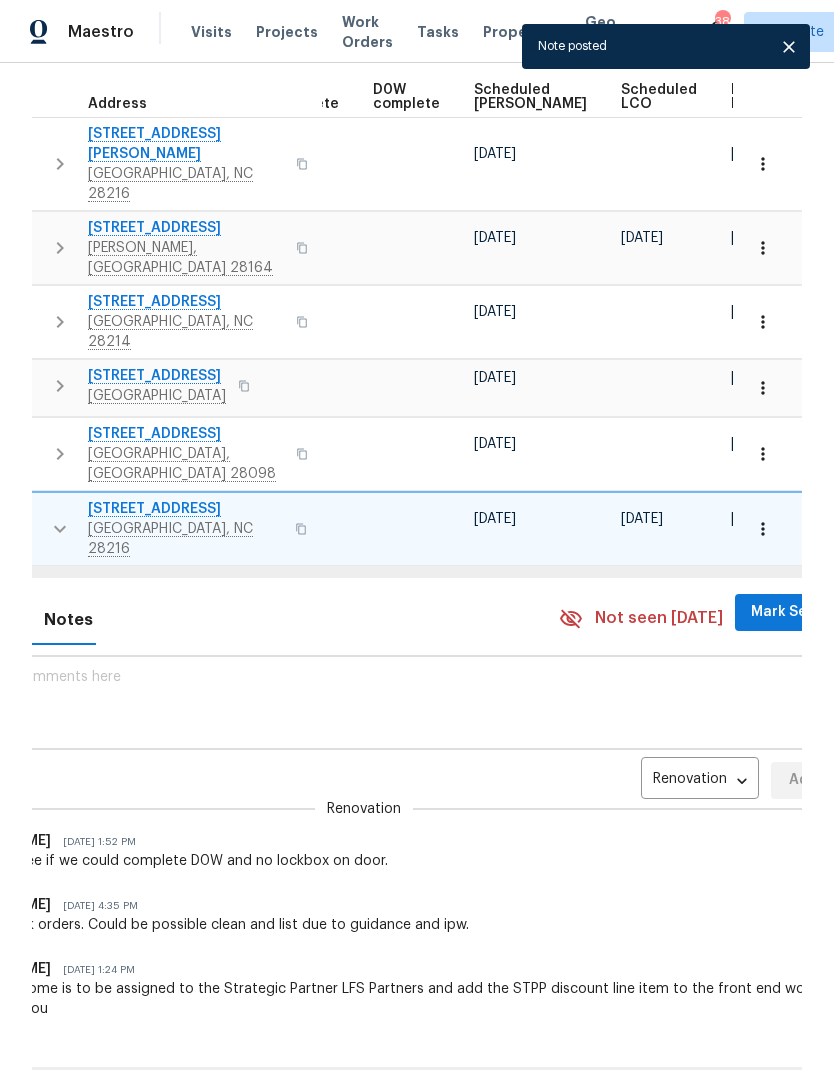click on "Mark Seen" at bounding box center [788, 612] 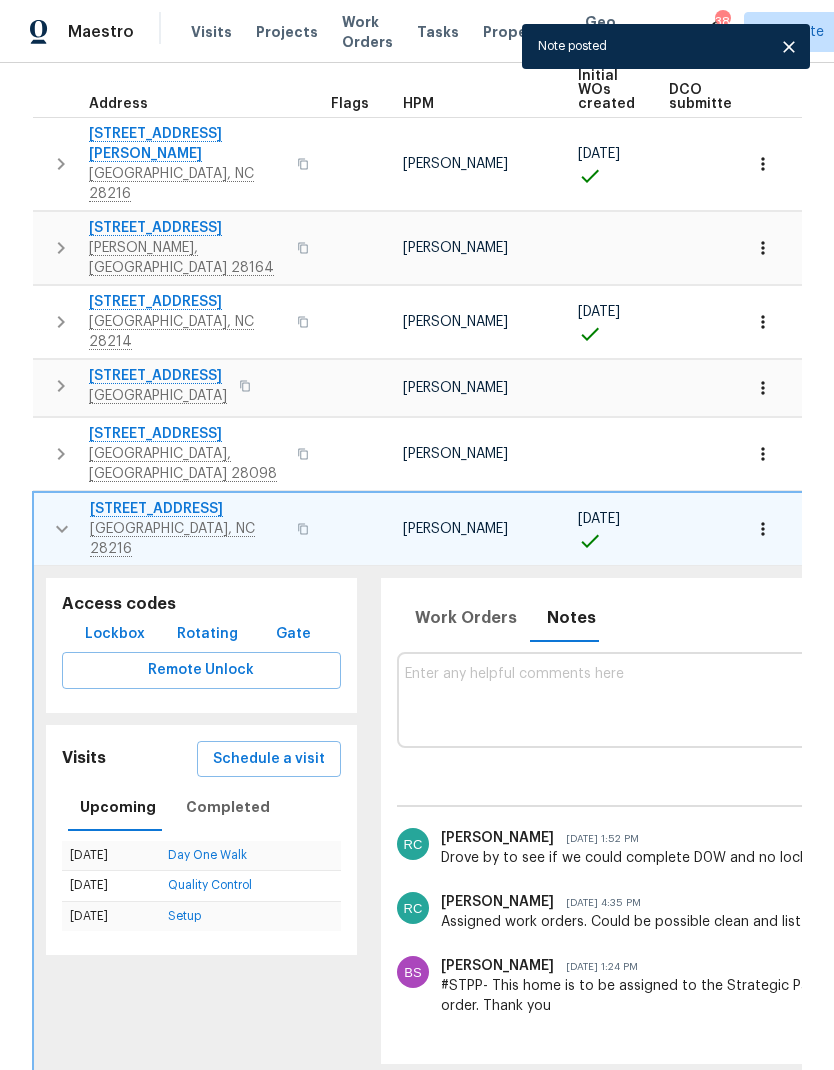 scroll, scrollTop: 0, scrollLeft: 0, axis: both 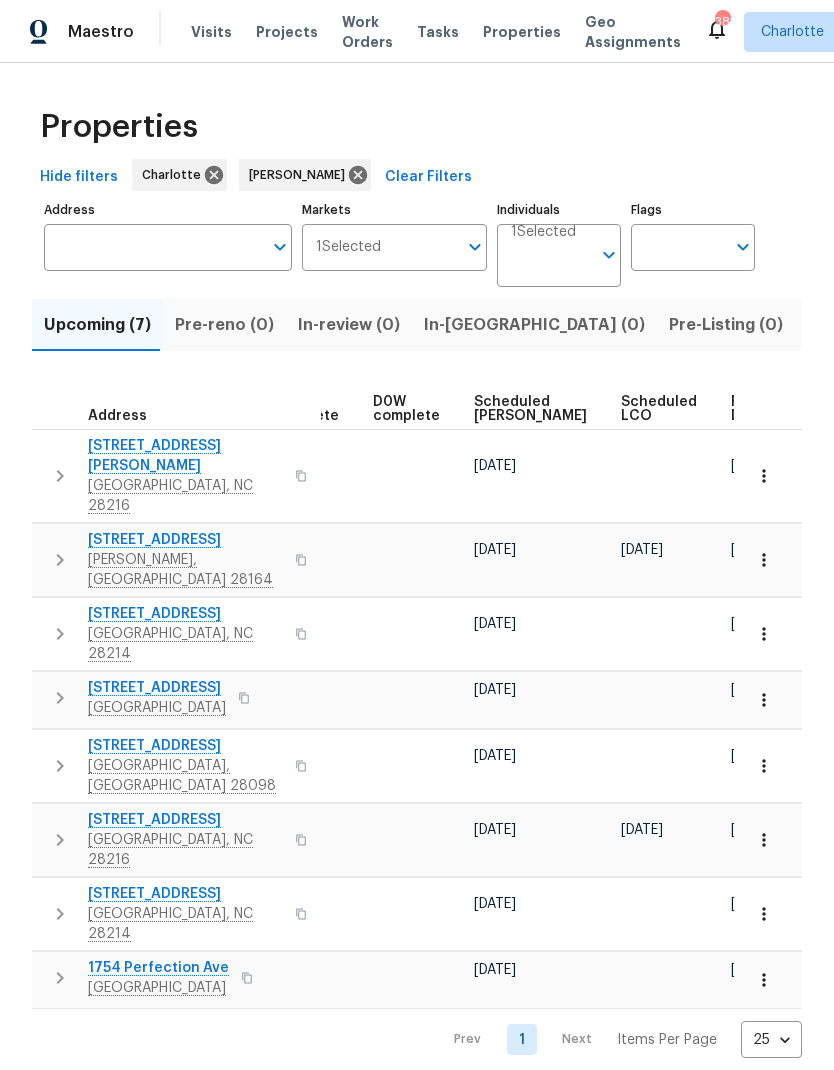 click on "Scheduled COE" at bounding box center (530, 409) 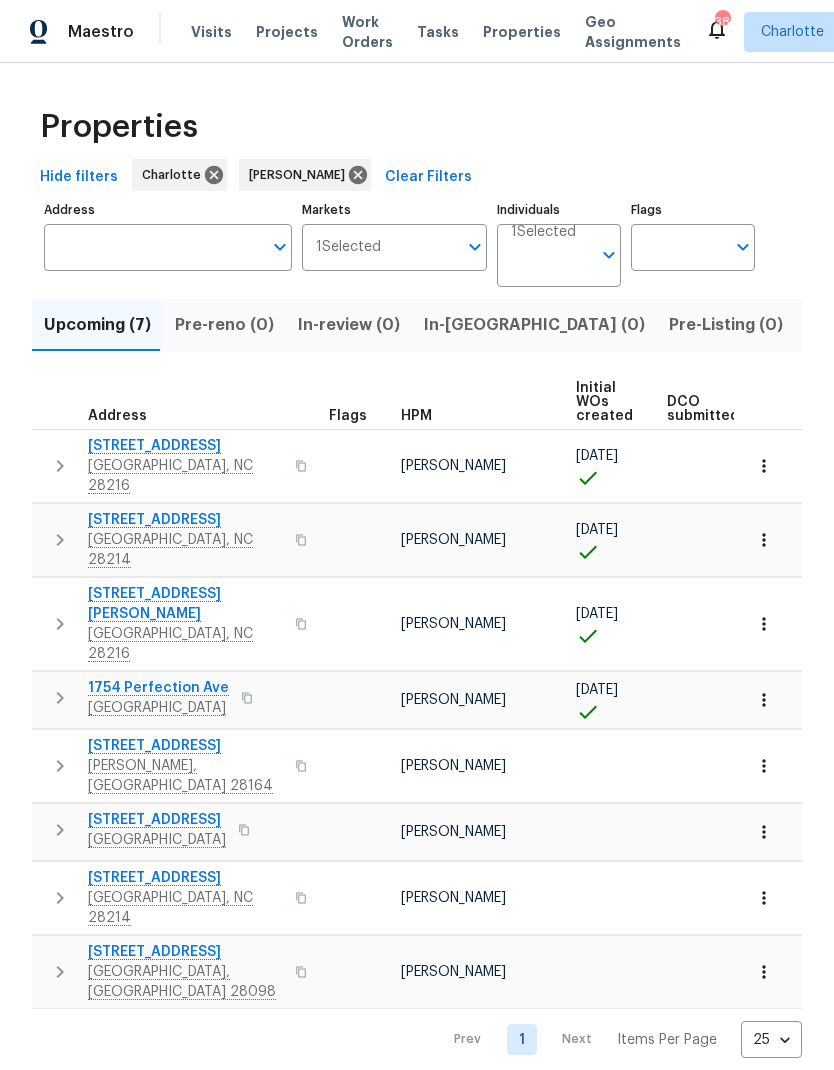 scroll, scrollTop: 0, scrollLeft: 0, axis: both 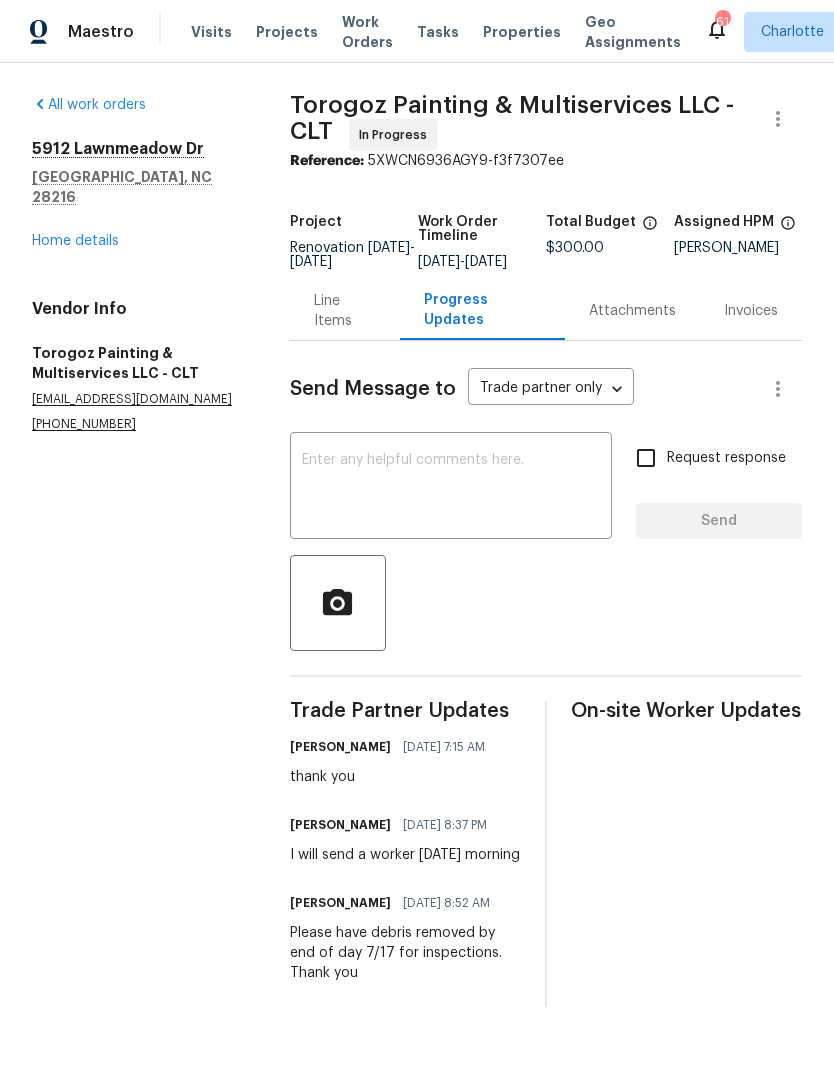 click on "Home details" at bounding box center [75, 241] 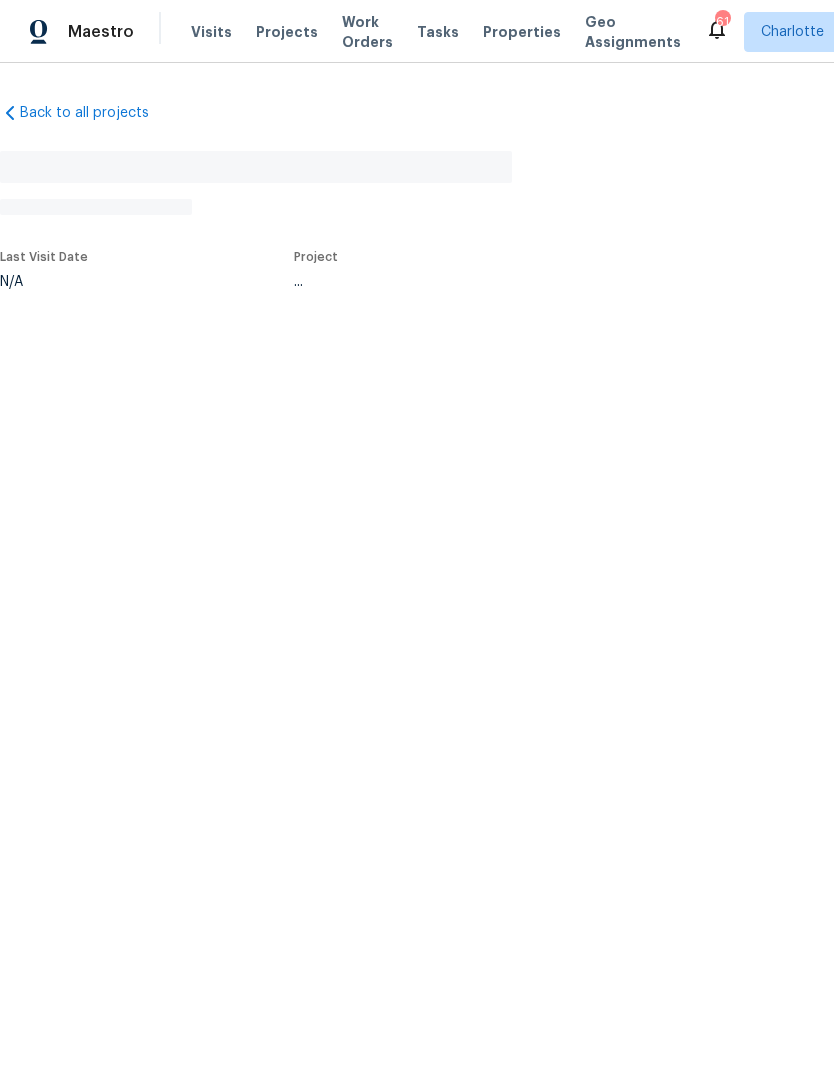scroll, scrollTop: 0, scrollLeft: 0, axis: both 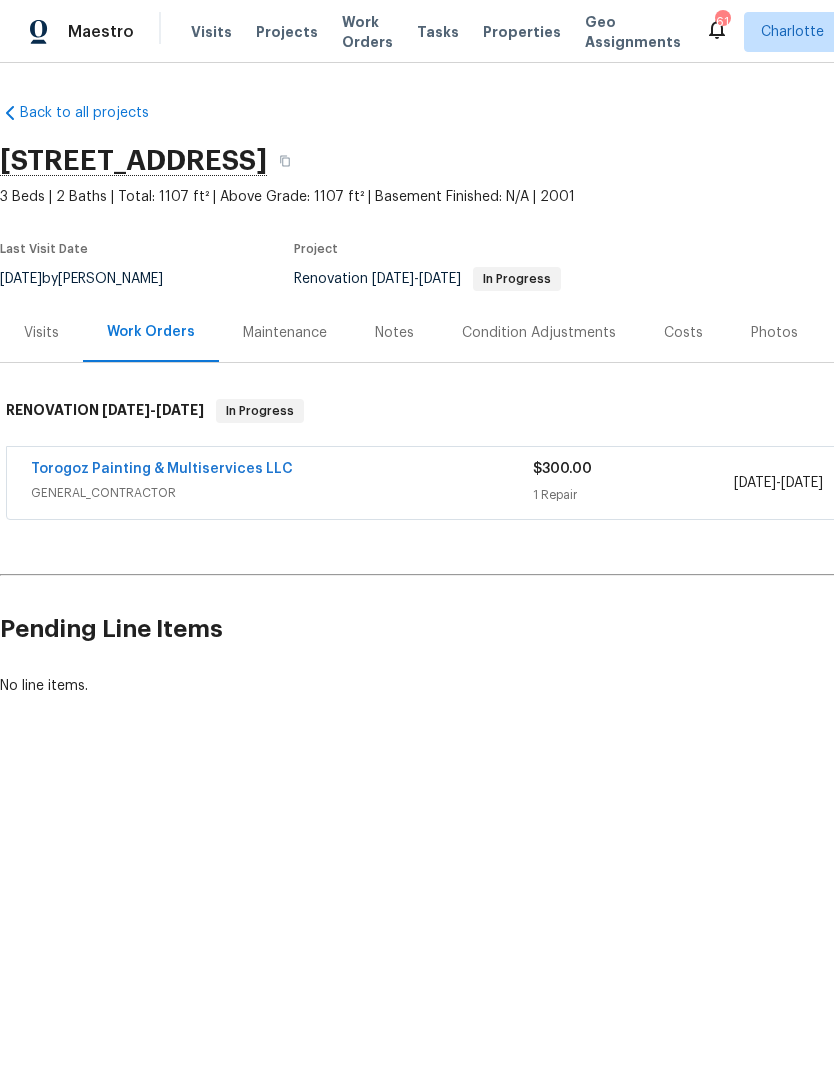 click on "Projects" at bounding box center [287, 32] 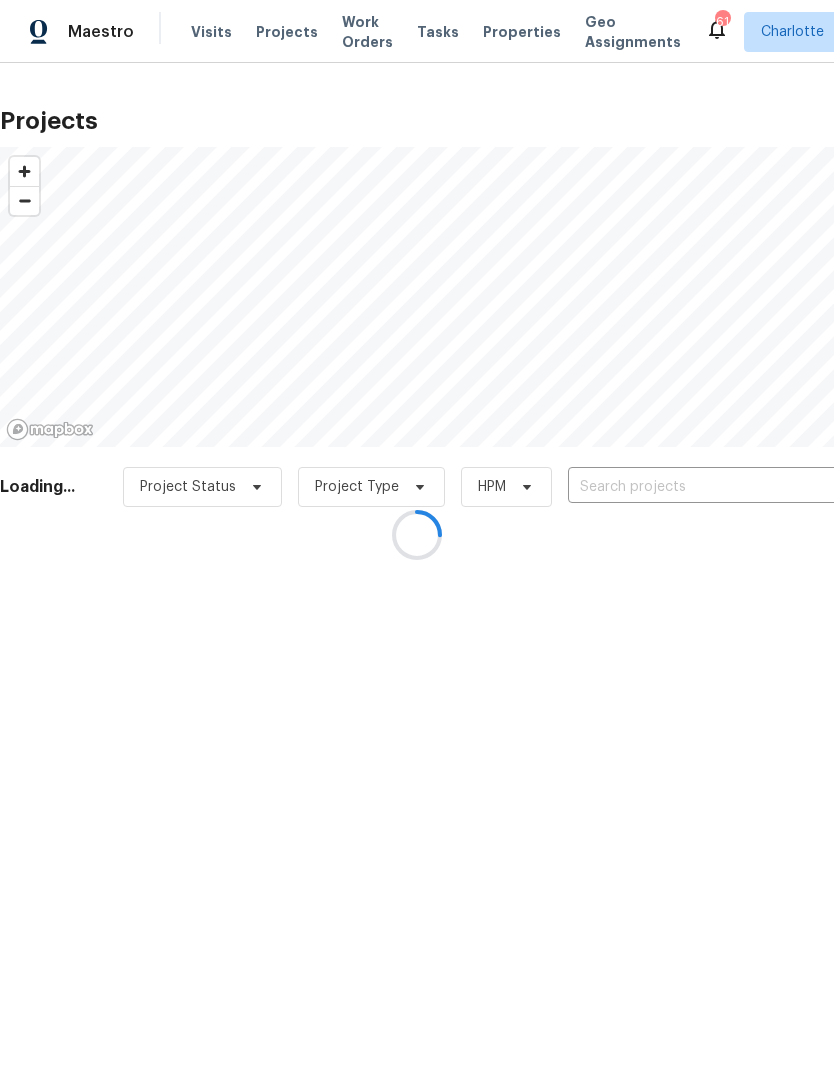 click at bounding box center [417, 535] 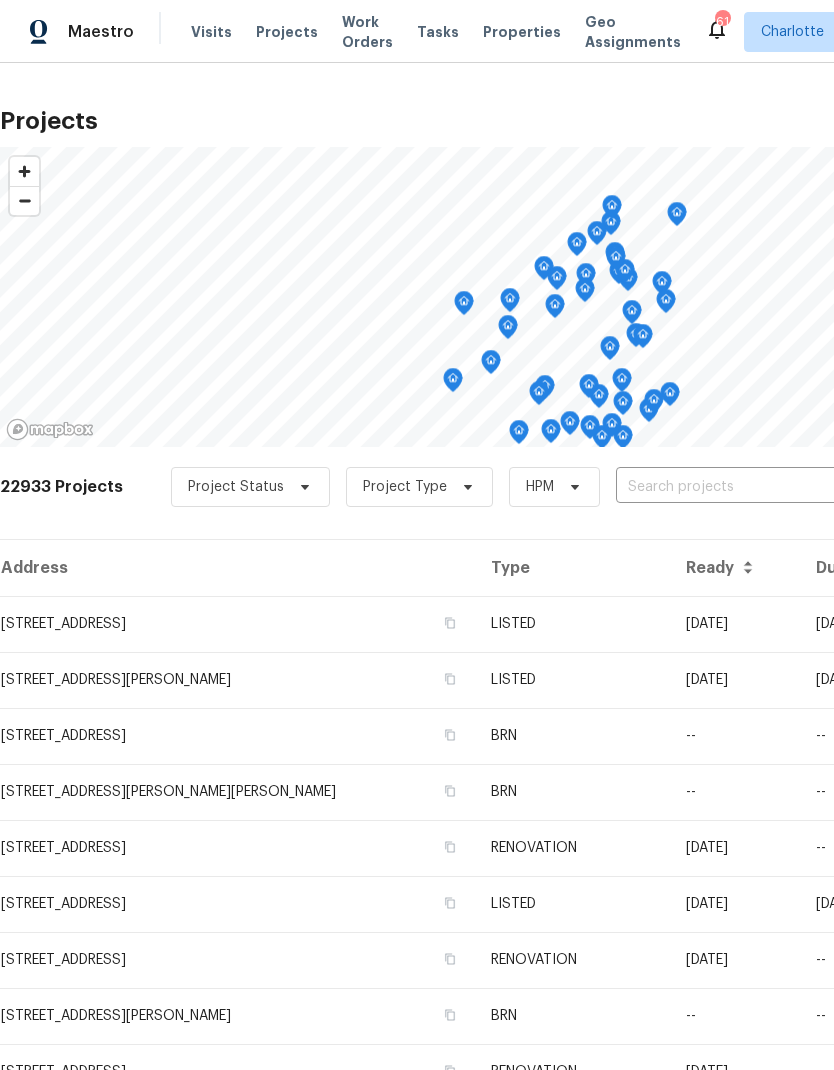 click at bounding box center (730, 487) 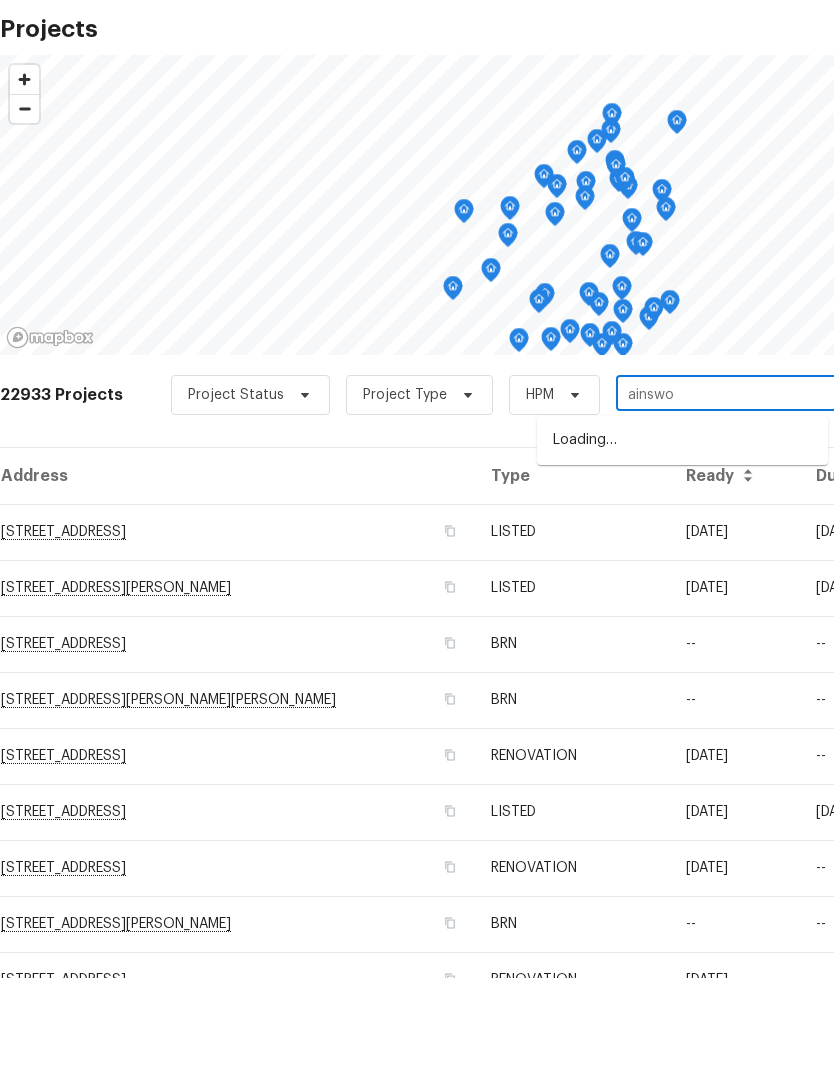 type on "ainswor" 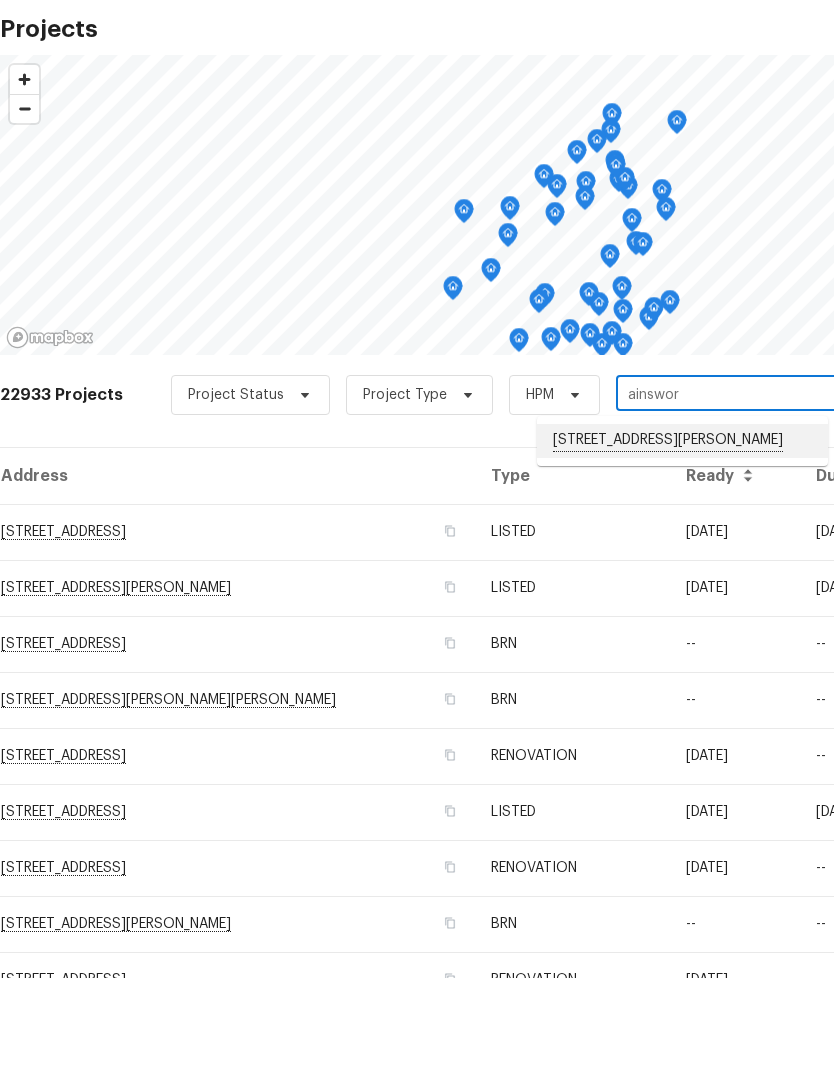 click on "[STREET_ADDRESS][PERSON_NAME]" at bounding box center (682, 533) 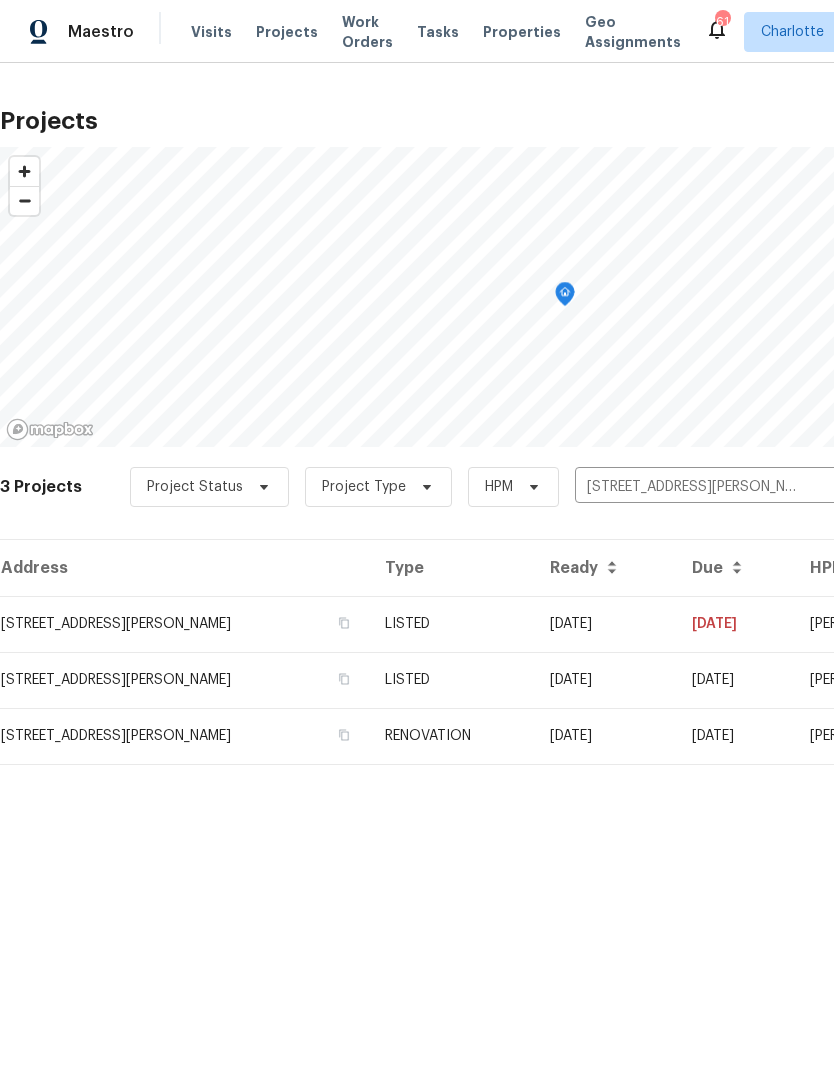 click on "[DATE]" at bounding box center (605, 624) 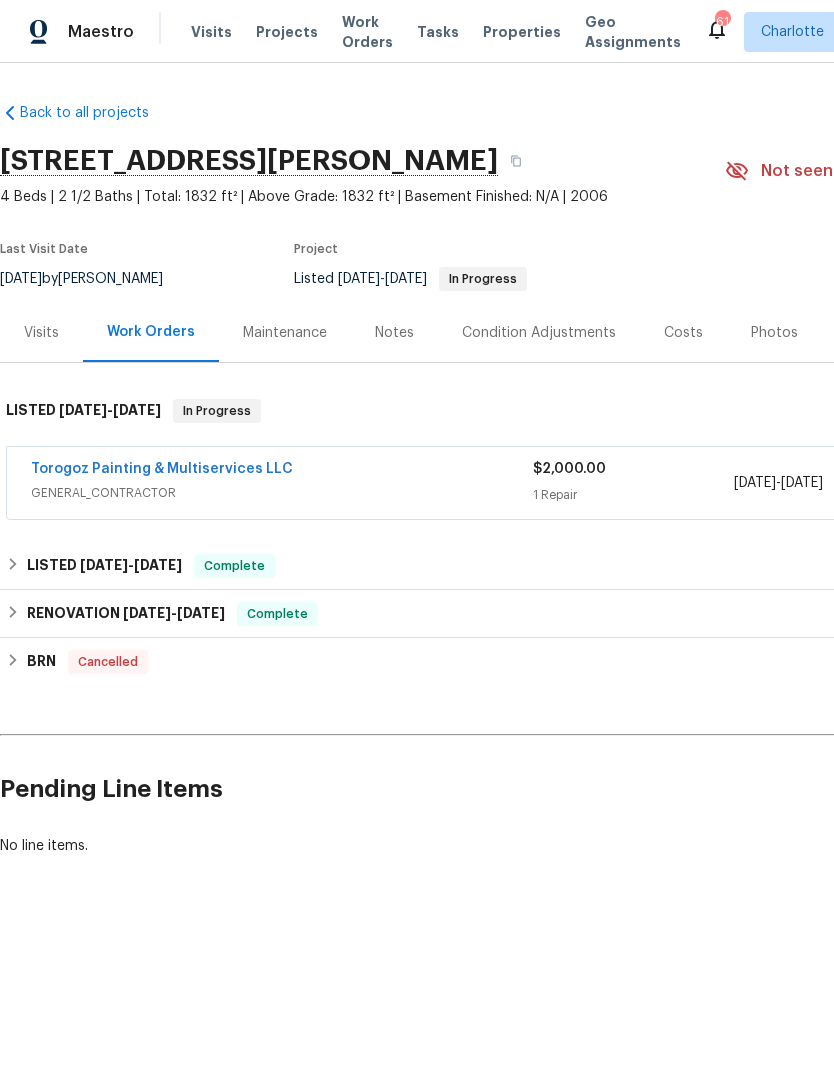 scroll, scrollTop: 0, scrollLeft: 0, axis: both 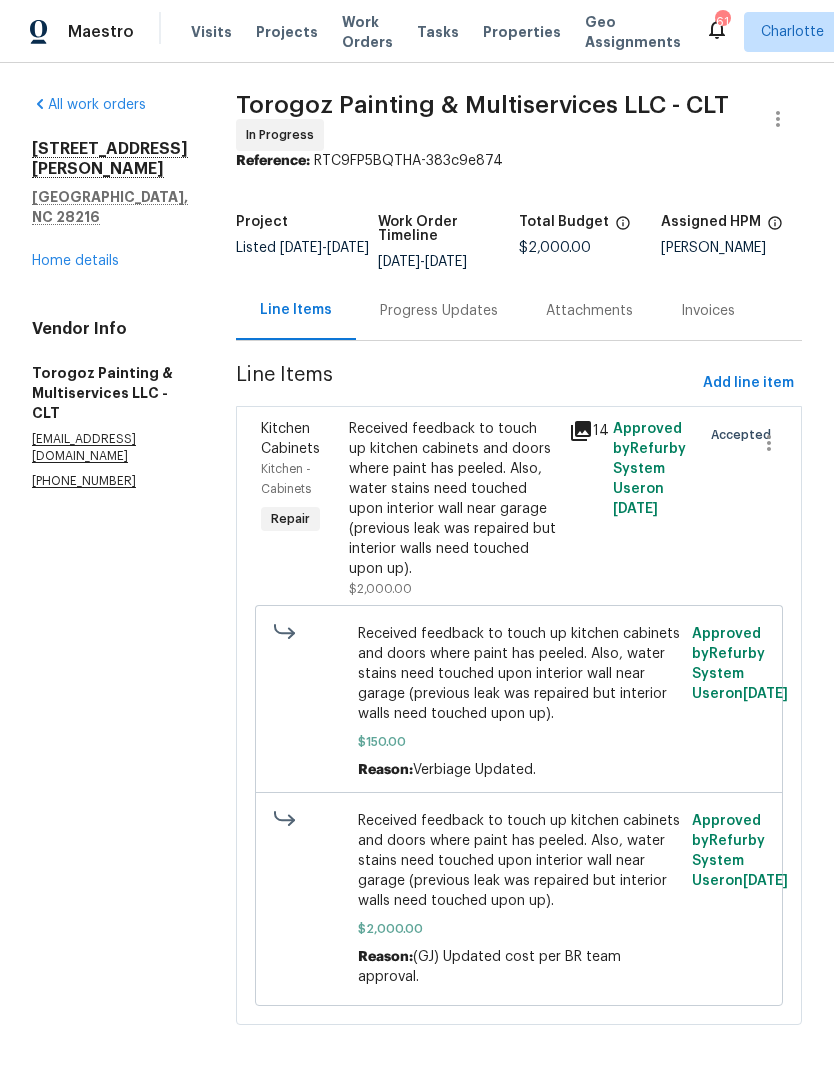 click on "Progress Updates" at bounding box center (439, 310) 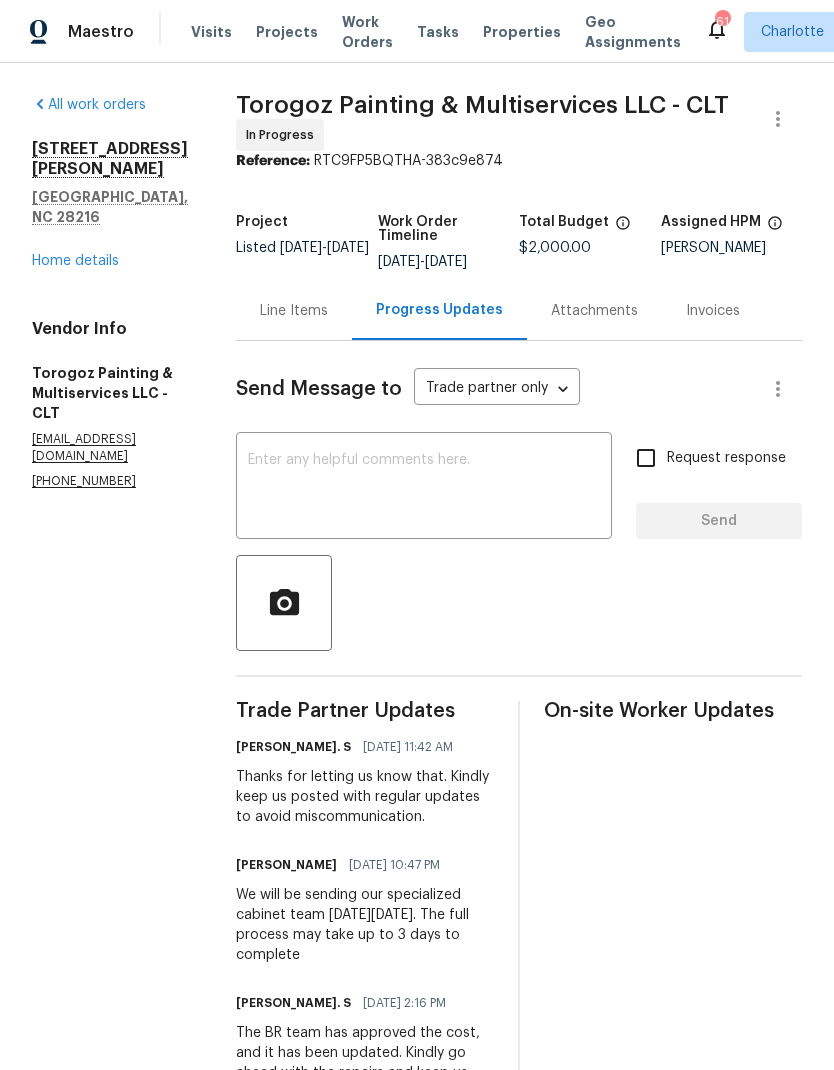 scroll, scrollTop: 0, scrollLeft: 0, axis: both 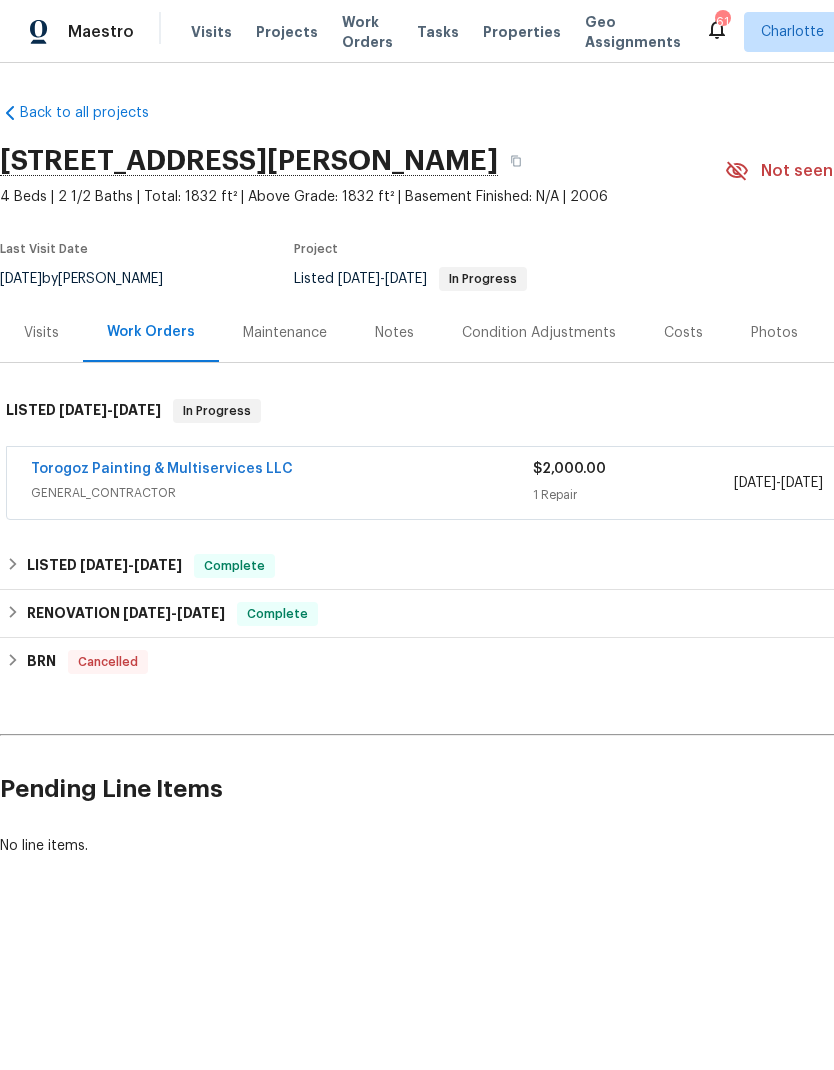 click on "Torogoz Painting & Multiservices LLC" at bounding box center [162, 469] 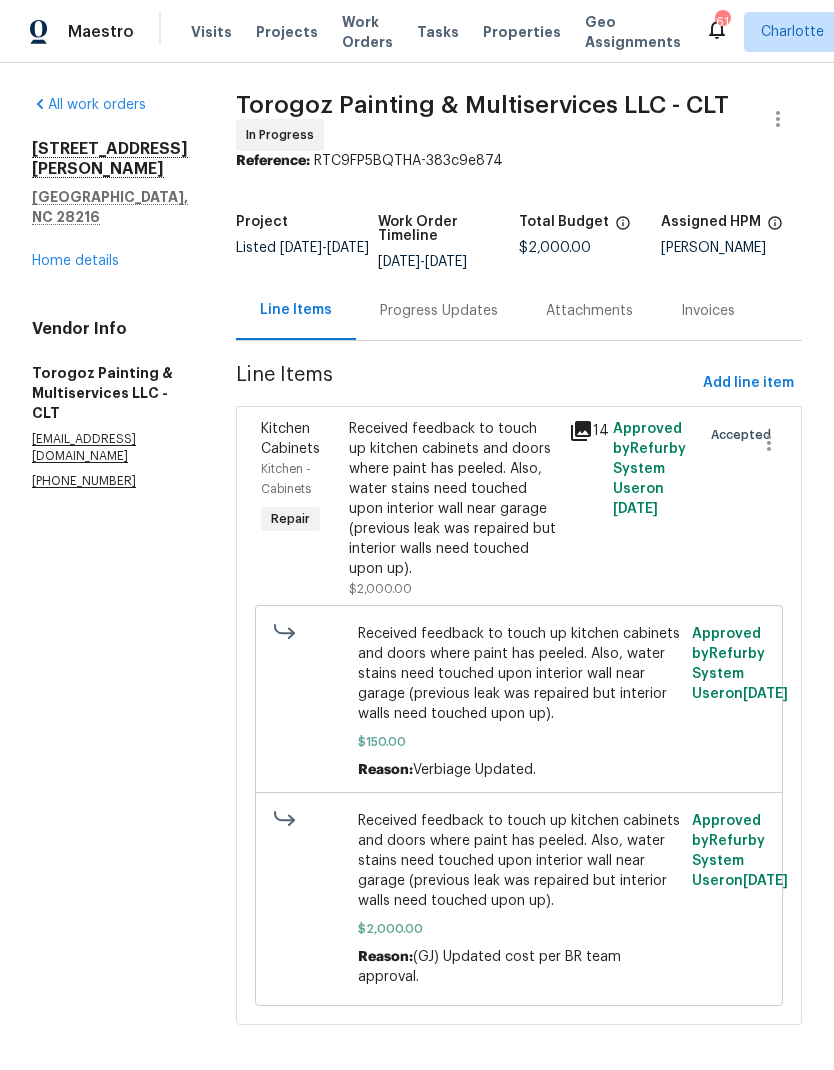 click on "Progress Updates" at bounding box center [439, 311] 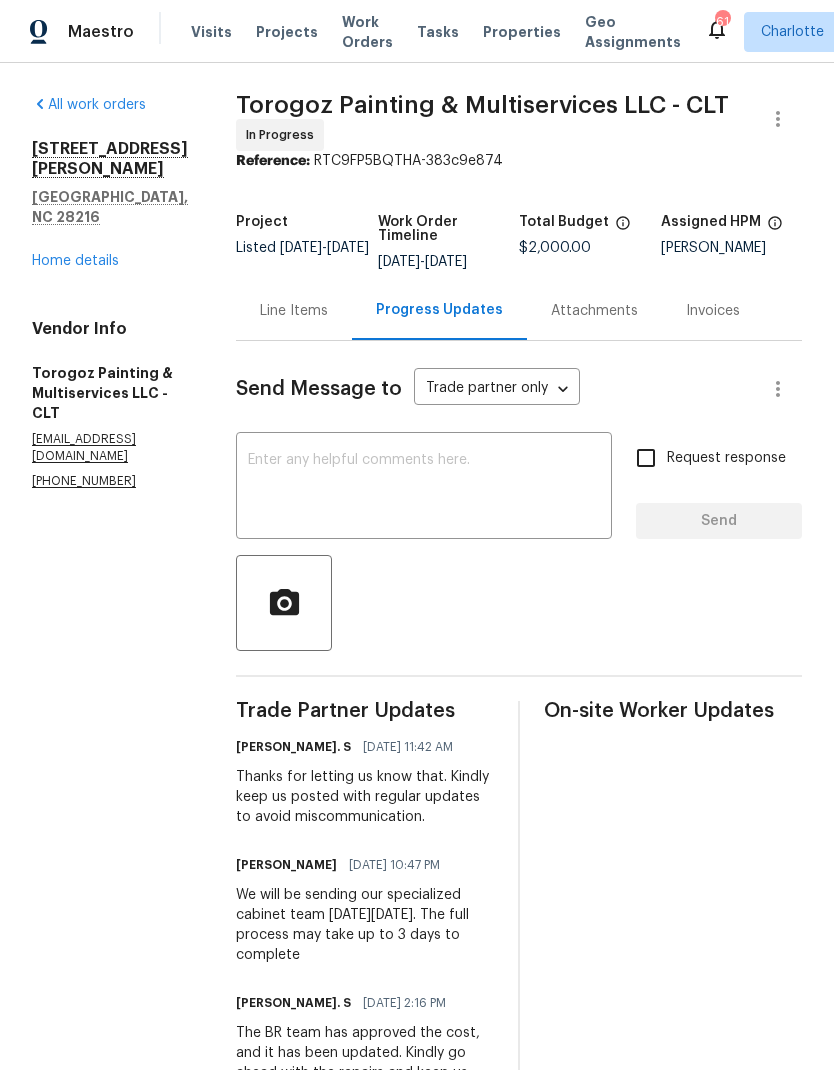 click at bounding box center [424, 488] 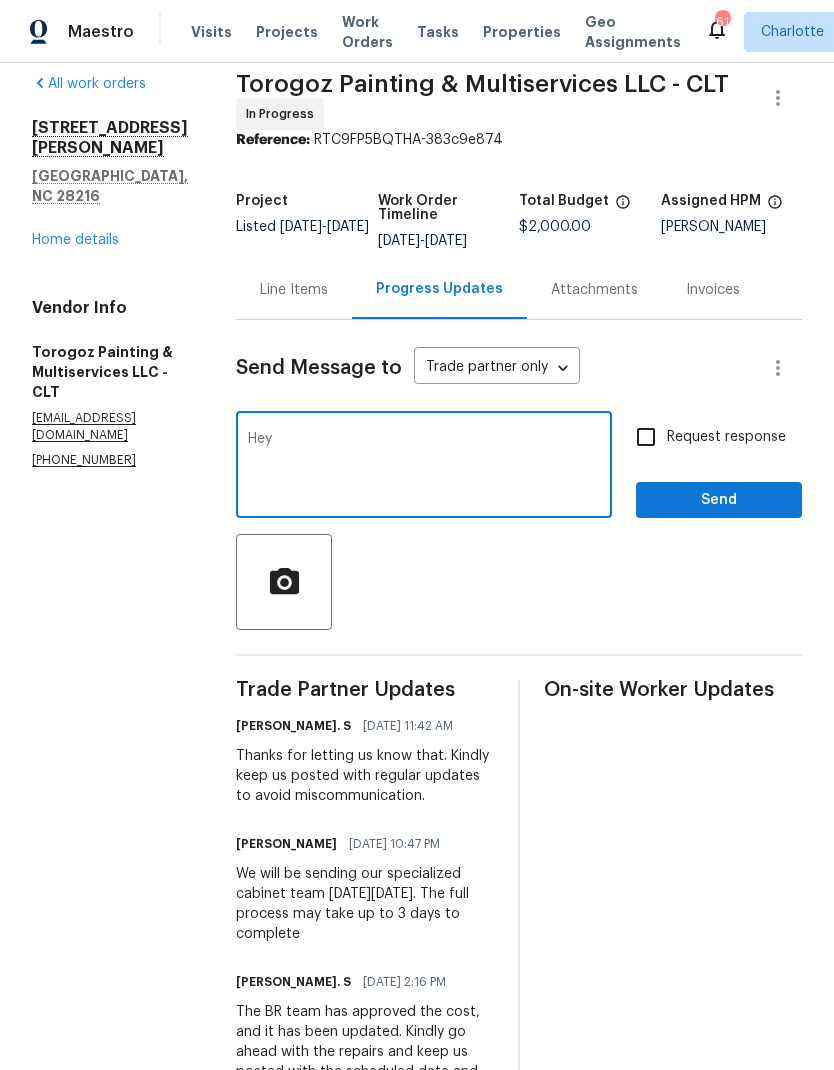 scroll, scrollTop: 20, scrollLeft: 0, axis: vertical 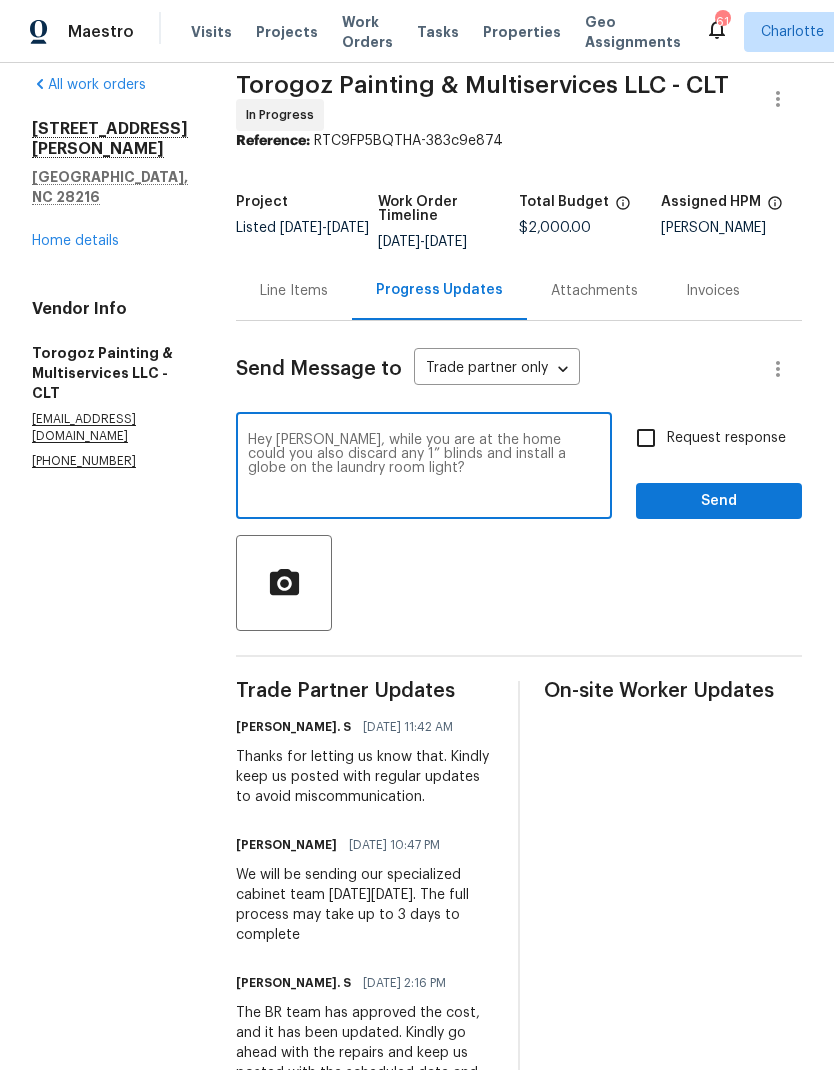 type on "Hey [PERSON_NAME], while you are at the home could you also discard any 1” blinds and install a globe on the laundry room light?" 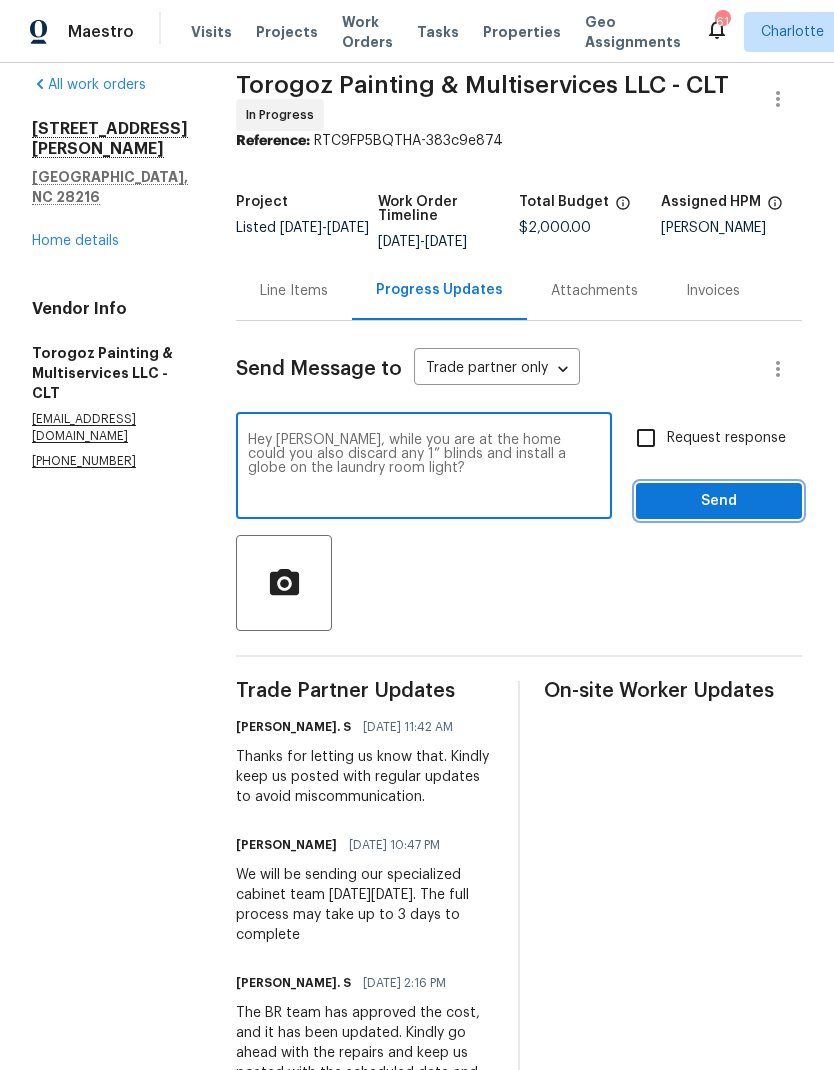 click on "Send" at bounding box center [719, 501] 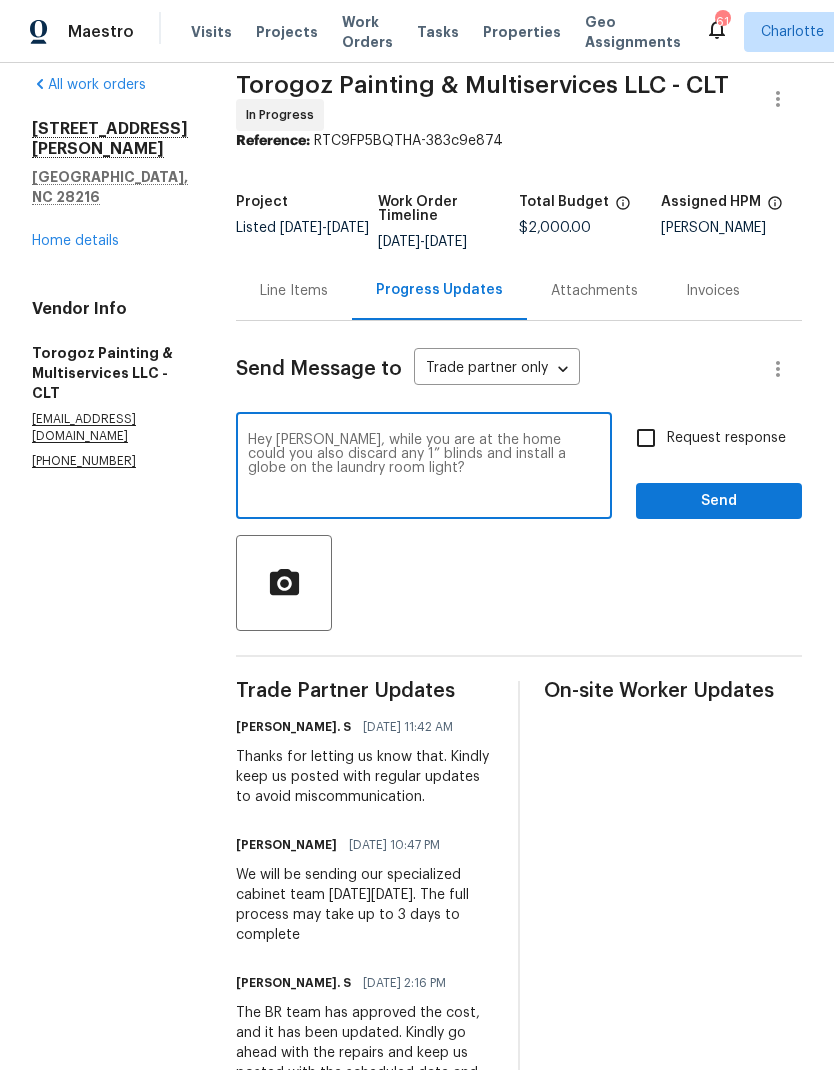 scroll, scrollTop: 0, scrollLeft: 0, axis: both 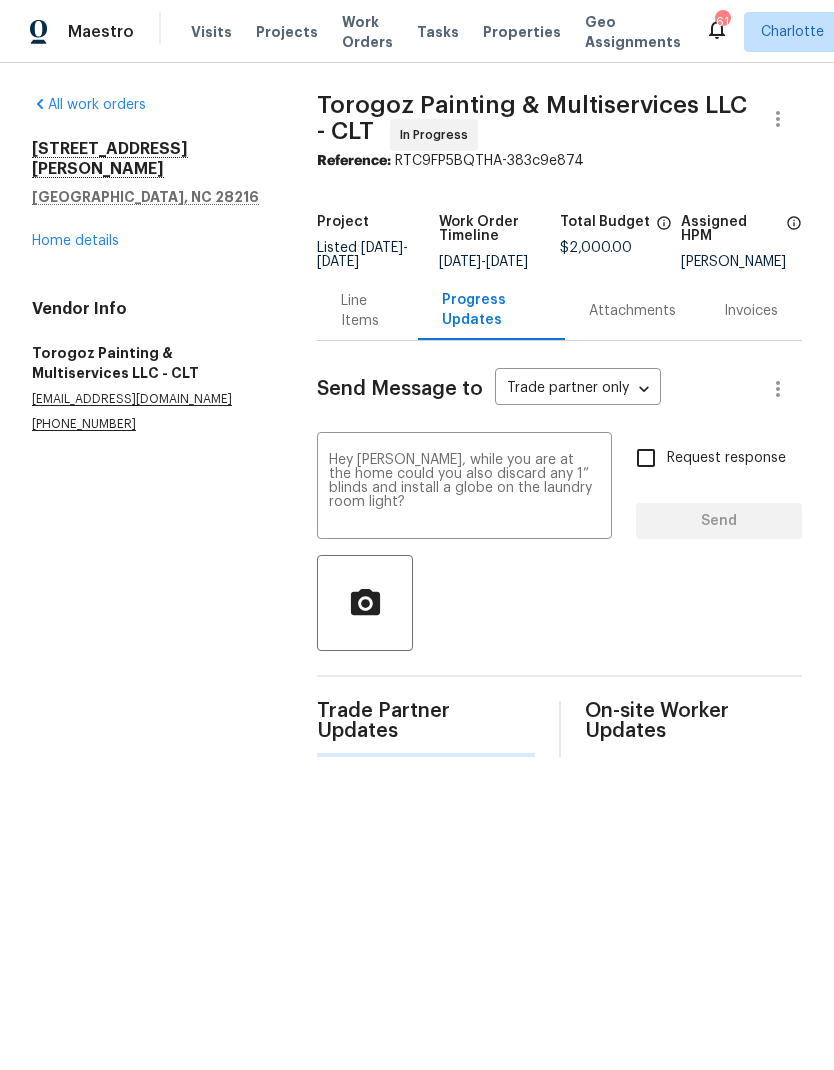 type 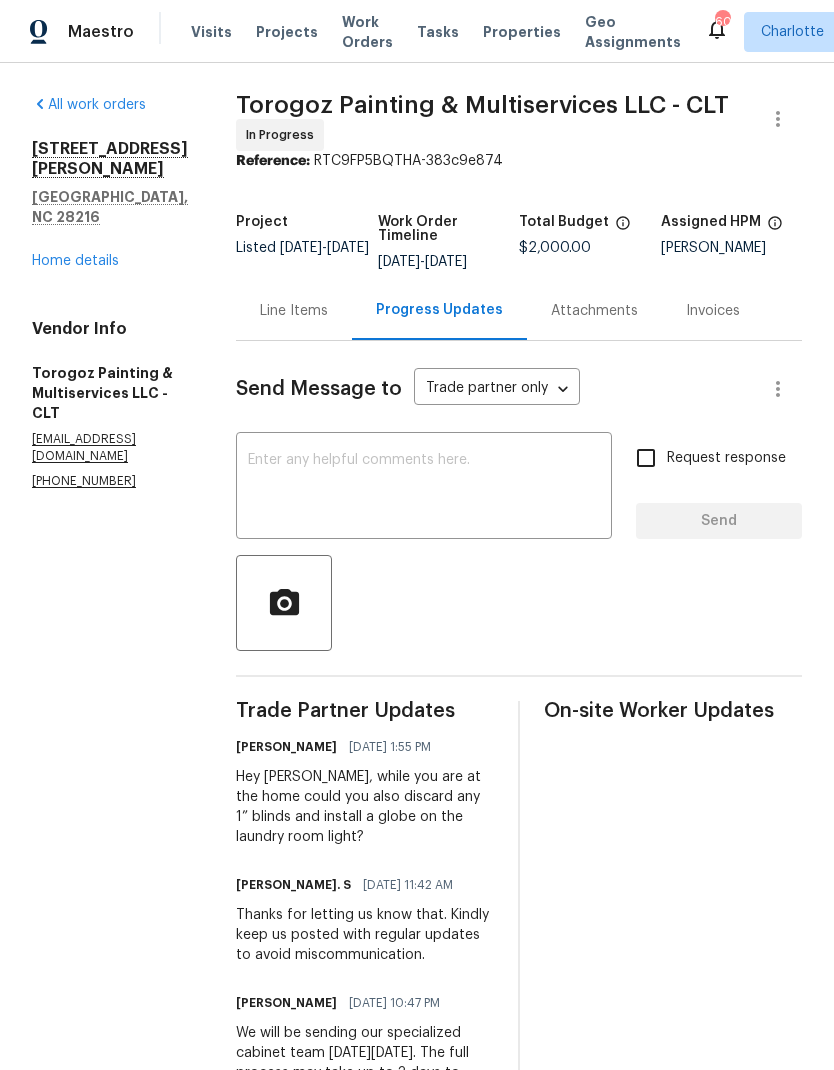 click on "Home details" at bounding box center (75, 261) 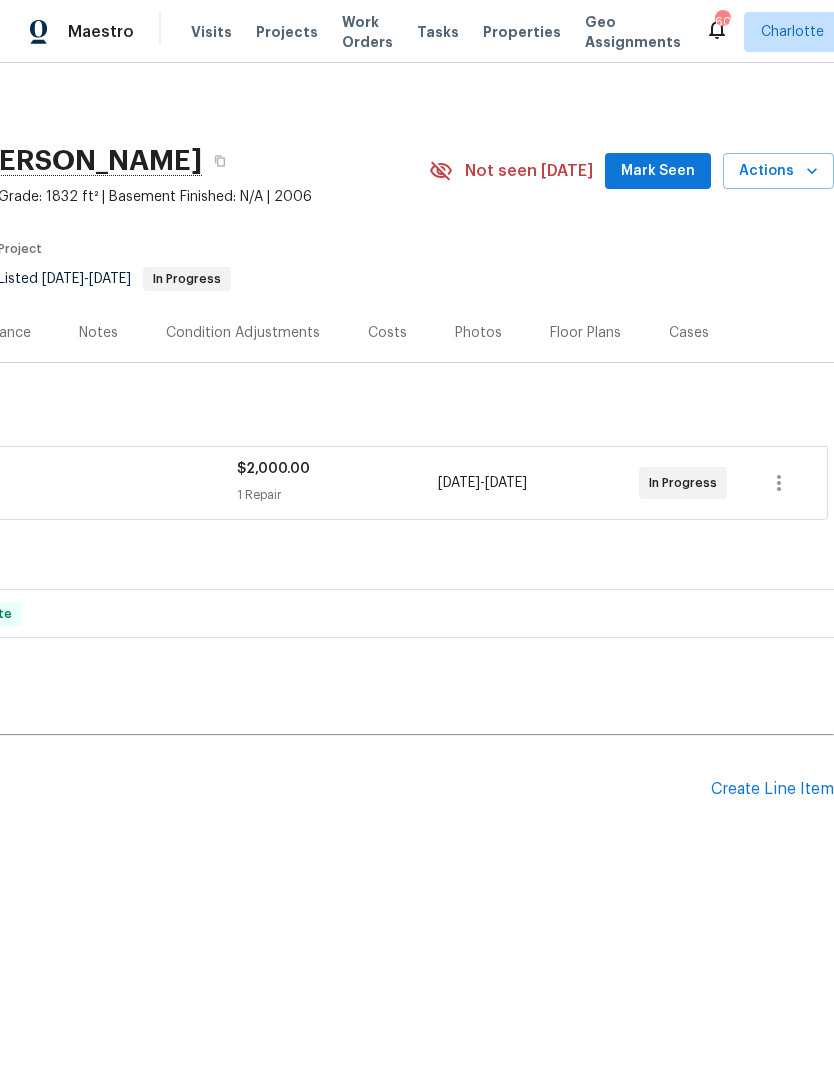 scroll, scrollTop: 0, scrollLeft: 296, axis: horizontal 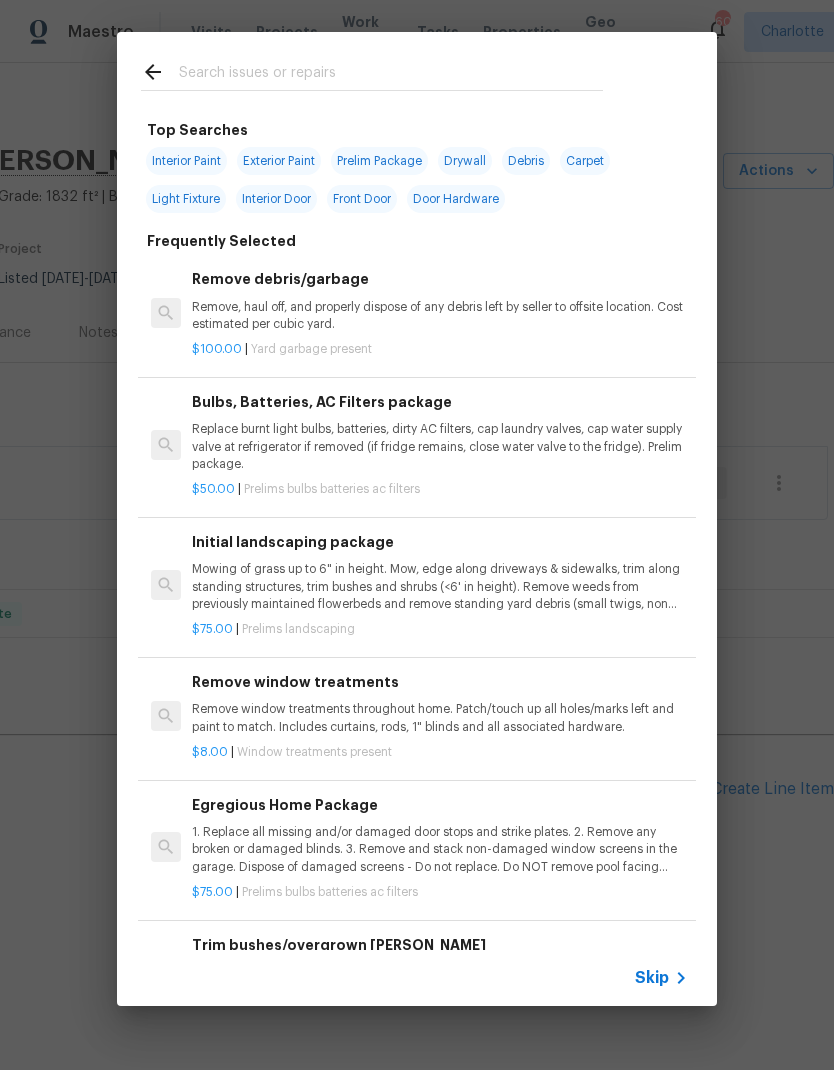 click at bounding box center (391, 75) 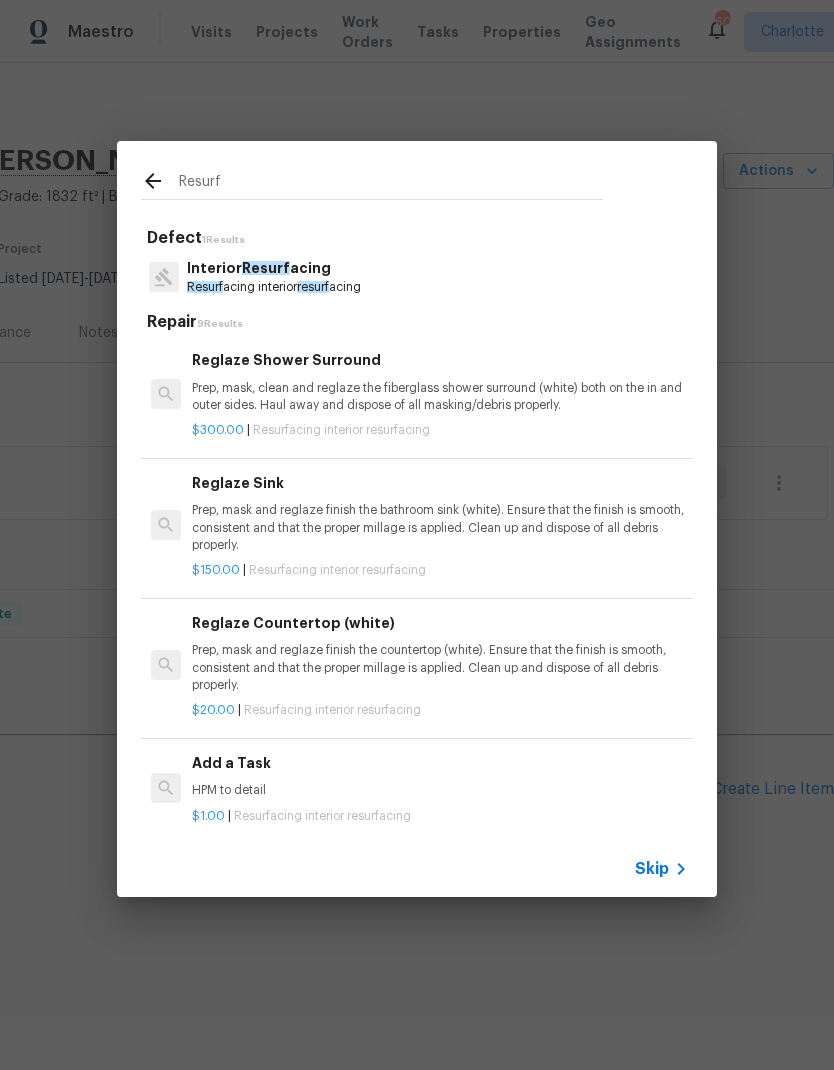 type on "Resurf" 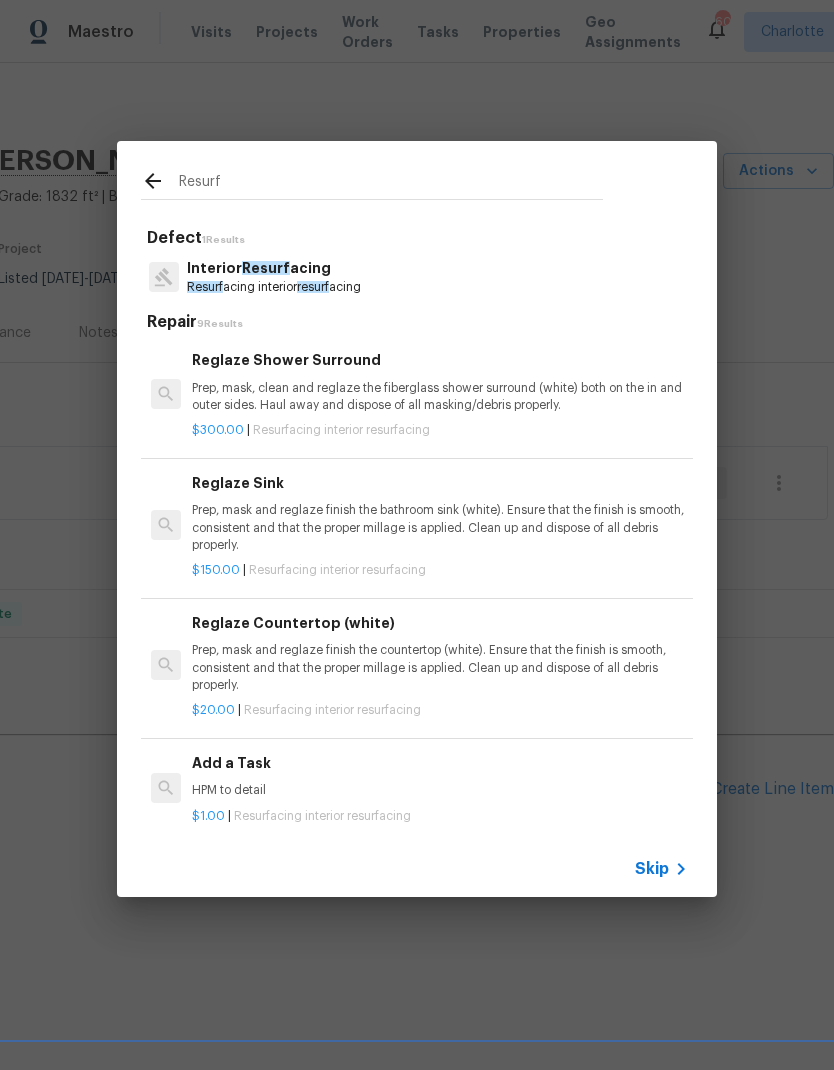 click on "Interior  Resurf acing Resurf acing interior  resurf acing" at bounding box center (417, 277) 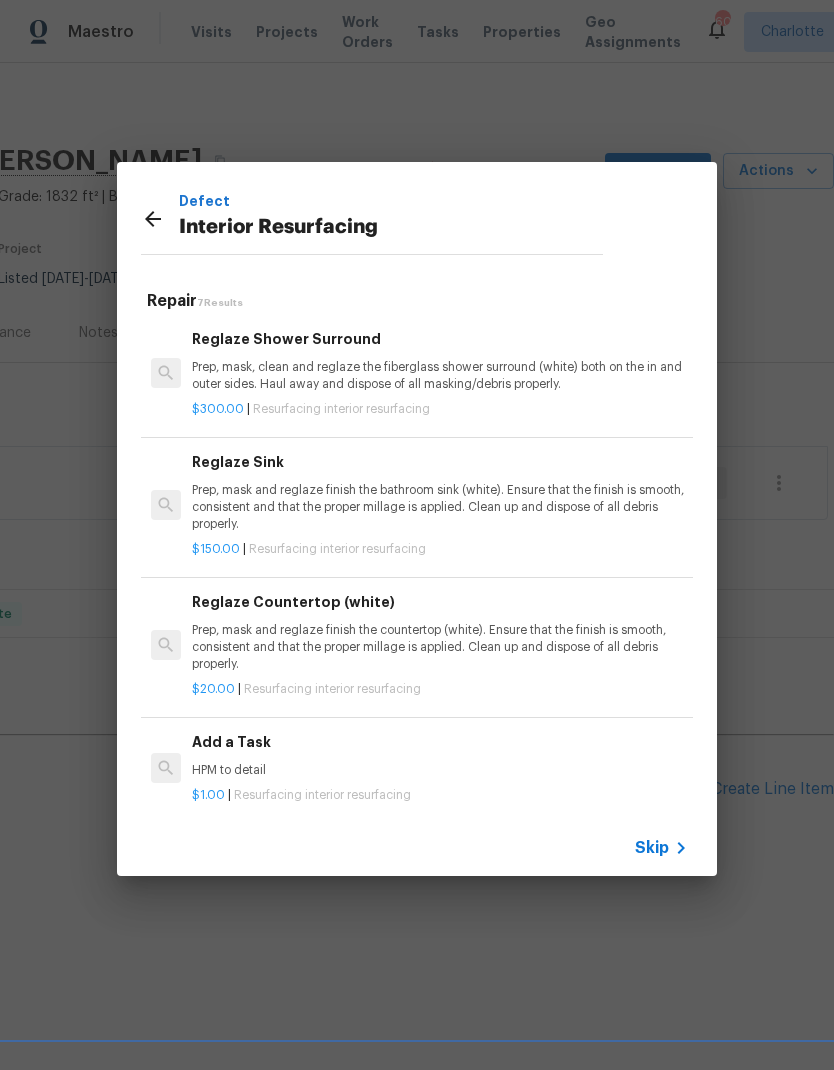 click on "HPM to detail" at bounding box center [440, 770] 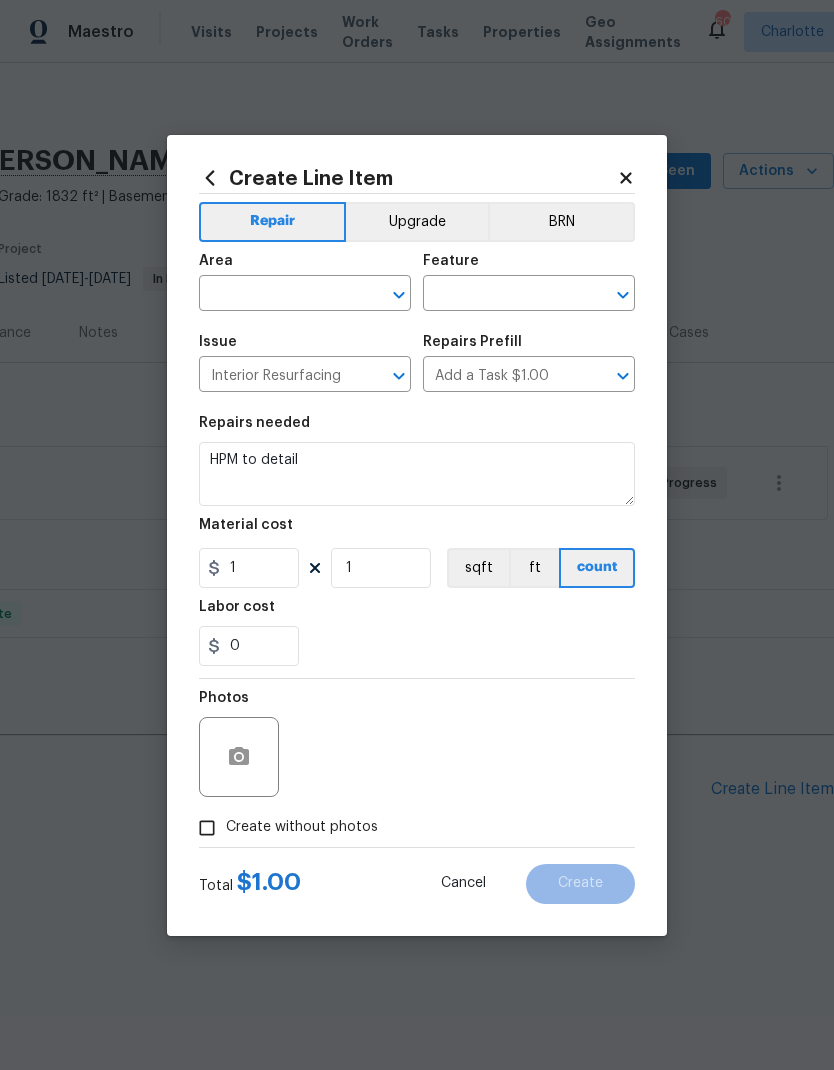 click at bounding box center [277, 295] 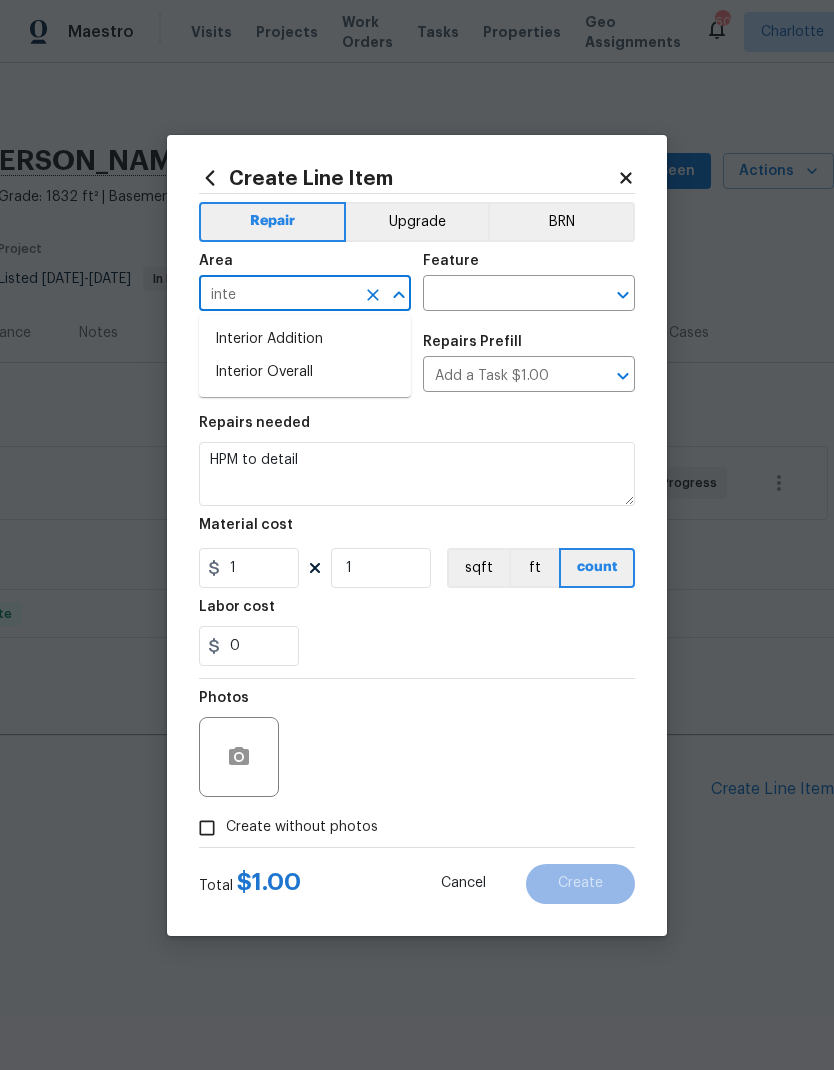 click on "Interior Overall" at bounding box center [305, 372] 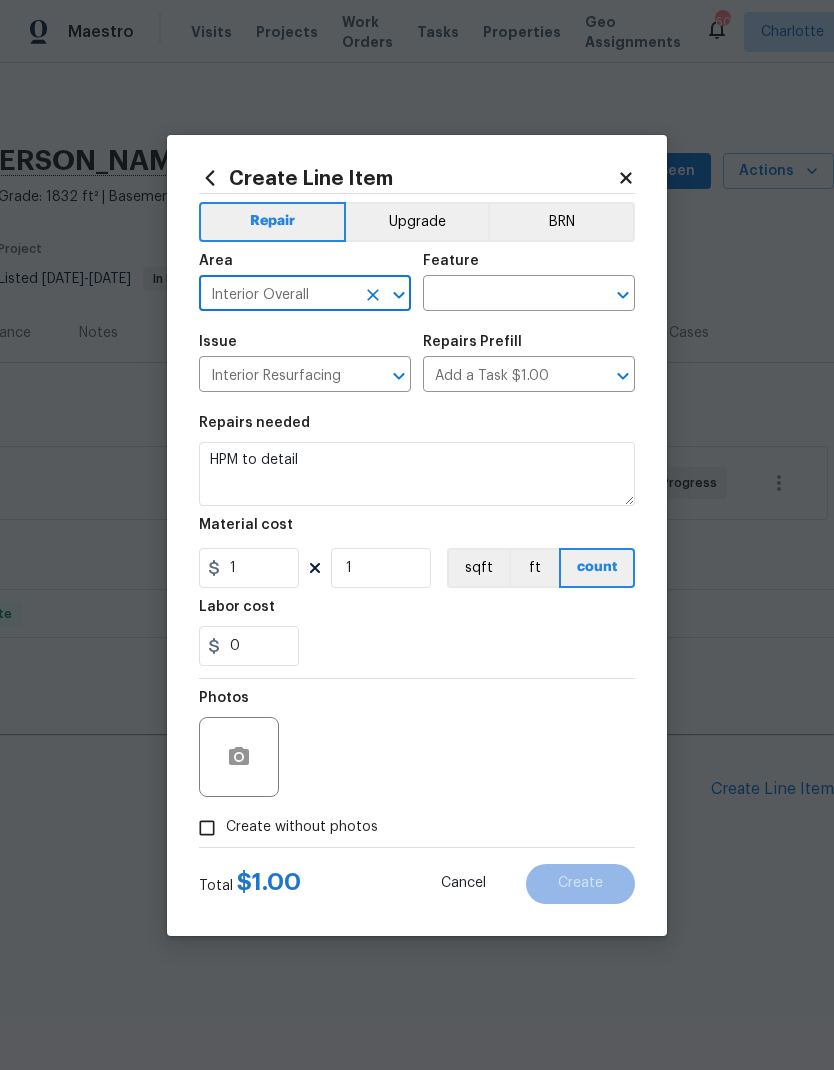 click at bounding box center [501, 295] 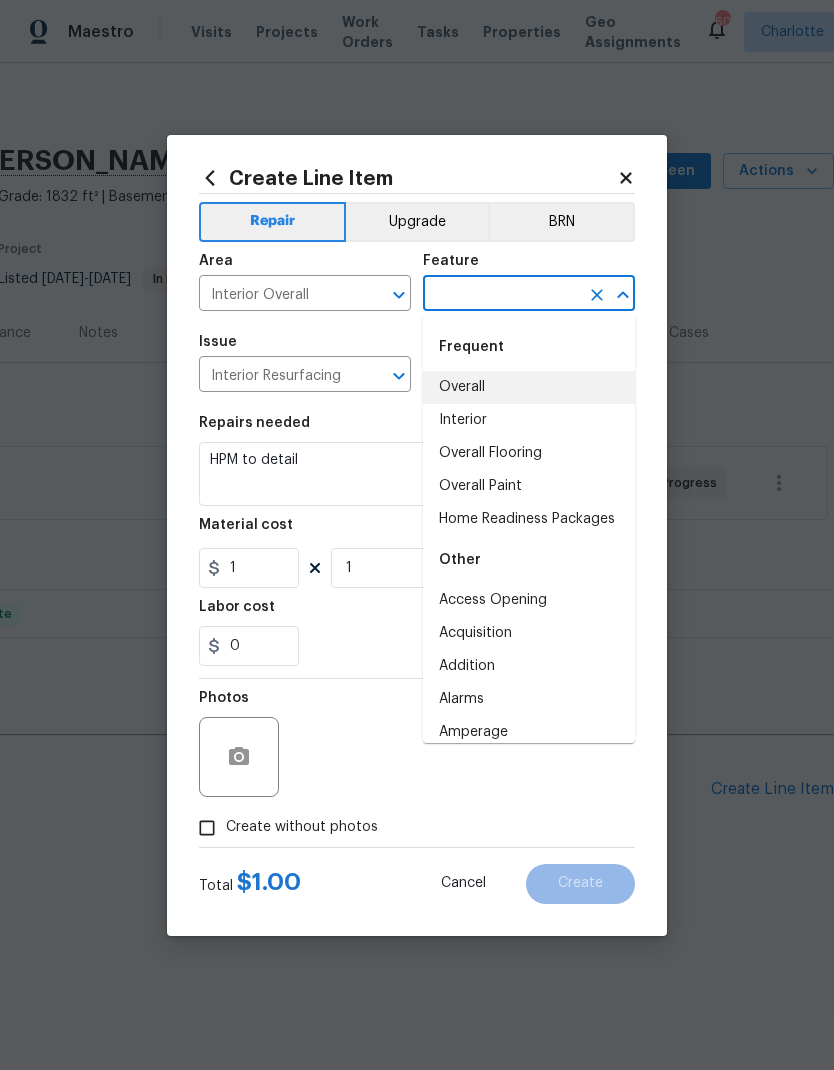 click on "Overall" at bounding box center (529, 387) 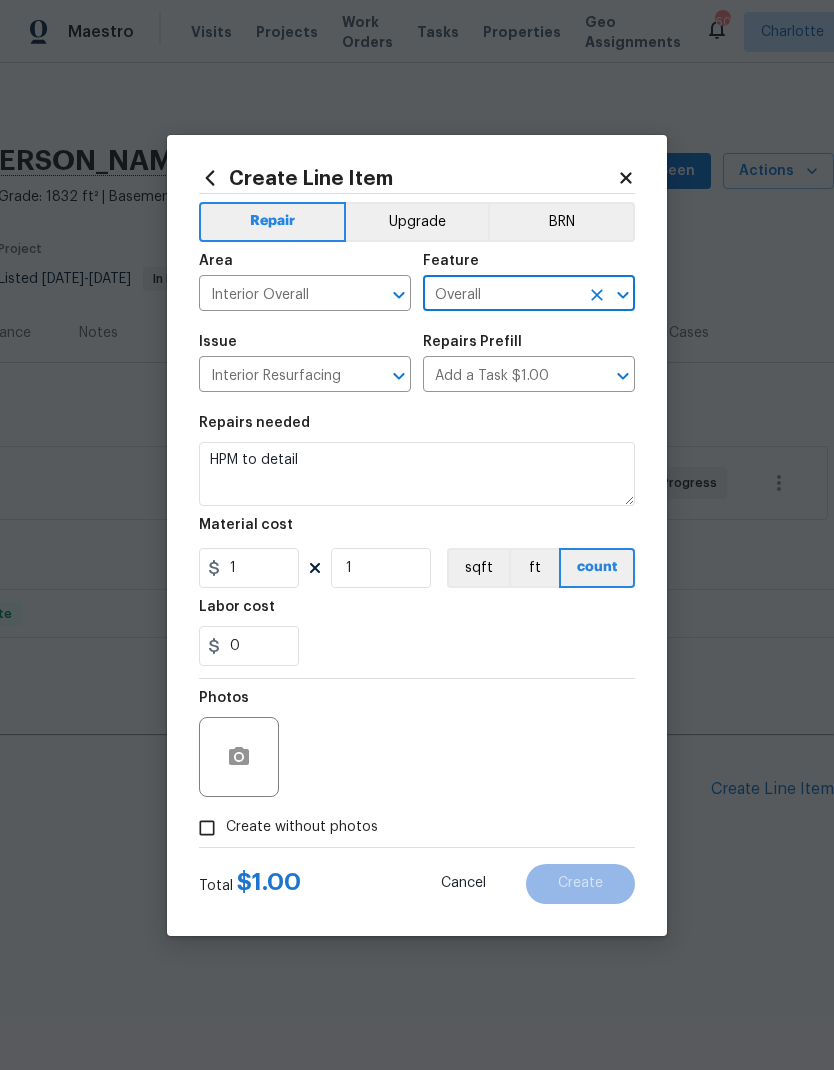 click on "Add a Task $1.00" at bounding box center [501, 376] 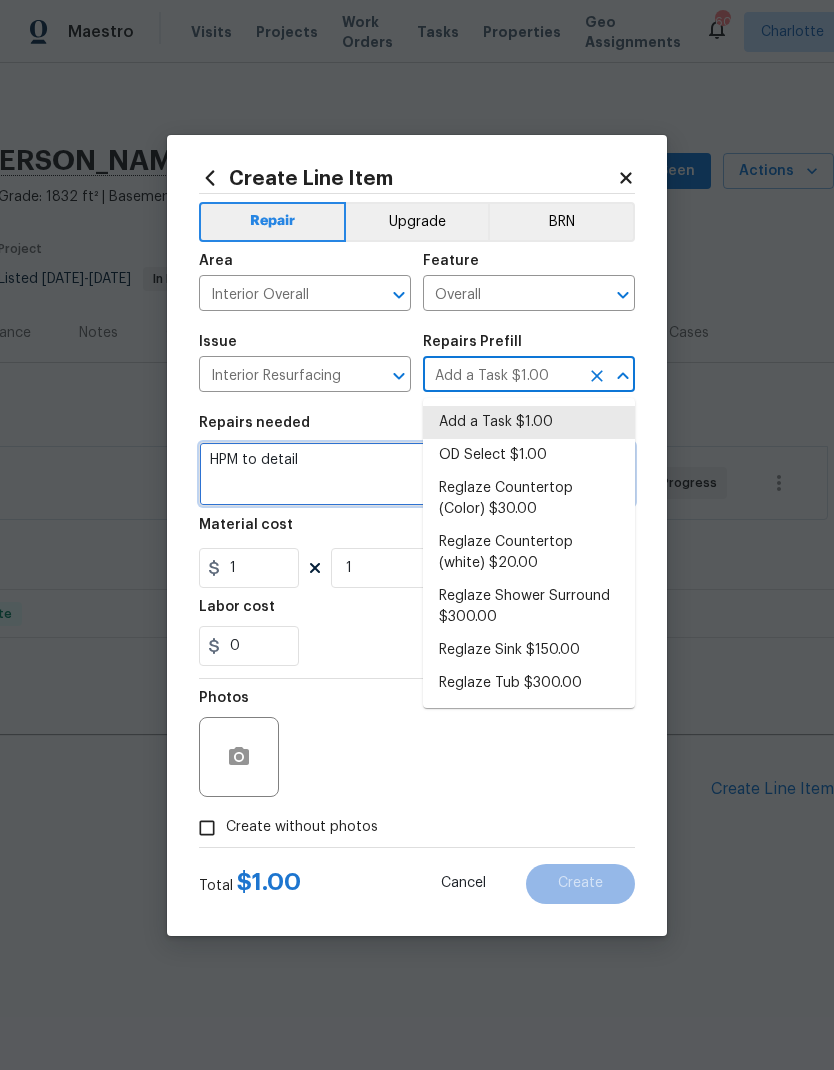 click on "HPM to detail" at bounding box center (417, 474) 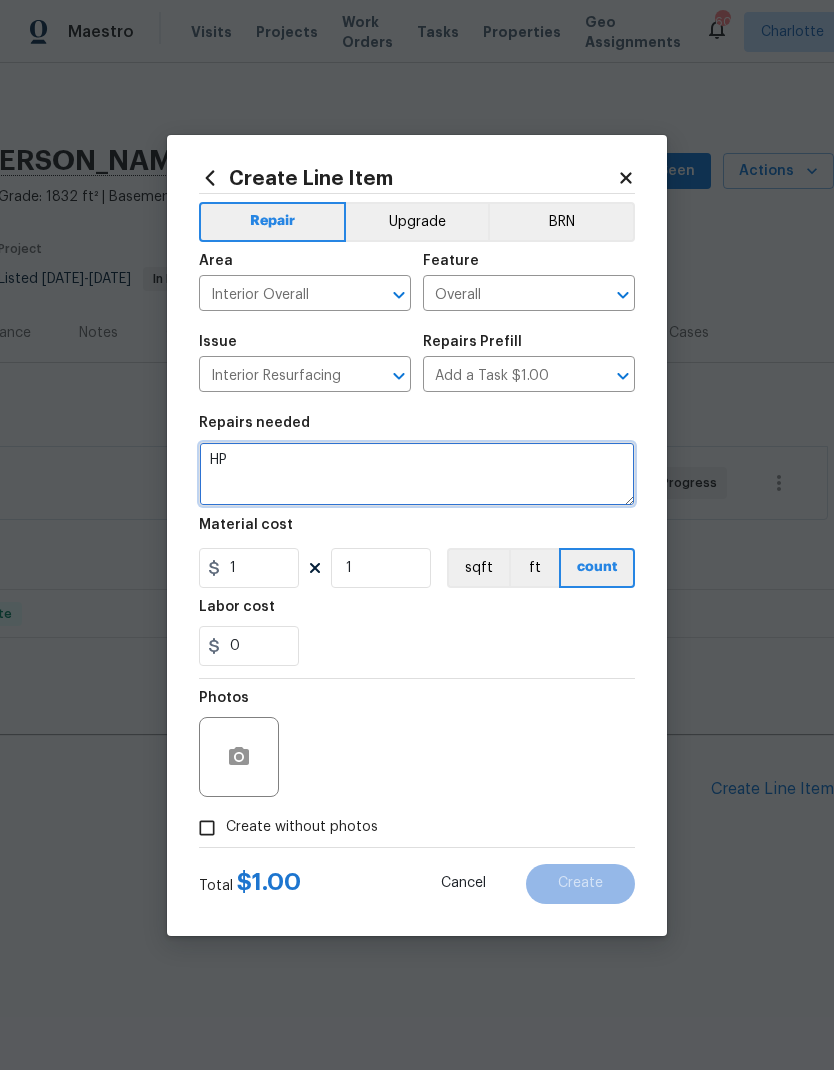 type on "H" 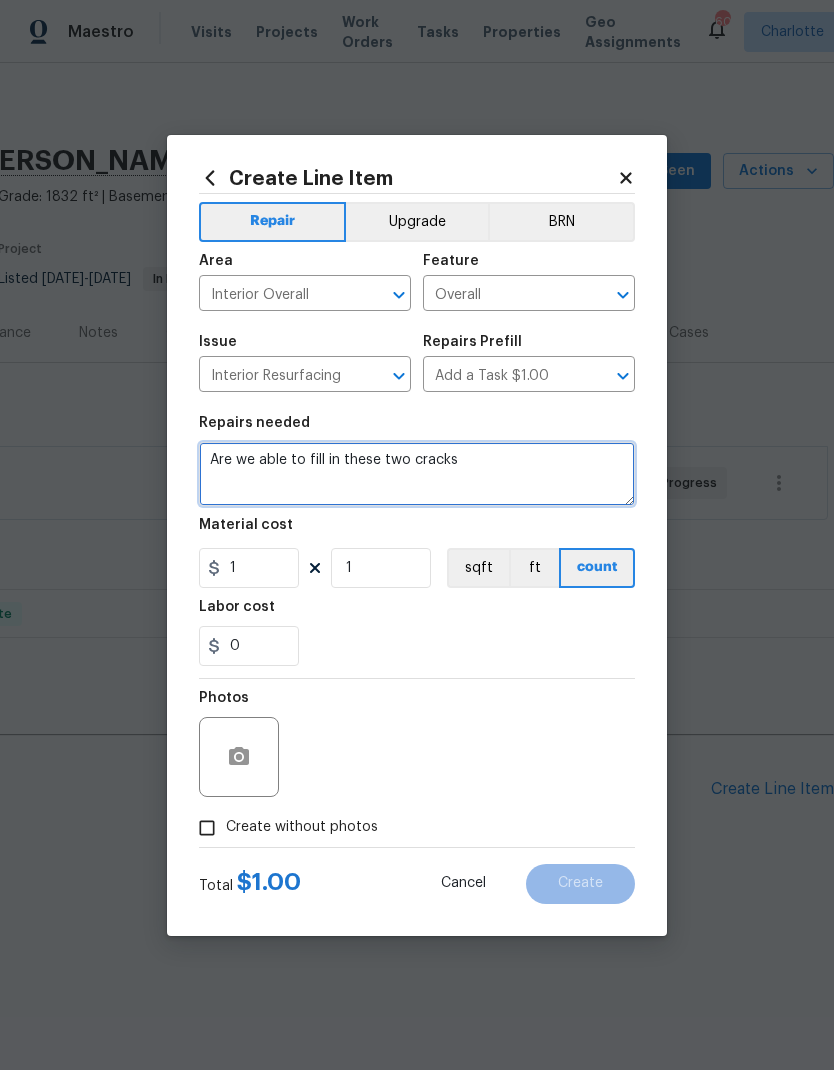 click on "Are we able to fill in these two cracks" at bounding box center (417, 474) 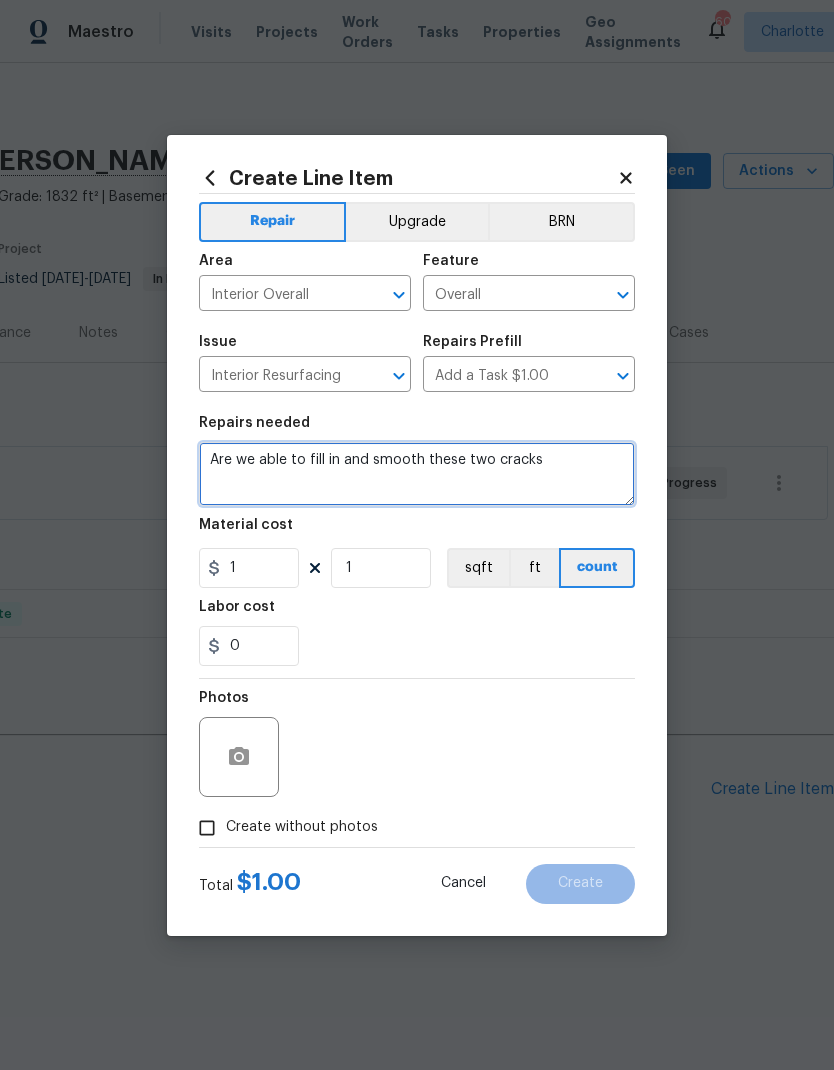 click on "Are we able to fill in and smooth these two cracks" at bounding box center (417, 474) 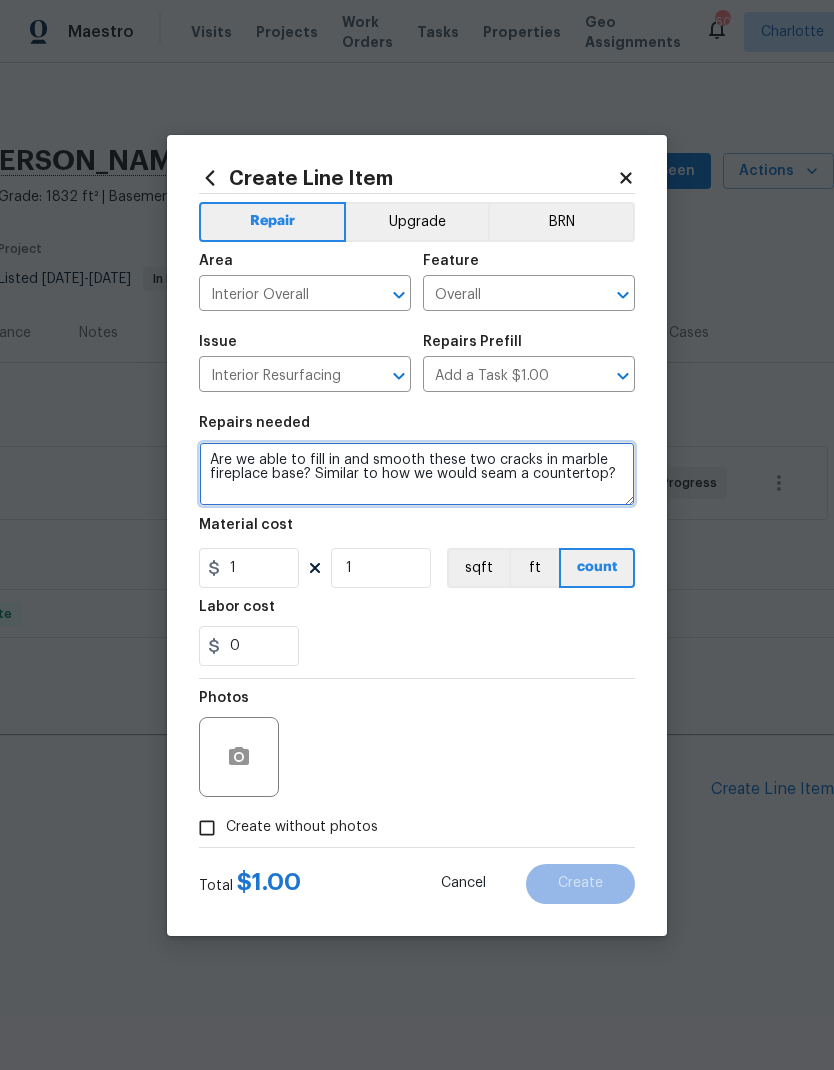 type on "Are we able to fill in and smooth these two cracks in marble fireplace base? Similar to how we would seam a countertop?" 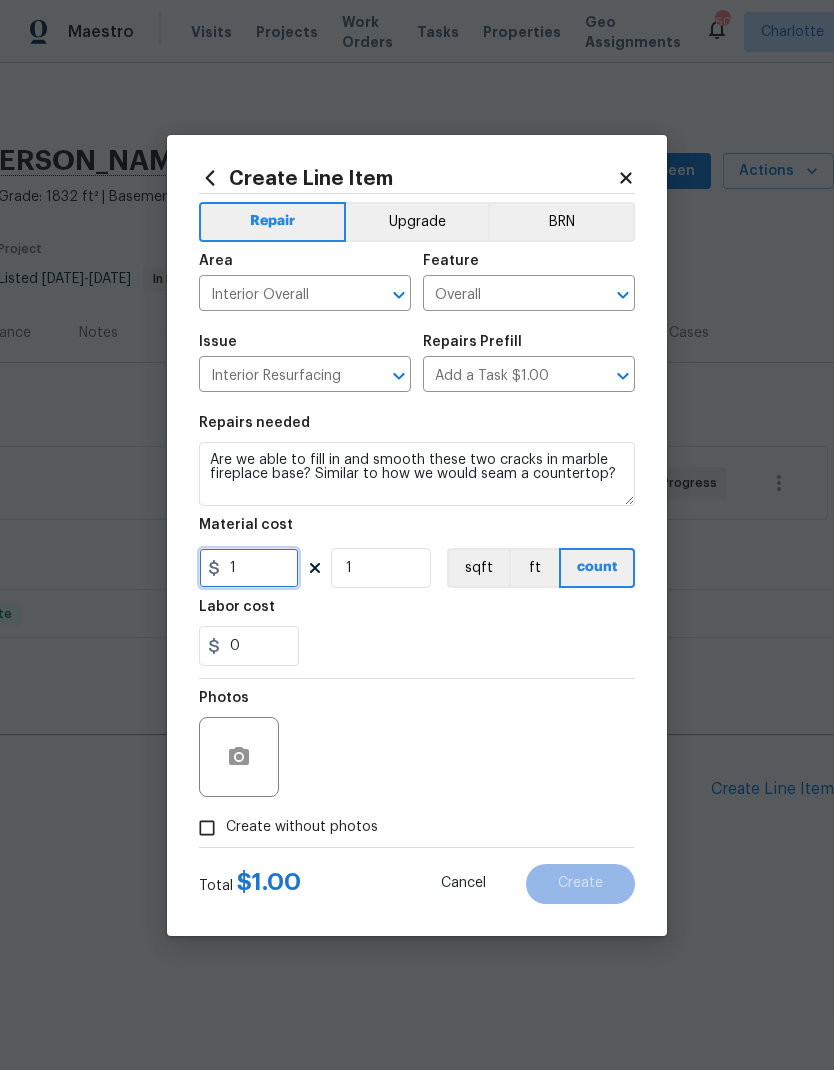 click on "1" at bounding box center (249, 568) 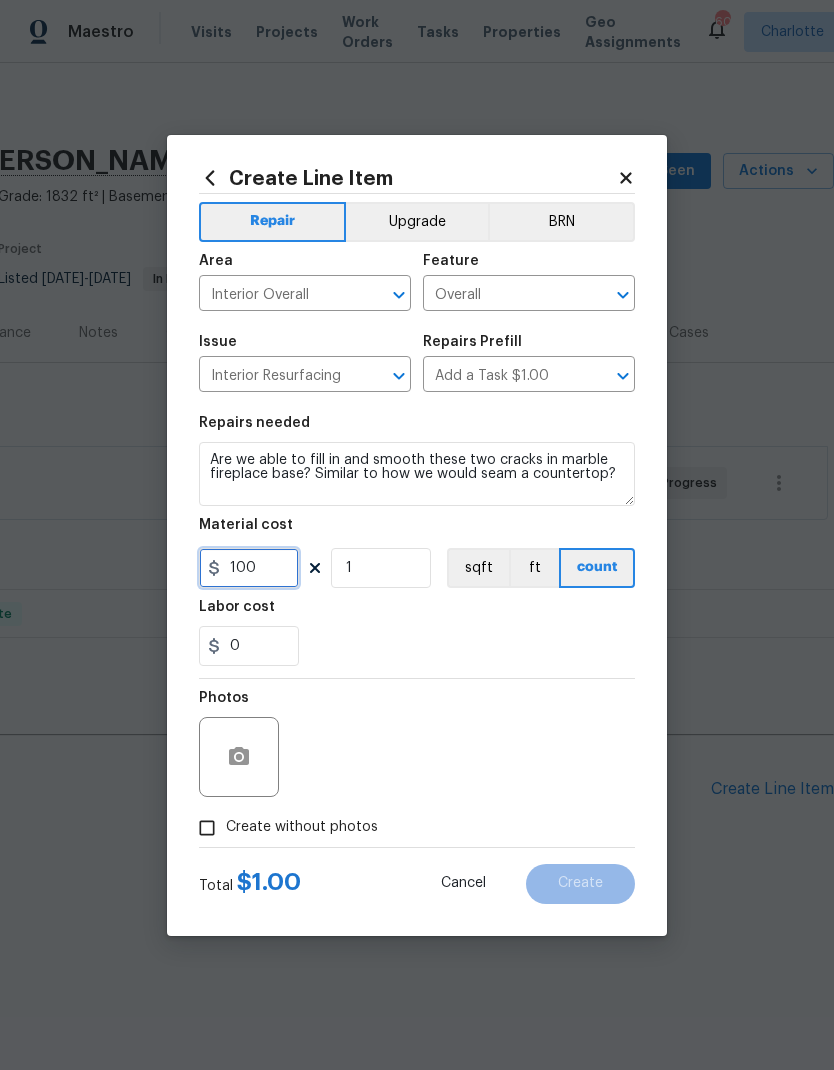 type on "100" 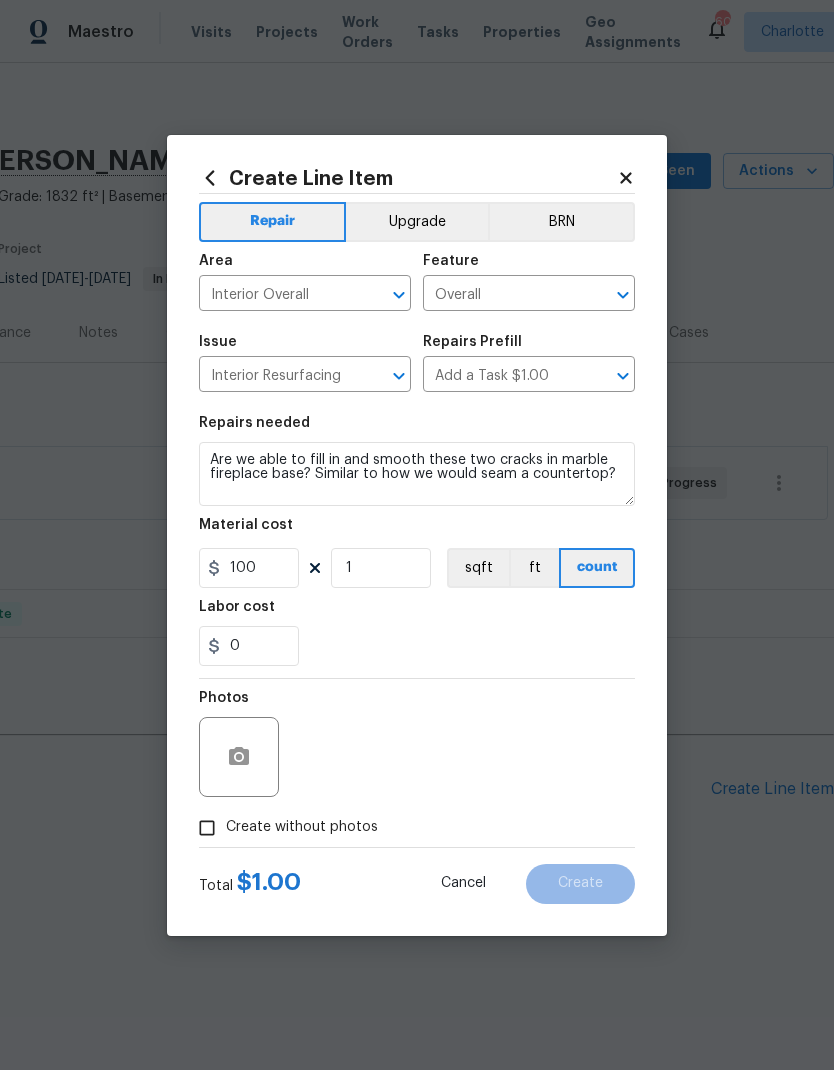 click on "0" at bounding box center [417, 646] 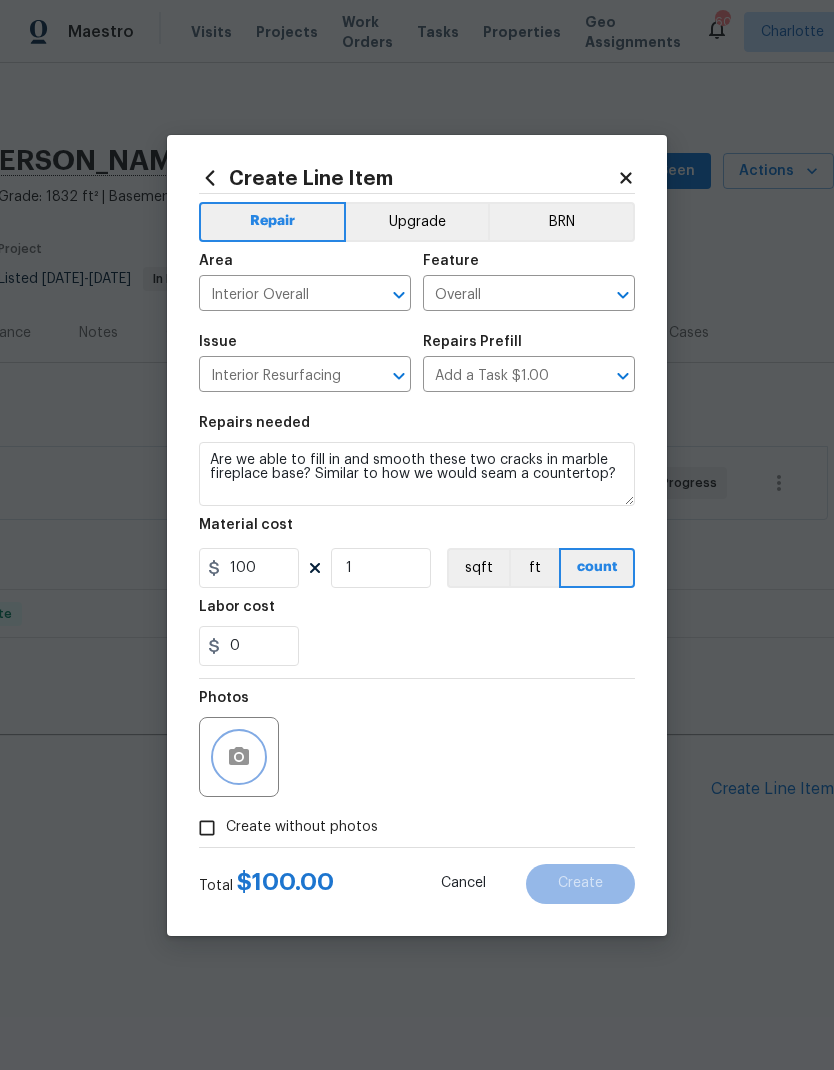 click 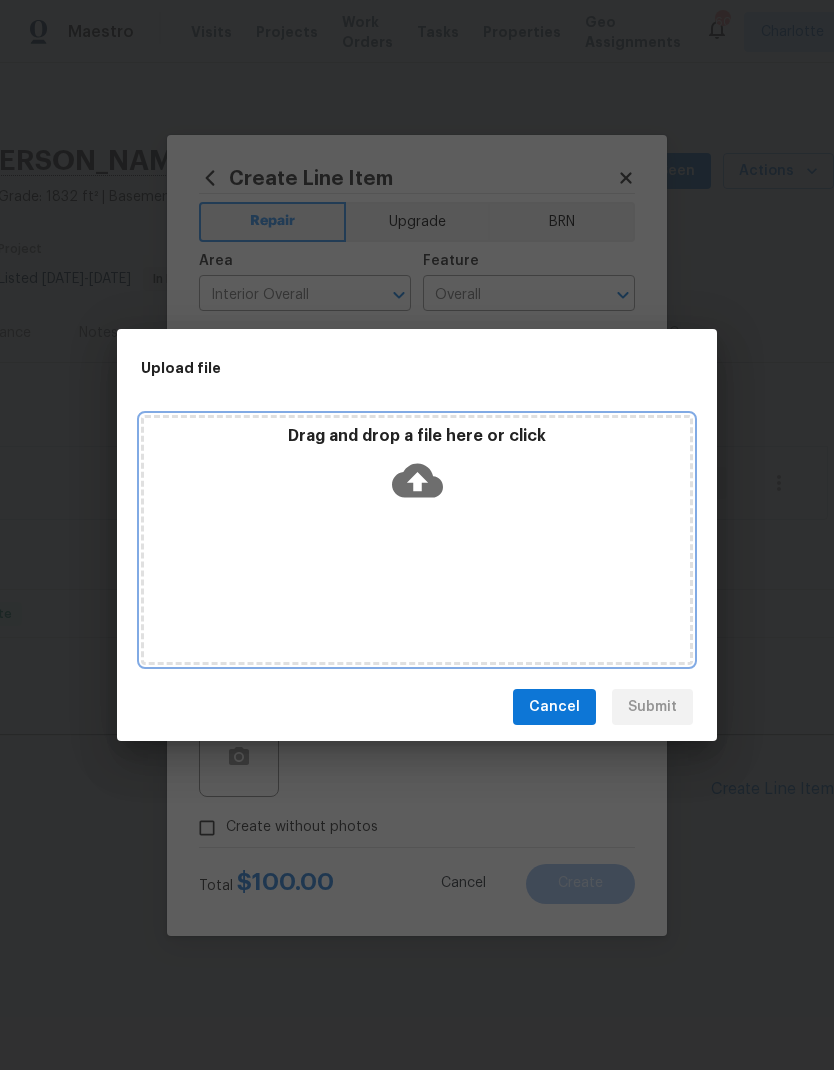 click 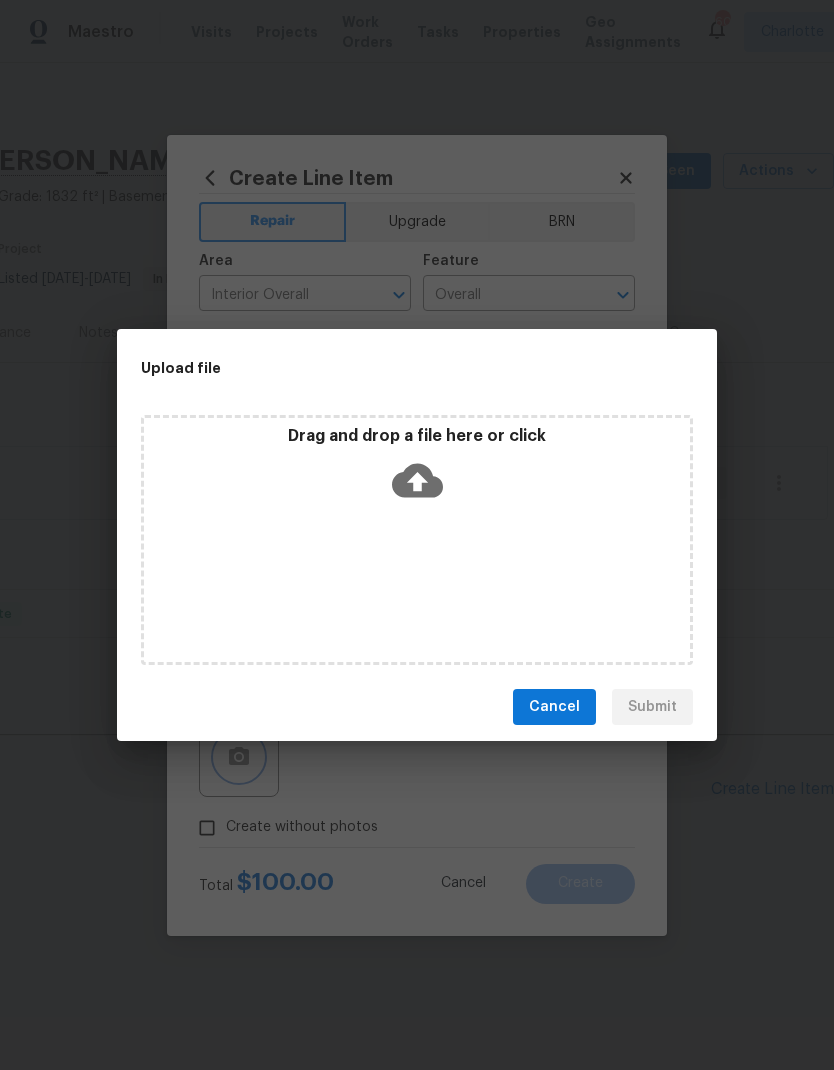 click on "Upload file Drag and drop a file here or click Cancel Submit" at bounding box center (417, 535) 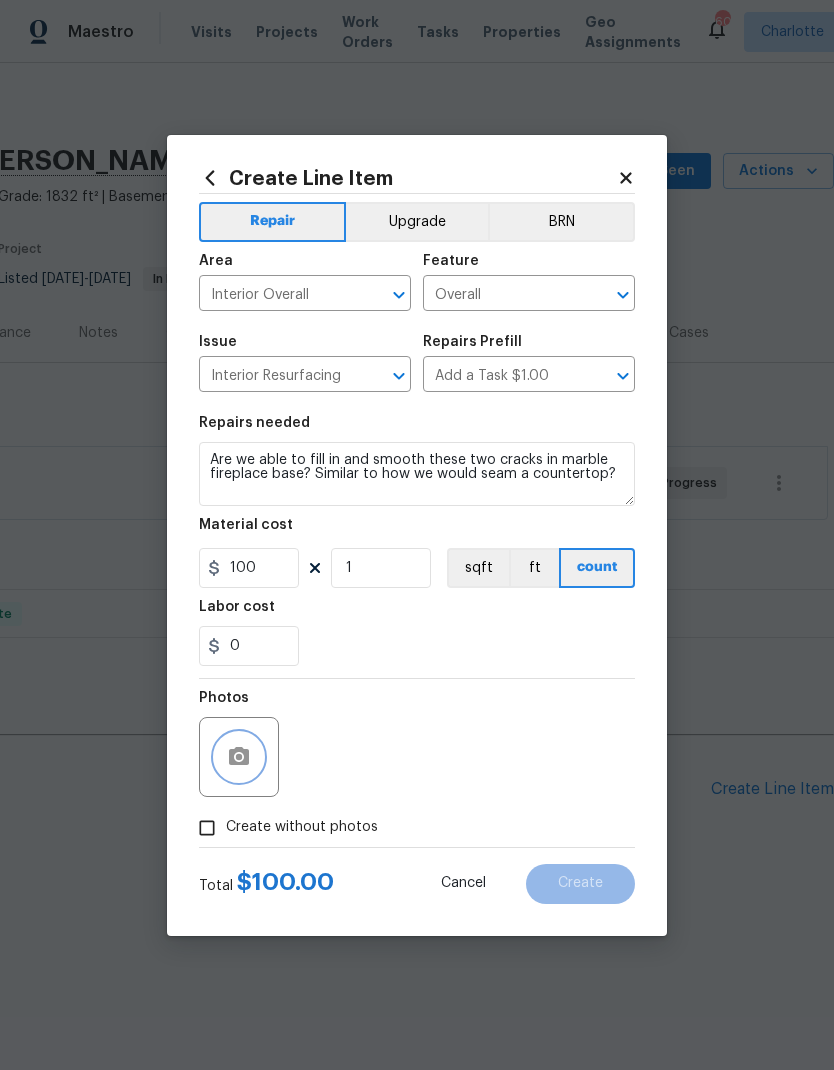 click 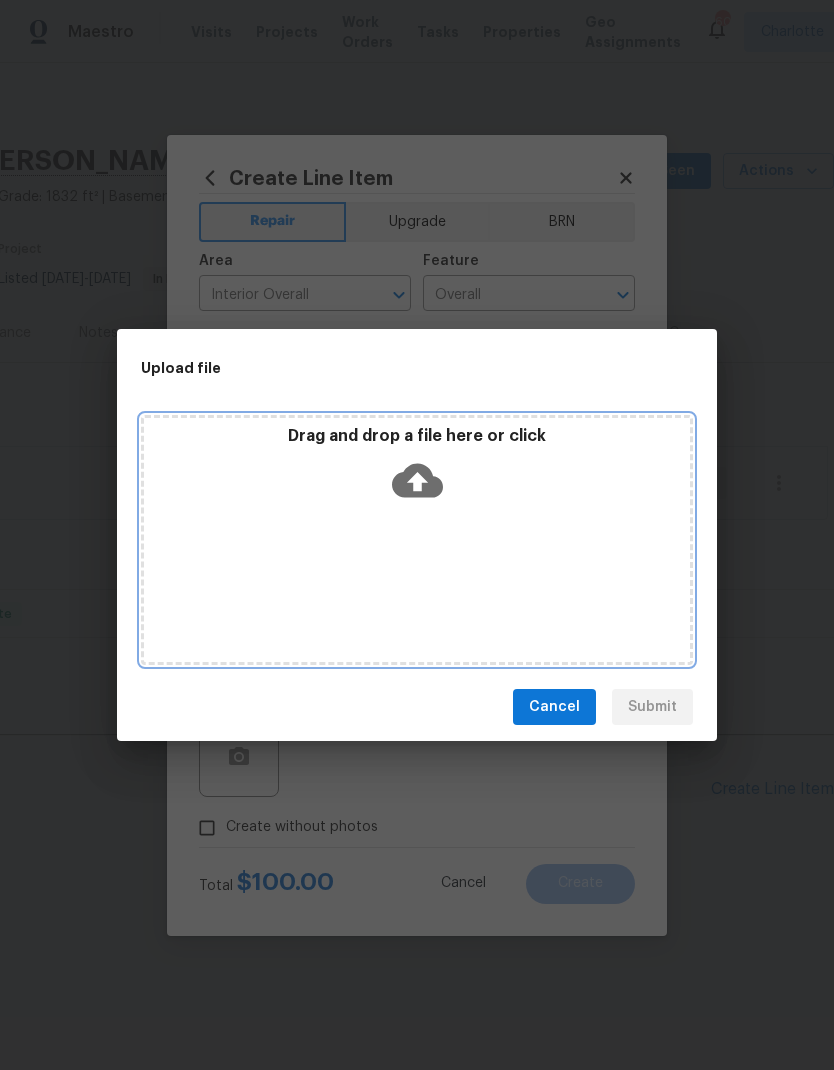 click 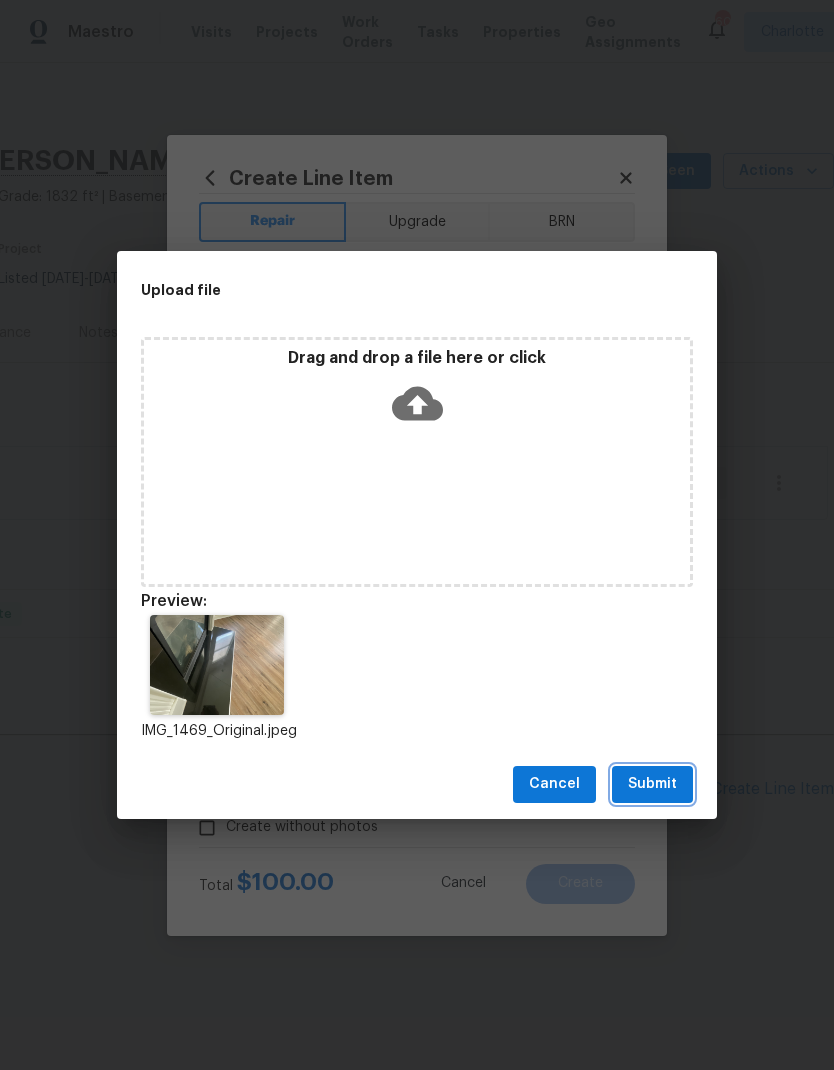 click on "Submit" at bounding box center (652, 784) 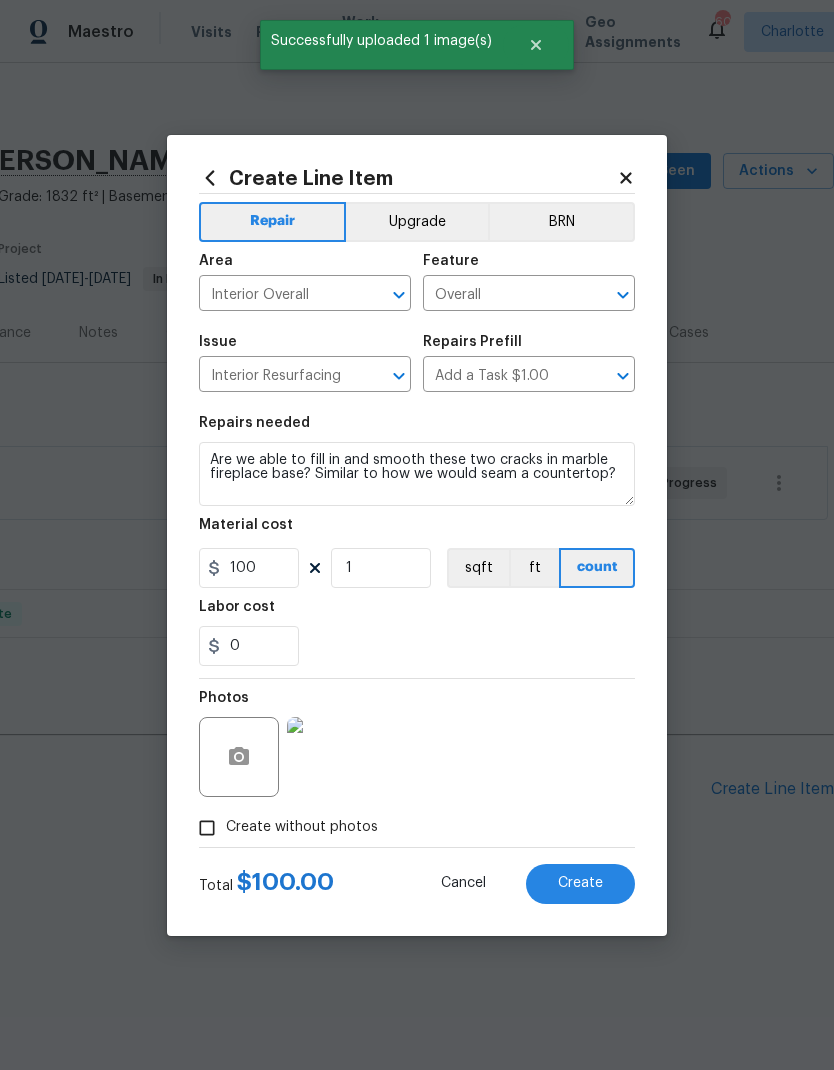 click on "Create" at bounding box center (580, 883) 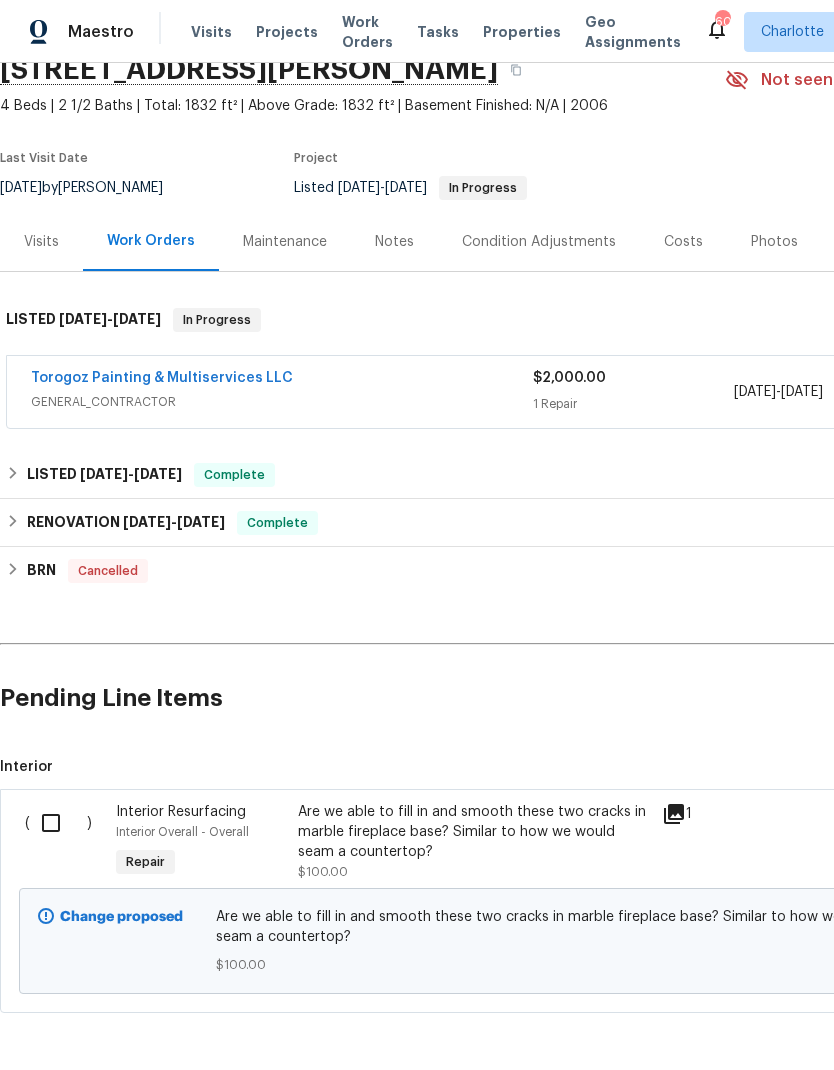 scroll, scrollTop: 90, scrollLeft: 0, axis: vertical 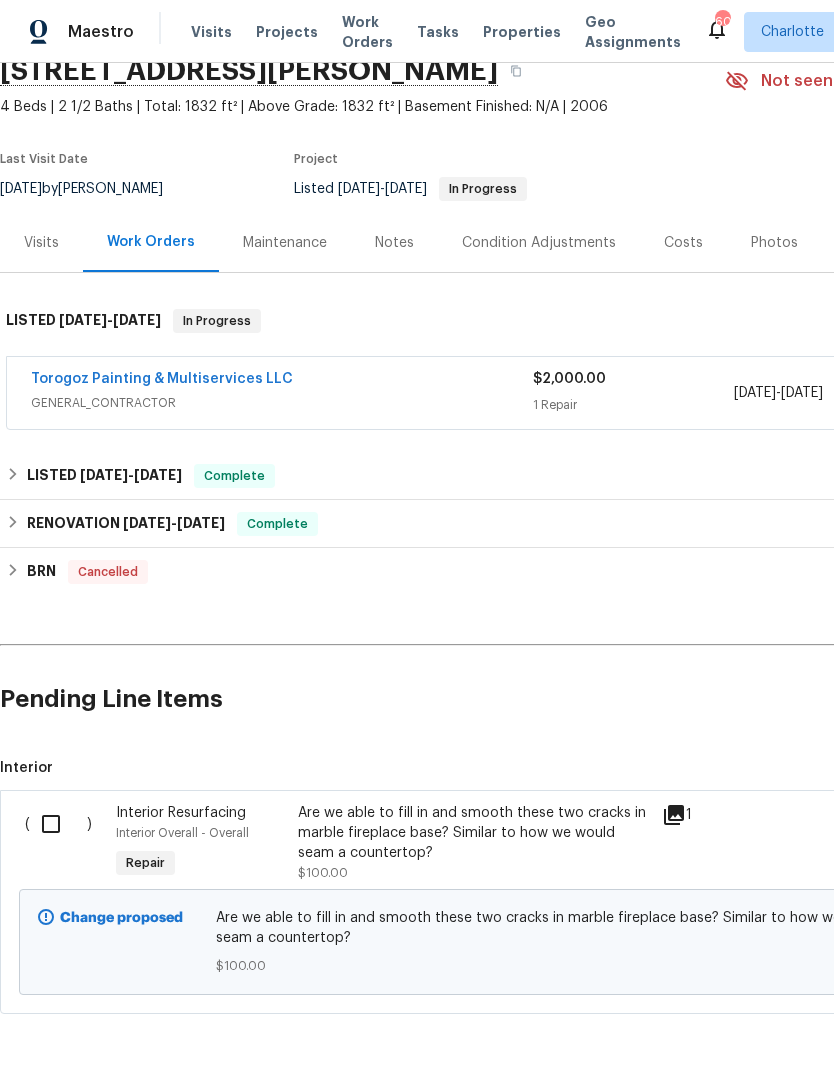 click at bounding box center [58, 824] 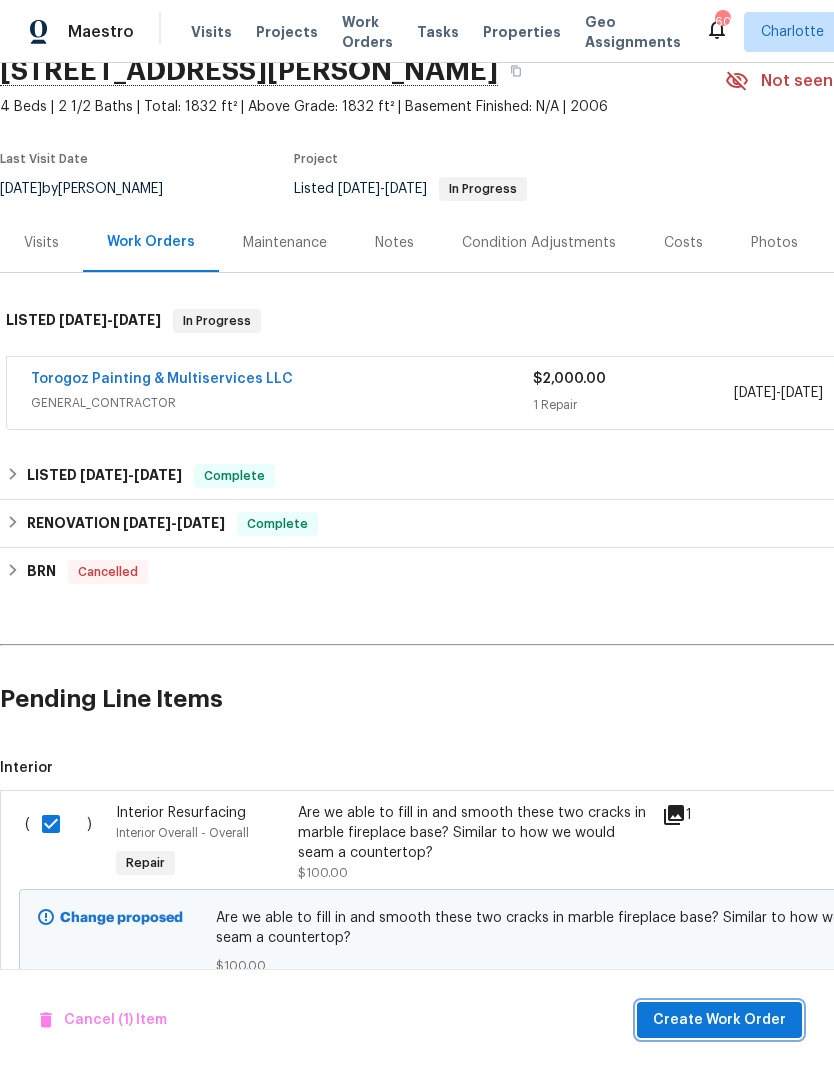 click on "Create Work Order" at bounding box center [719, 1020] 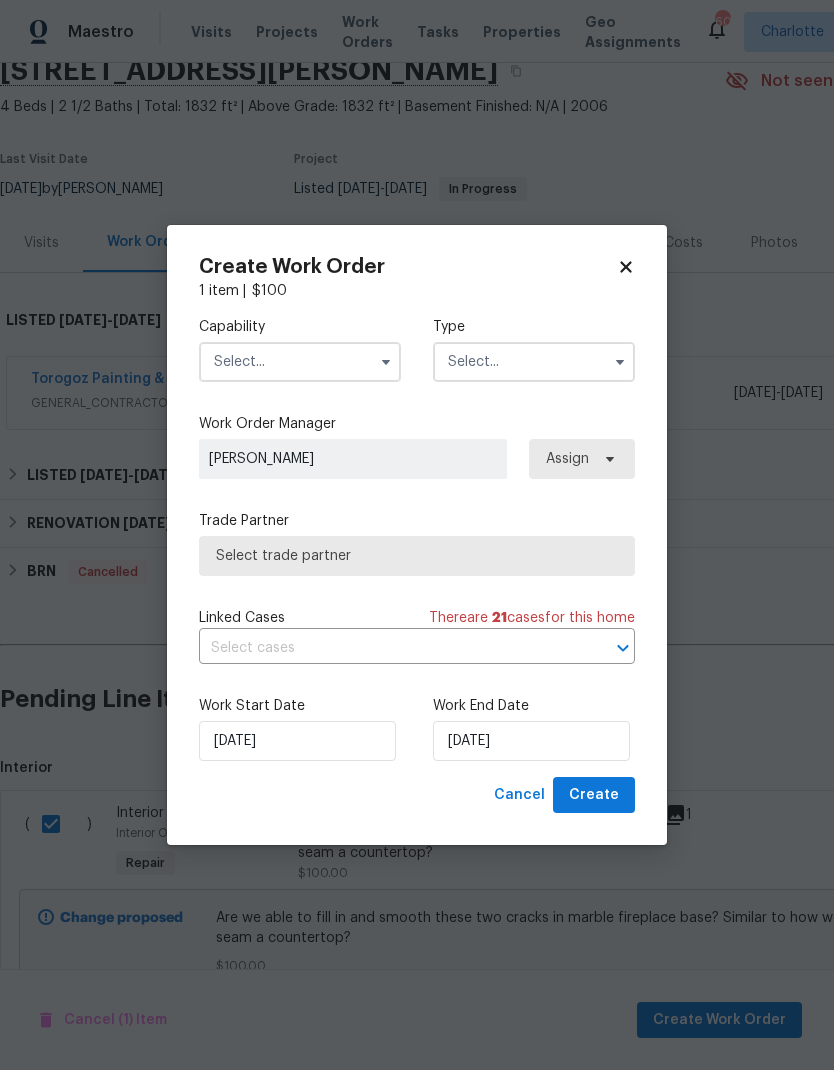 click at bounding box center [300, 362] 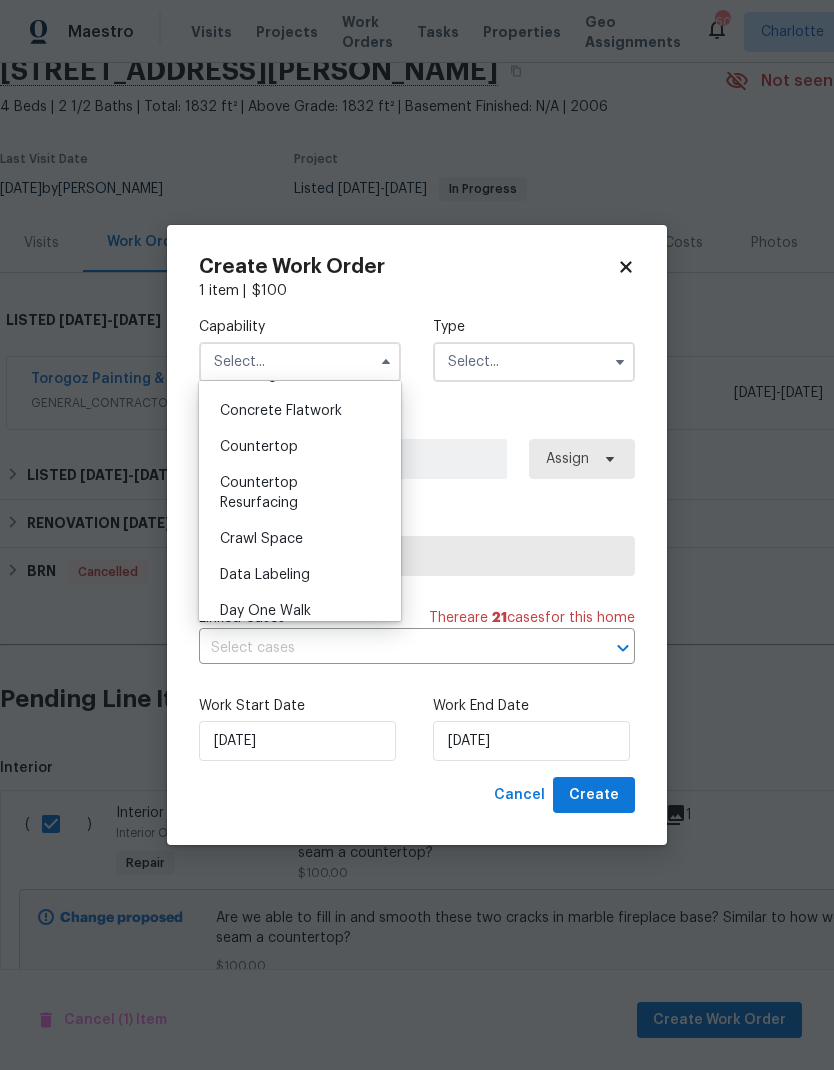 scroll, scrollTop: 352, scrollLeft: 0, axis: vertical 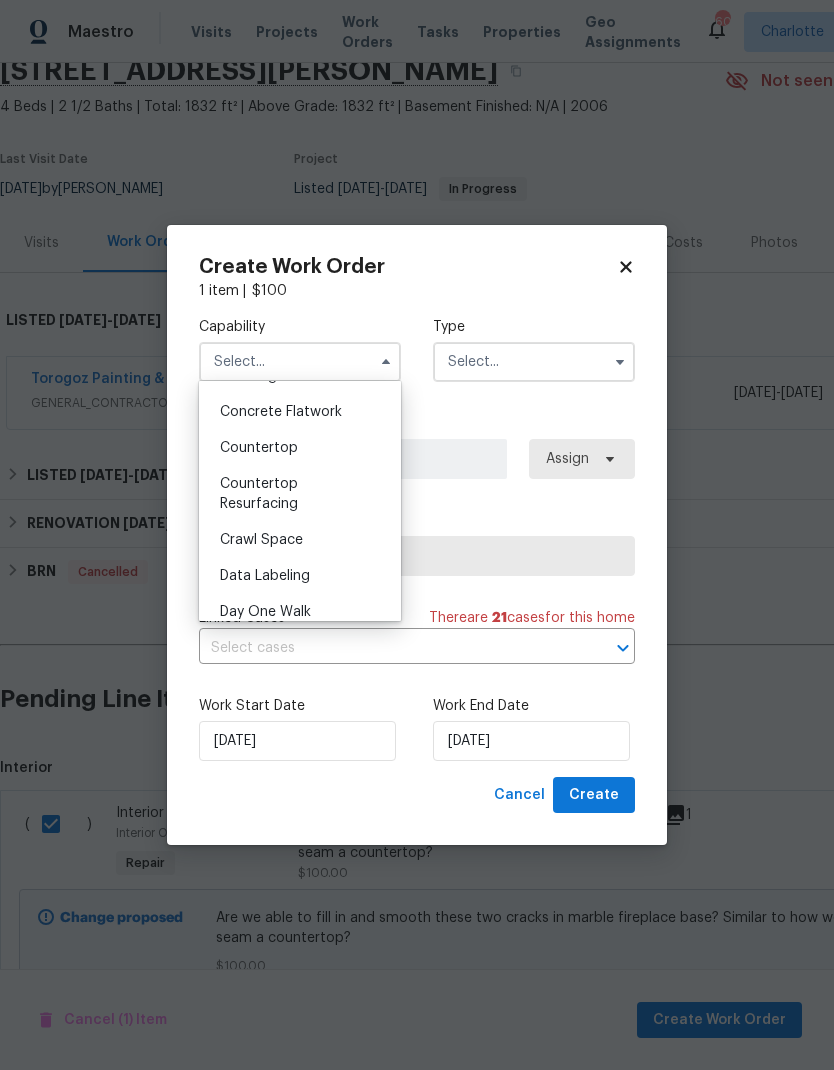 click on "Countertop Resurfacing" at bounding box center (300, 494) 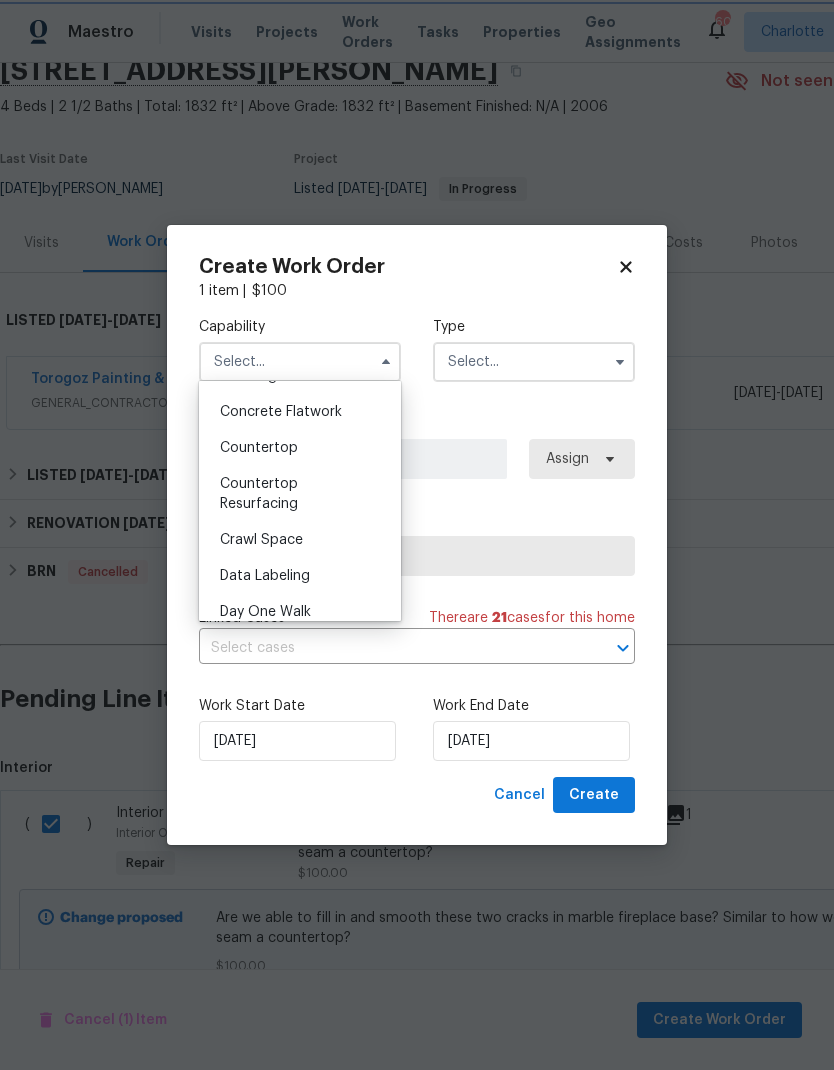 type on "Countertop Resurfacing" 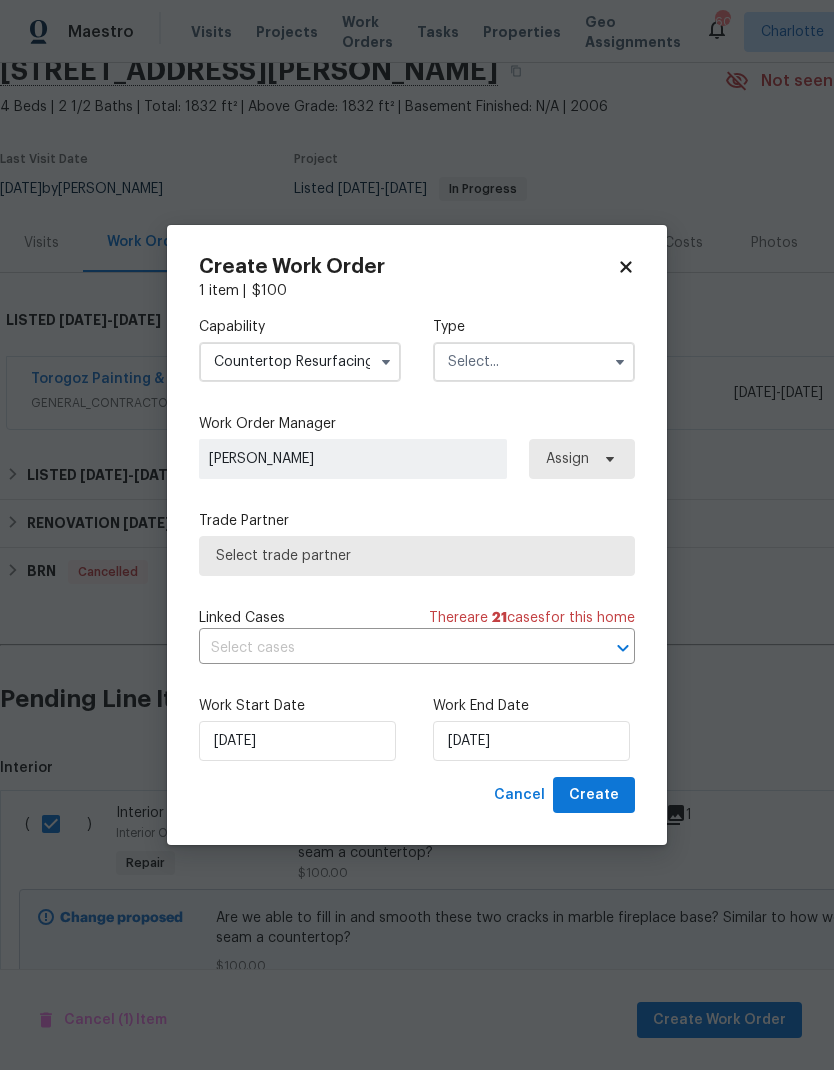 click at bounding box center [534, 362] 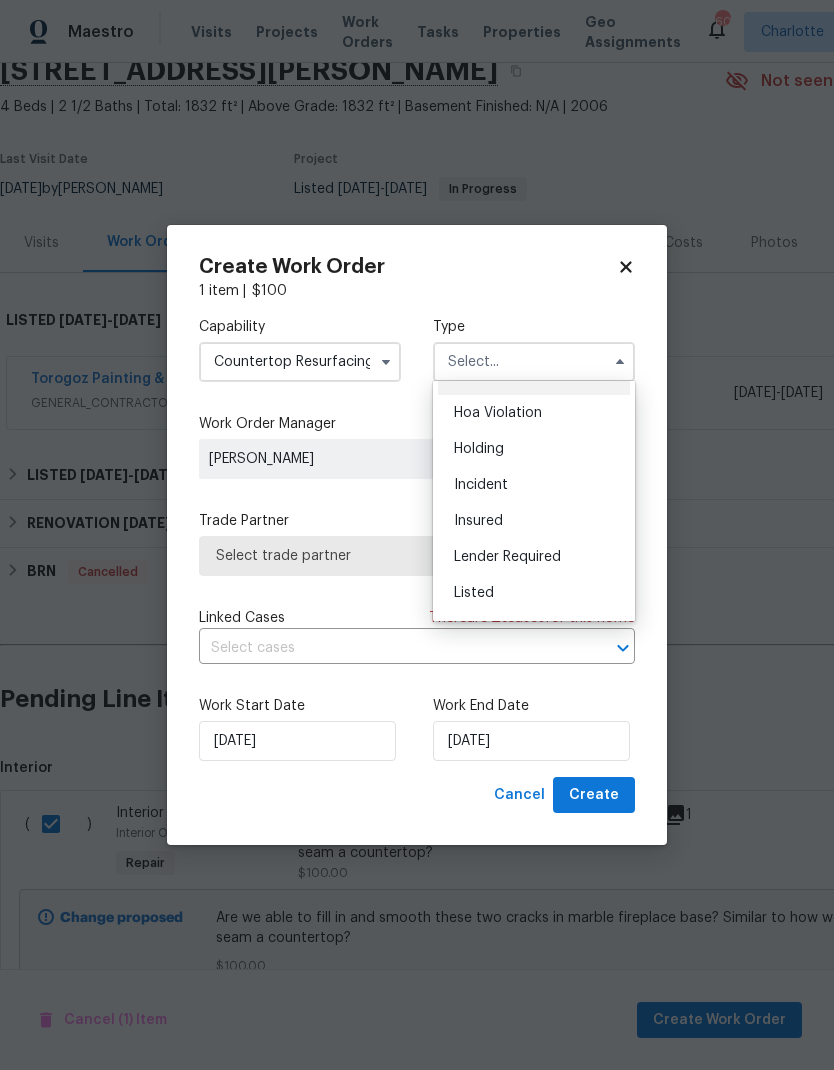 scroll, scrollTop: 84, scrollLeft: 0, axis: vertical 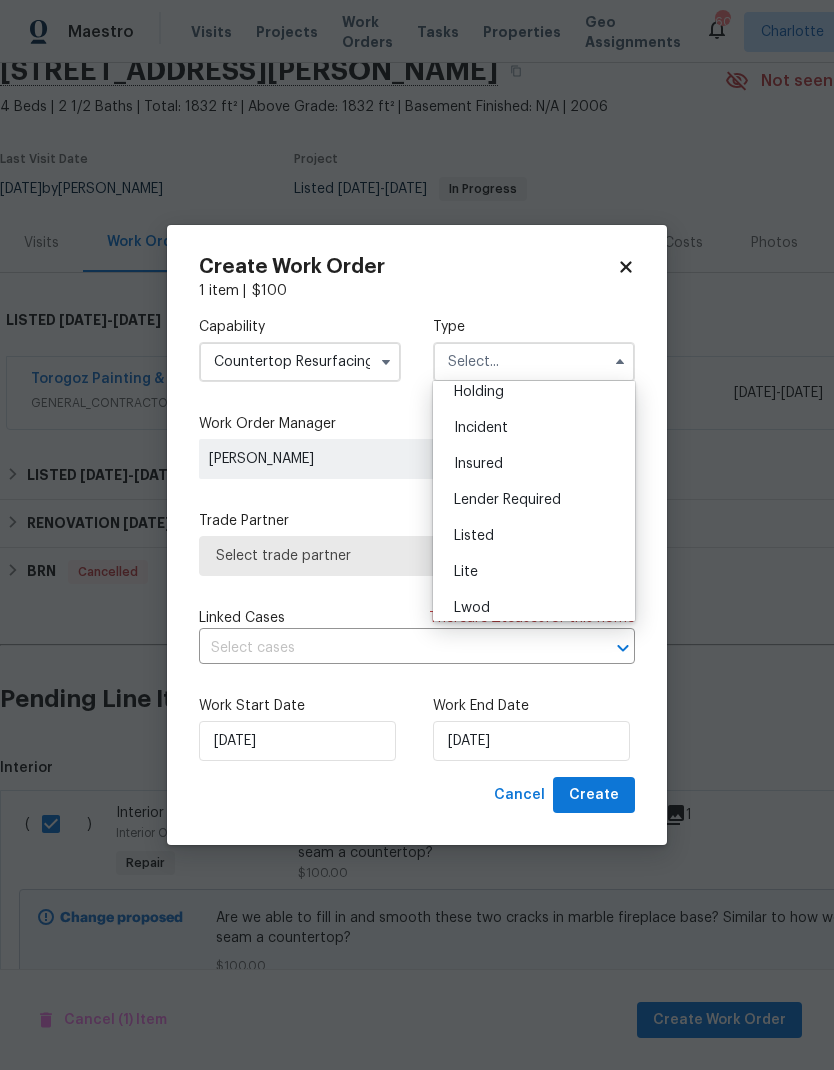 click on "Listed" at bounding box center [534, 536] 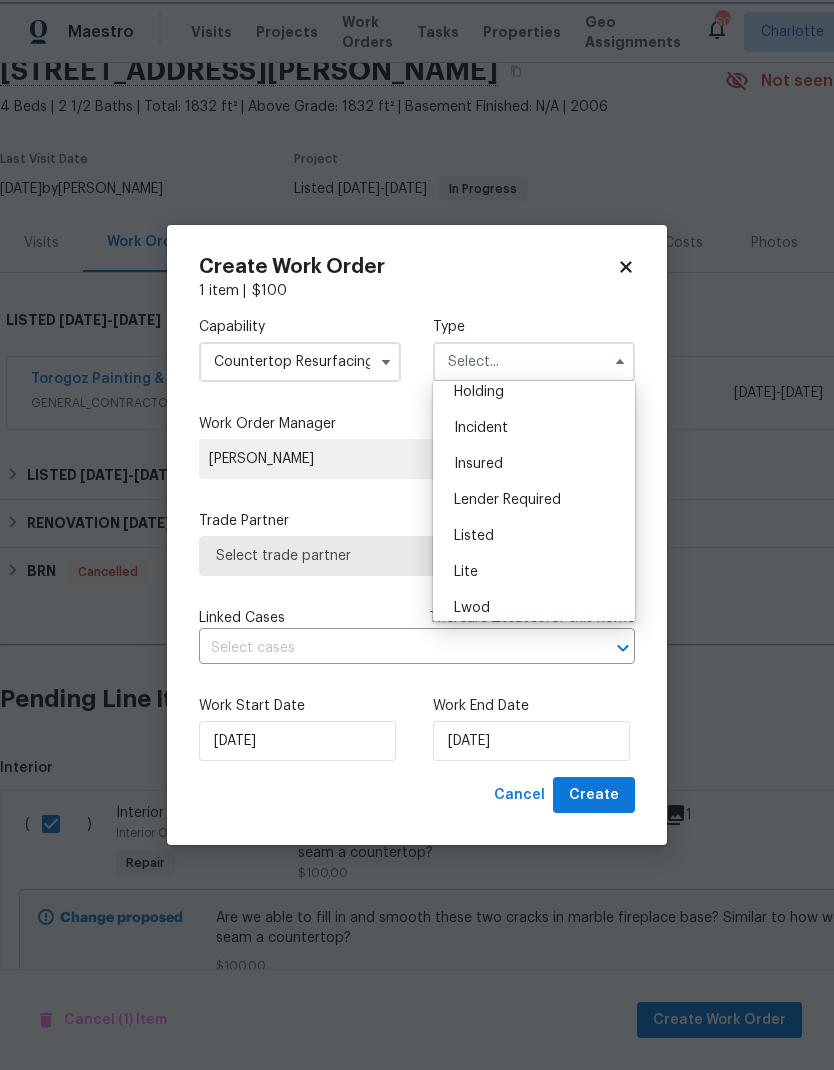 type on "Listed" 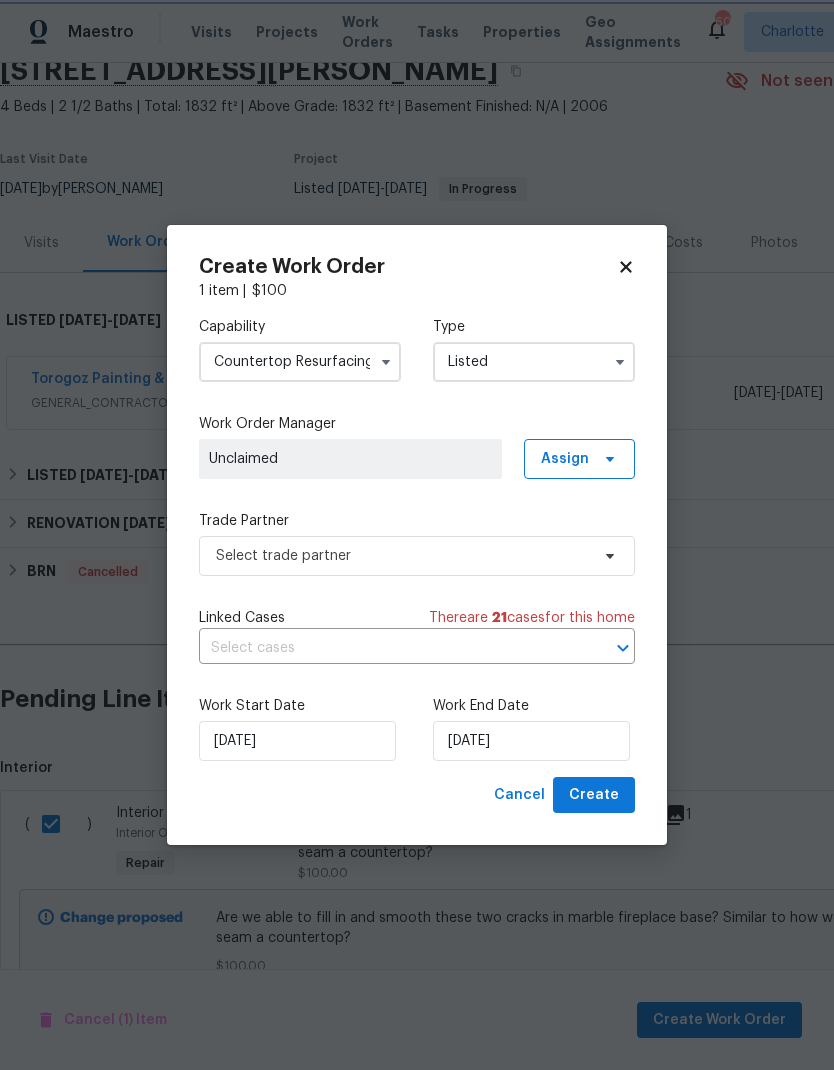scroll, scrollTop: 0, scrollLeft: 0, axis: both 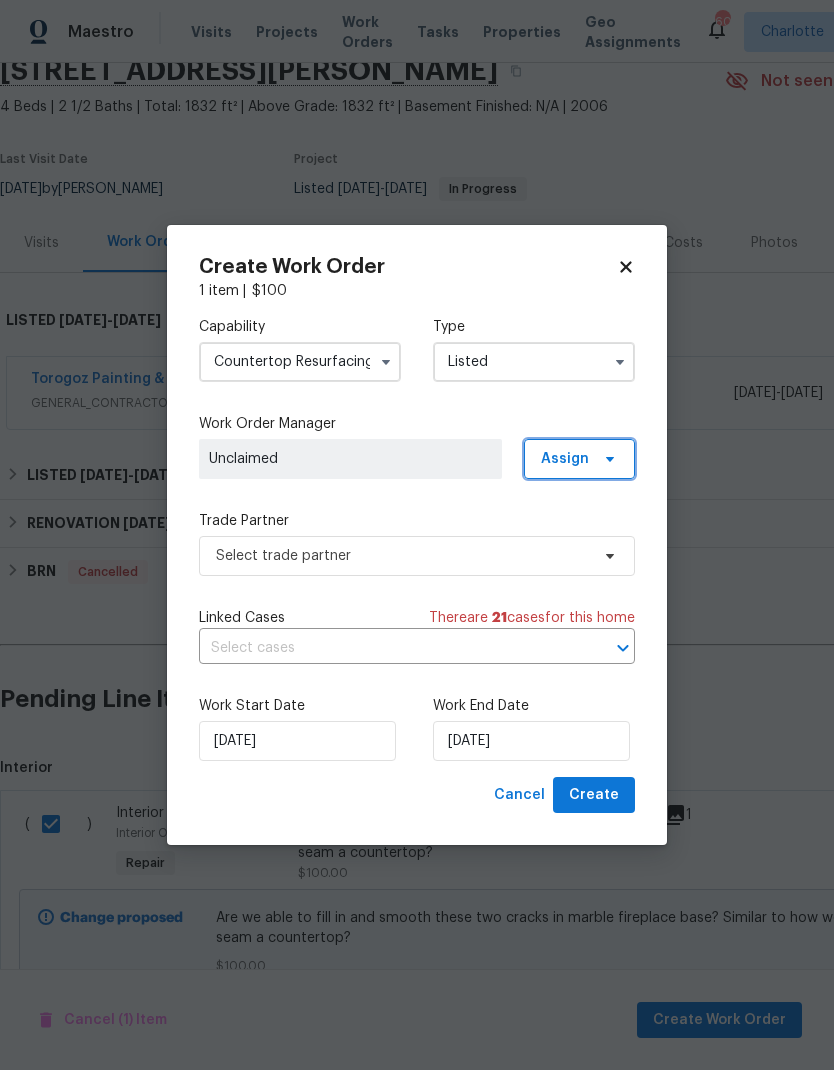 click 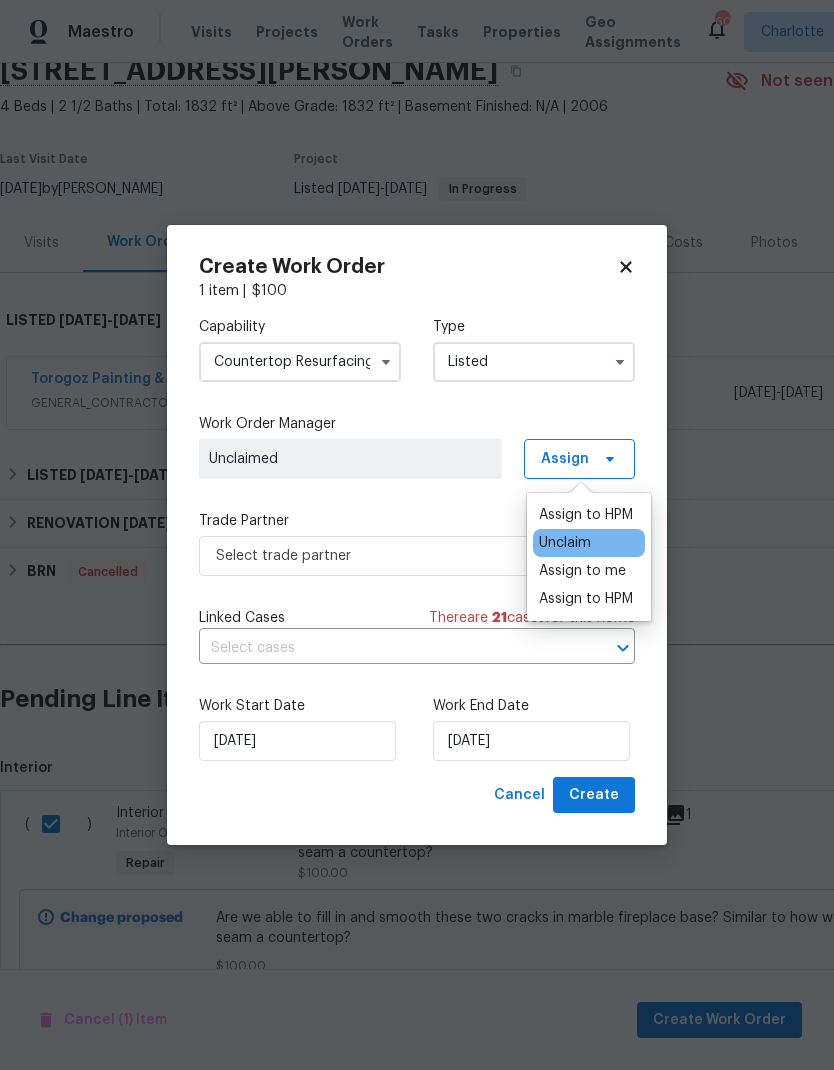click on "Unclaim" at bounding box center [565, 543] 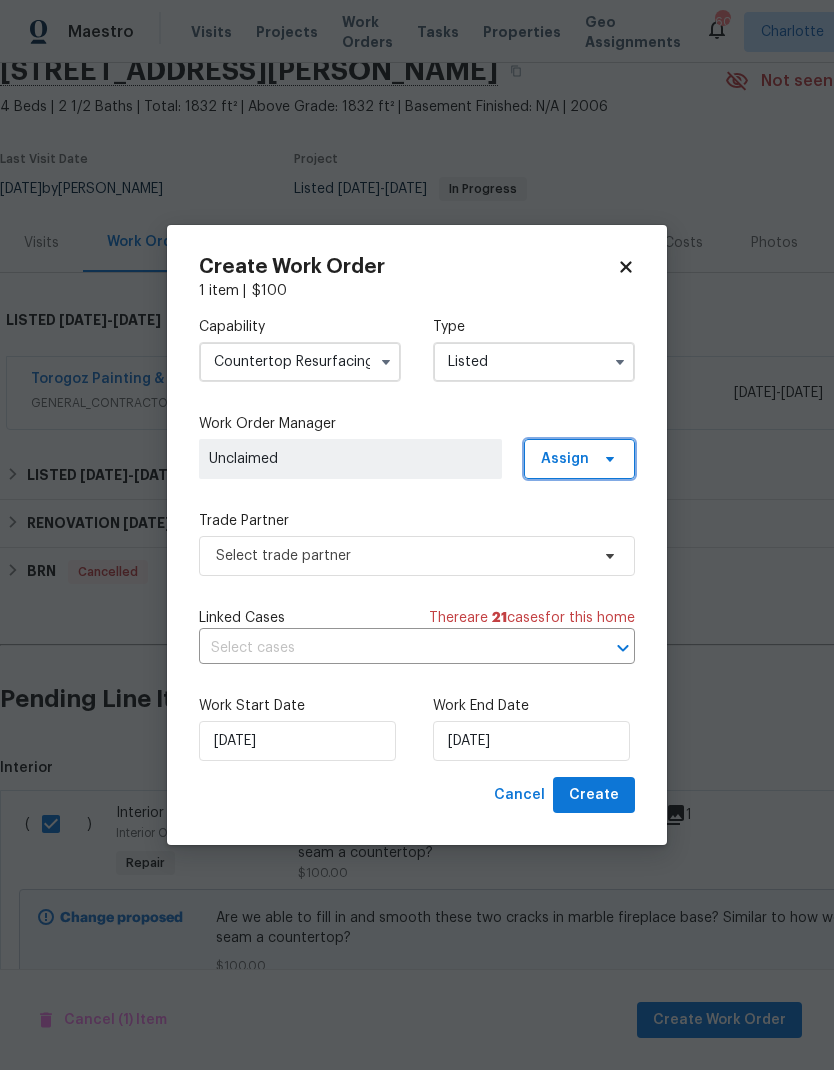 click 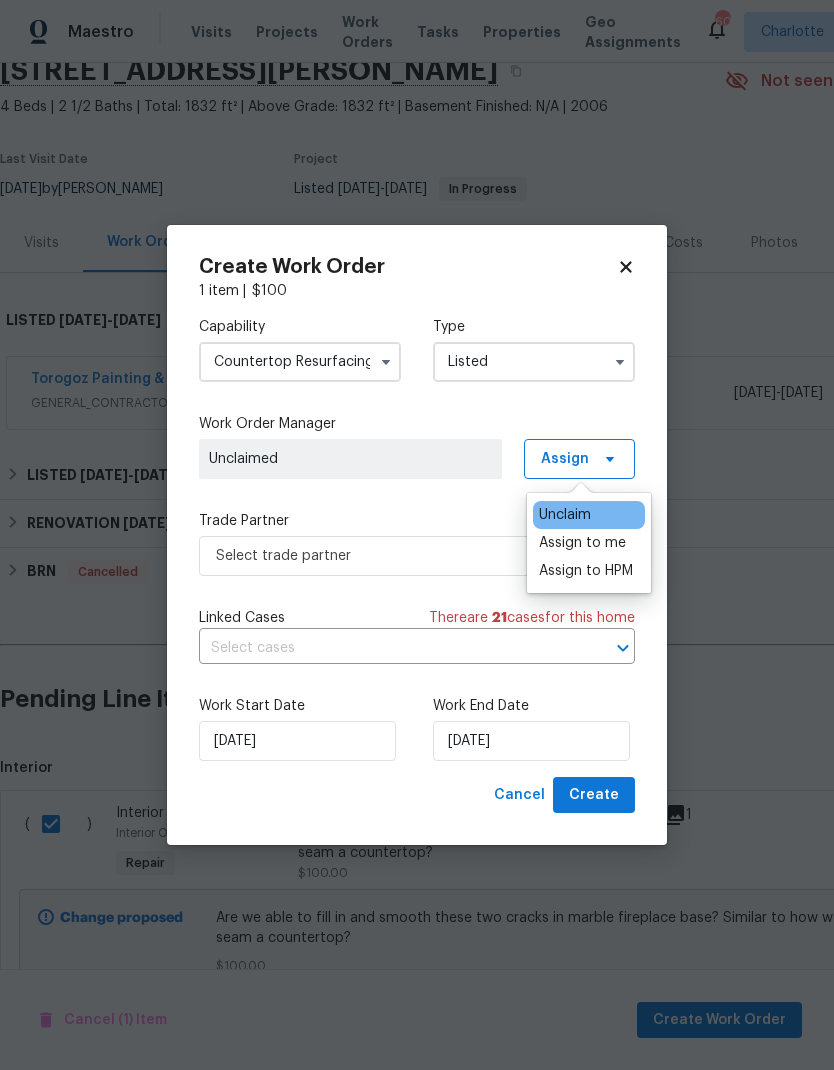 click on "Assign to HPM" at bounding box center (586, 571) 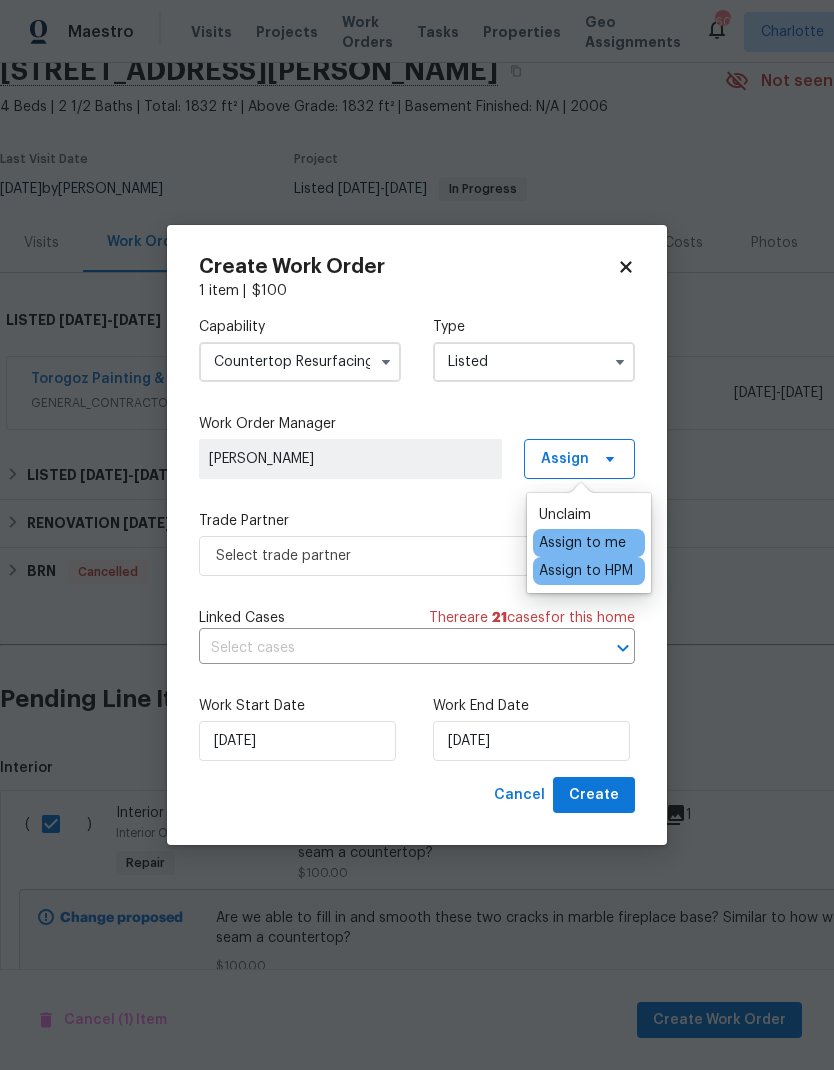 click on "Capability   Countertop Resurfacing Type   Listed Work Order Manager   Ryan Carder Assign Trade Partner   Select trade partner Linked Cases There  are   21  case s  for this home   ​ Work Start Date   7/17/2025 Work End Date   7/17/2025" at bounding box center [417, 539] 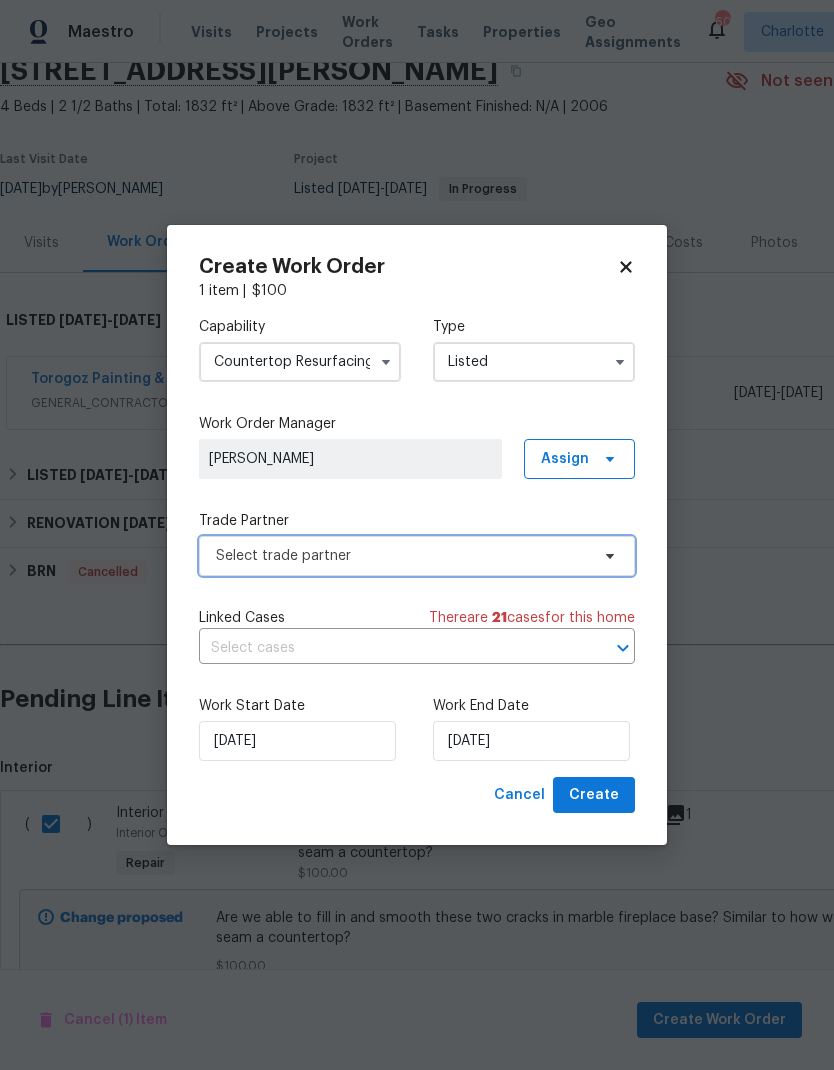 click 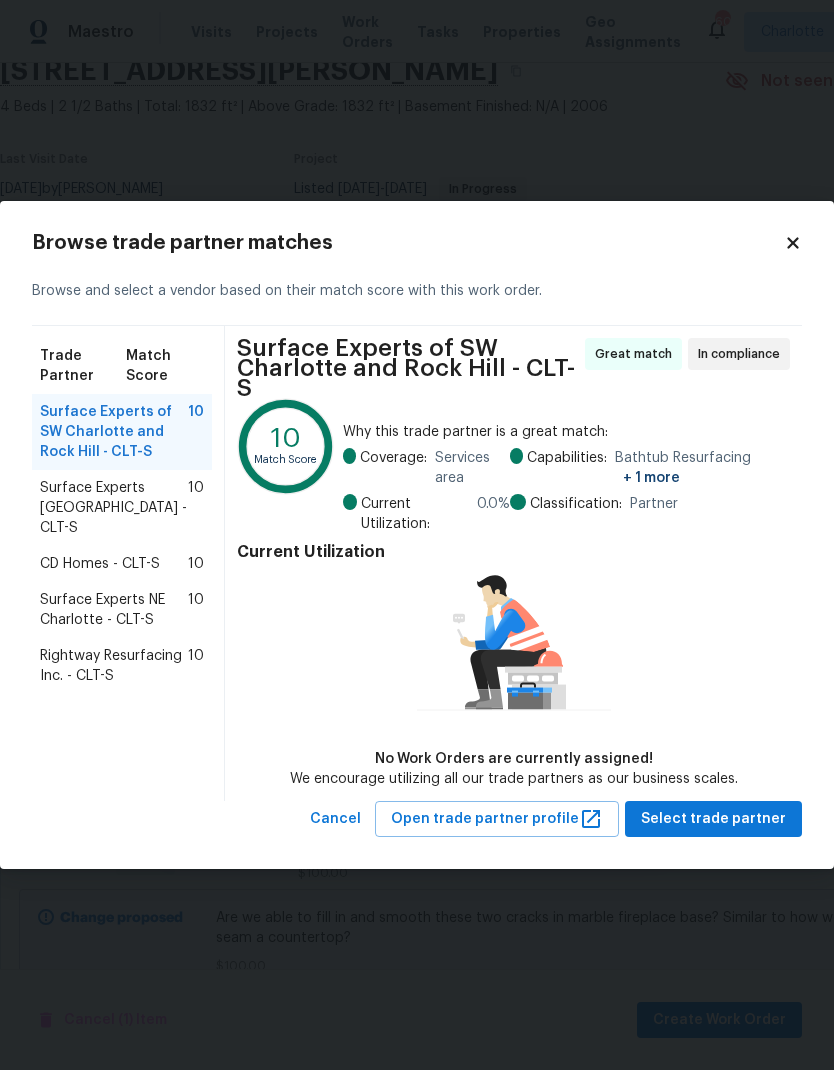 click on "Surface Experts South Charlotte - CLT-S" at bounding box center [114, 508] 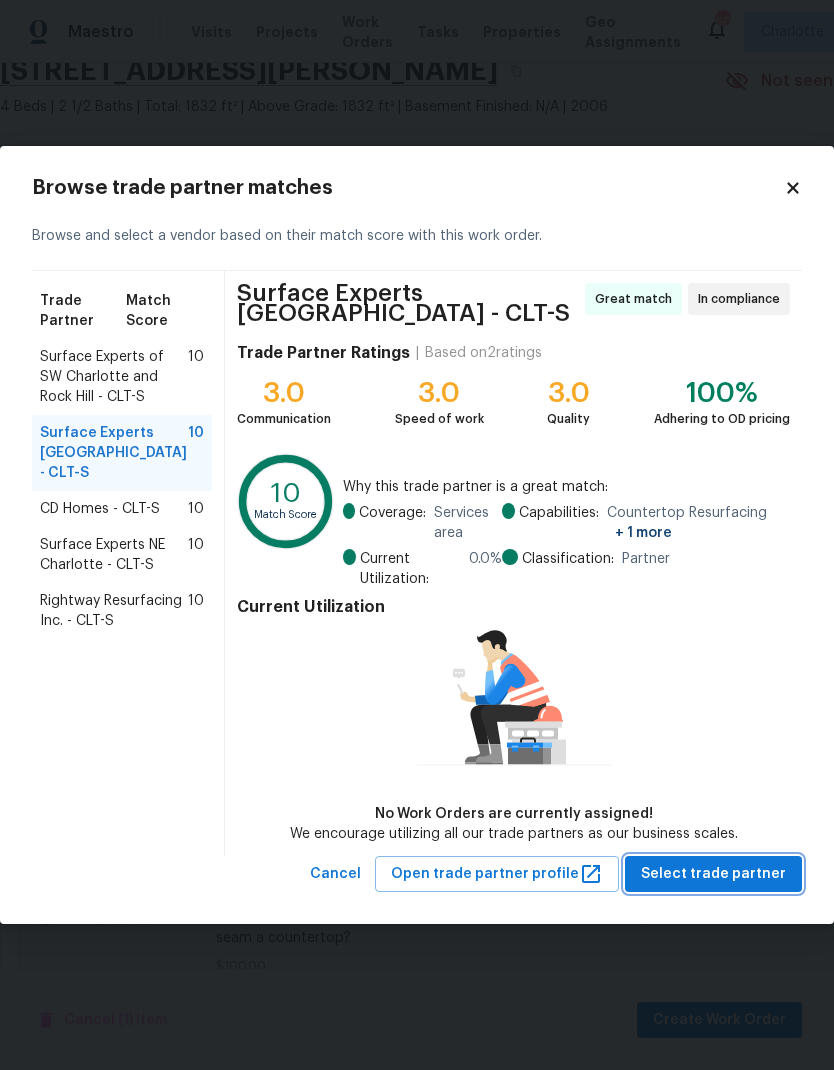 click on "Select trade partner" at bounding box center (713, 874) 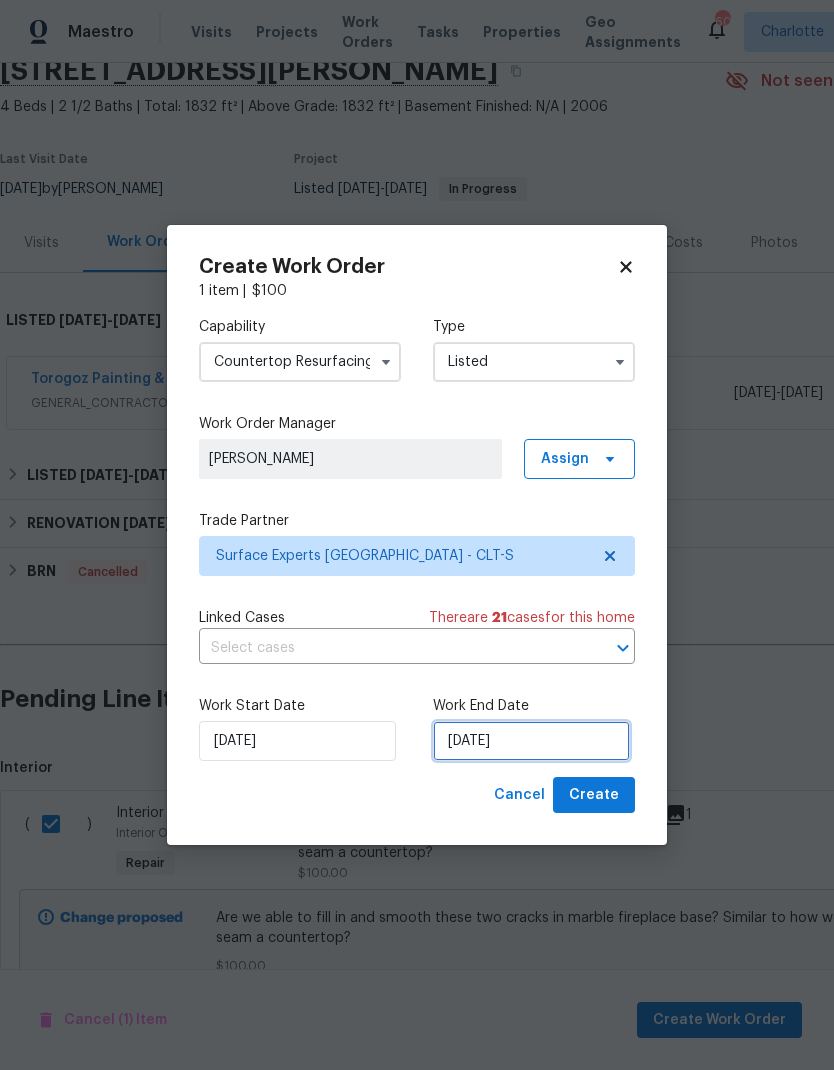 click on "[DATE]" at bounding box center [531, 741] 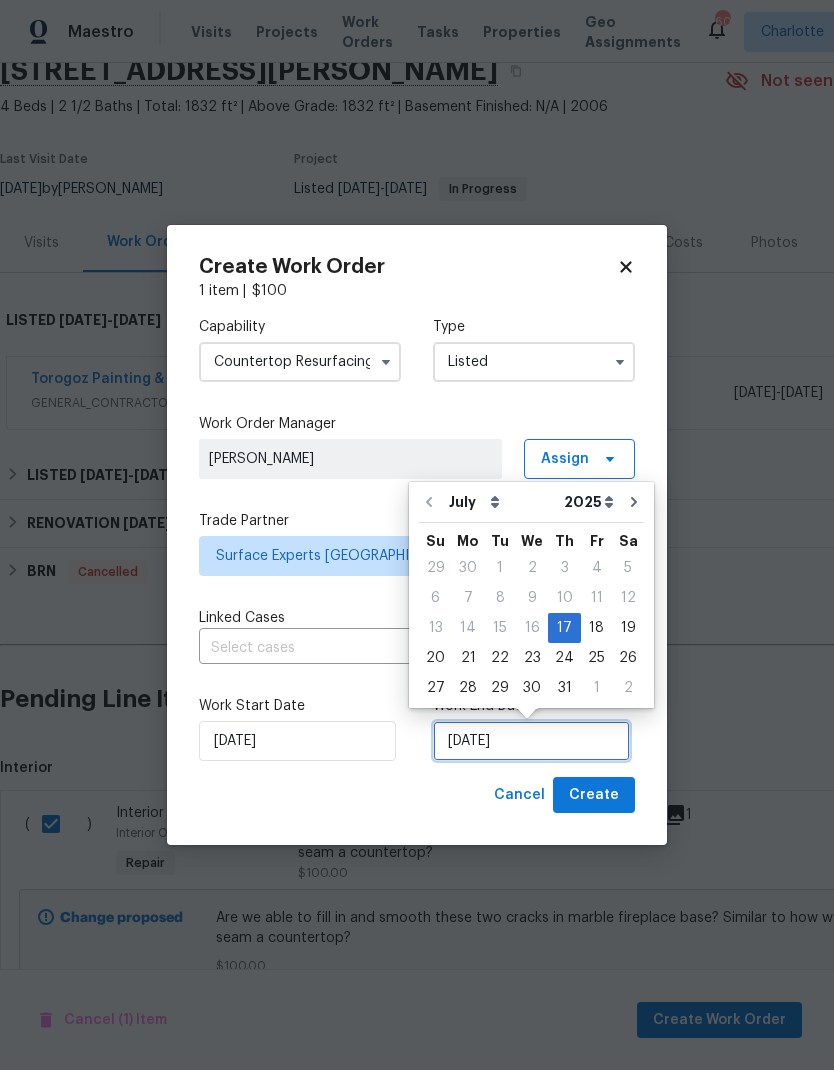 scroll, scrollTop: 15, scrollLeft: 0, axis: vertical 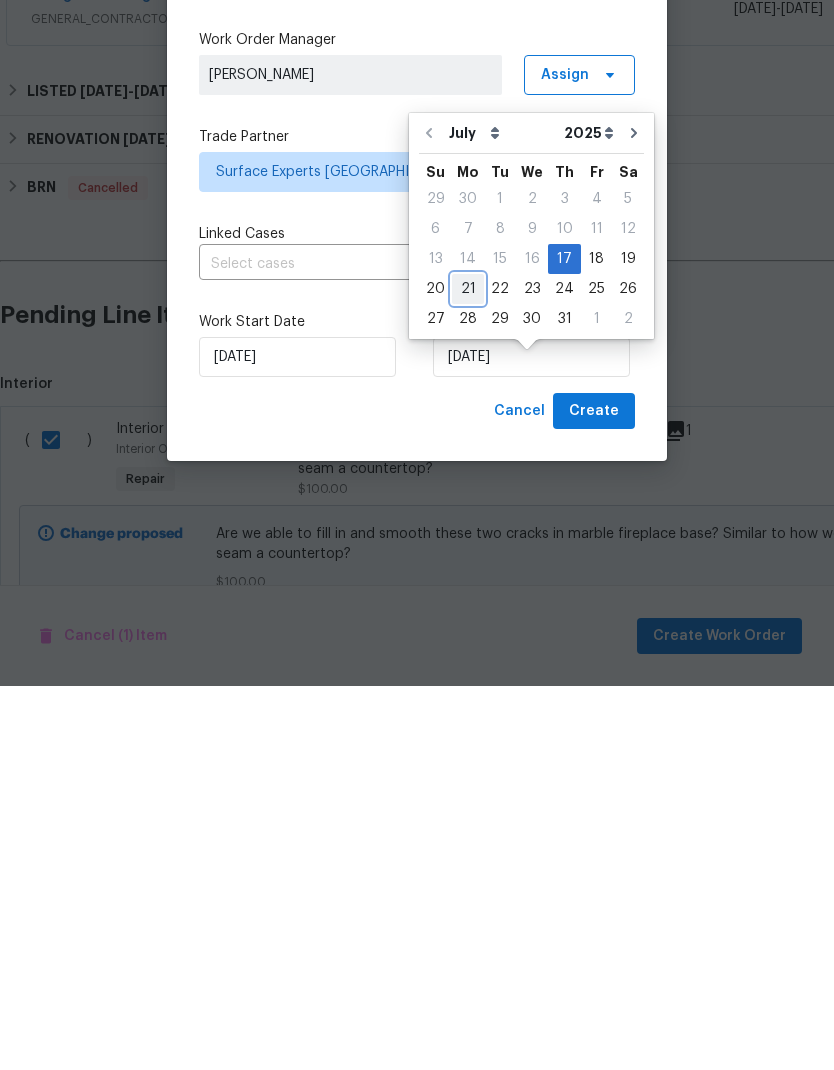 click on "21" at bounding box center [468, 673] 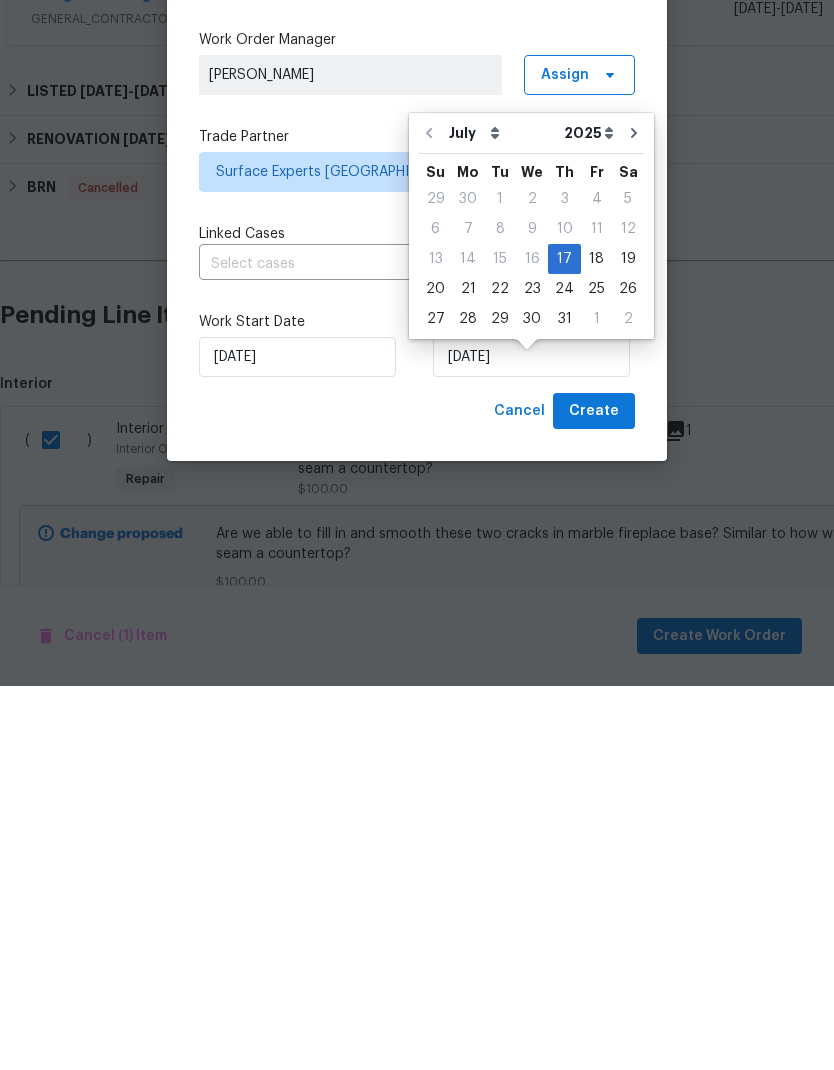 scroll, scrollTop: 80, scrollLeft: 0, axis: vertical 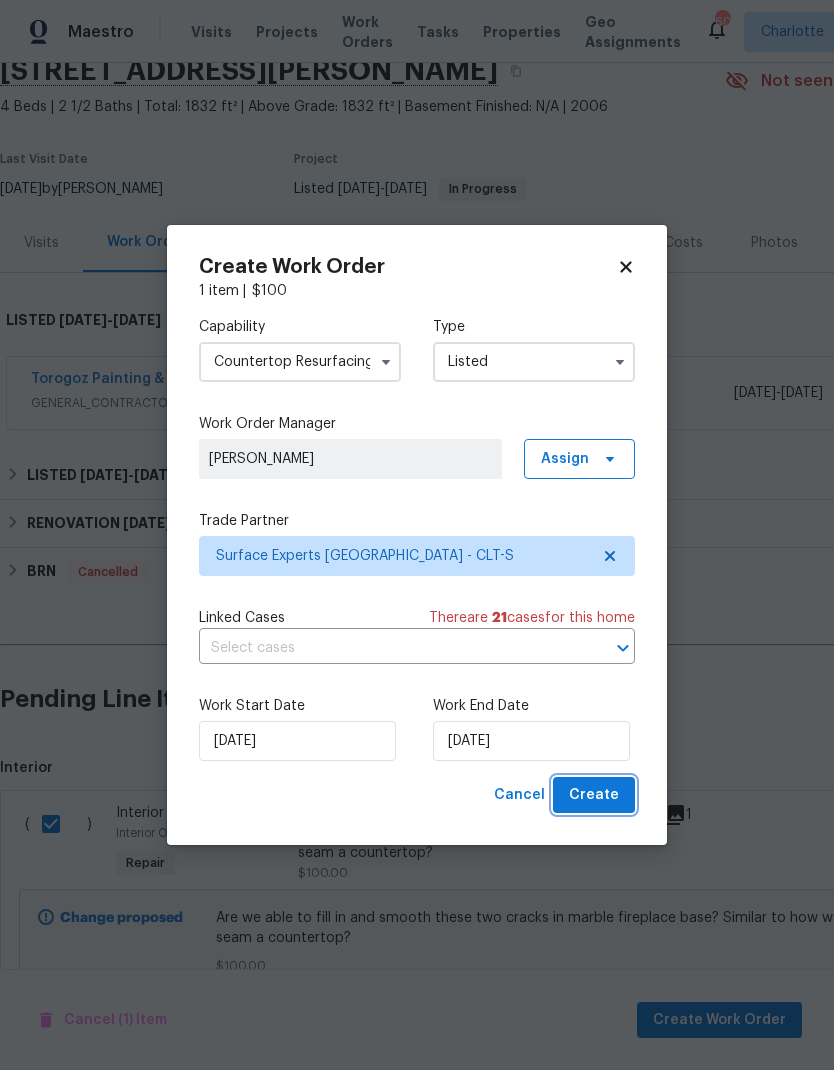 click on "Create" at bounding box center [594, 795] 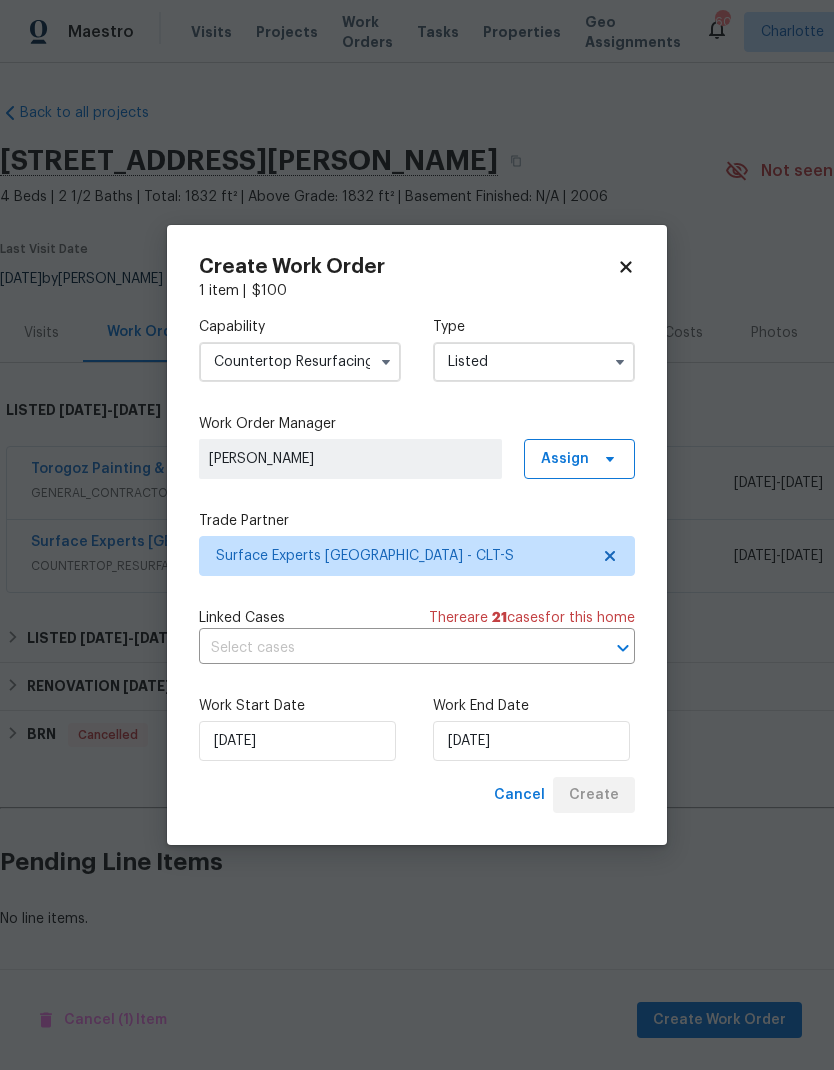 scroll, scrollTop: 0, scrollLeft: 0, axis: both 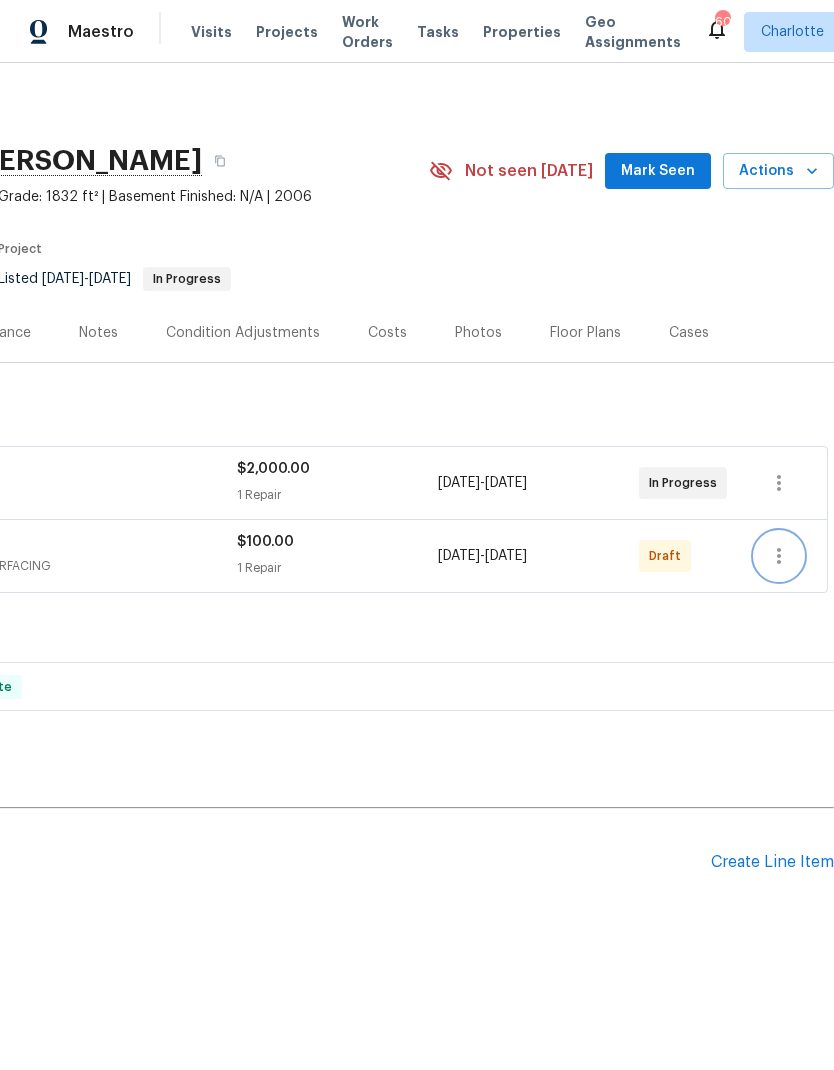 click 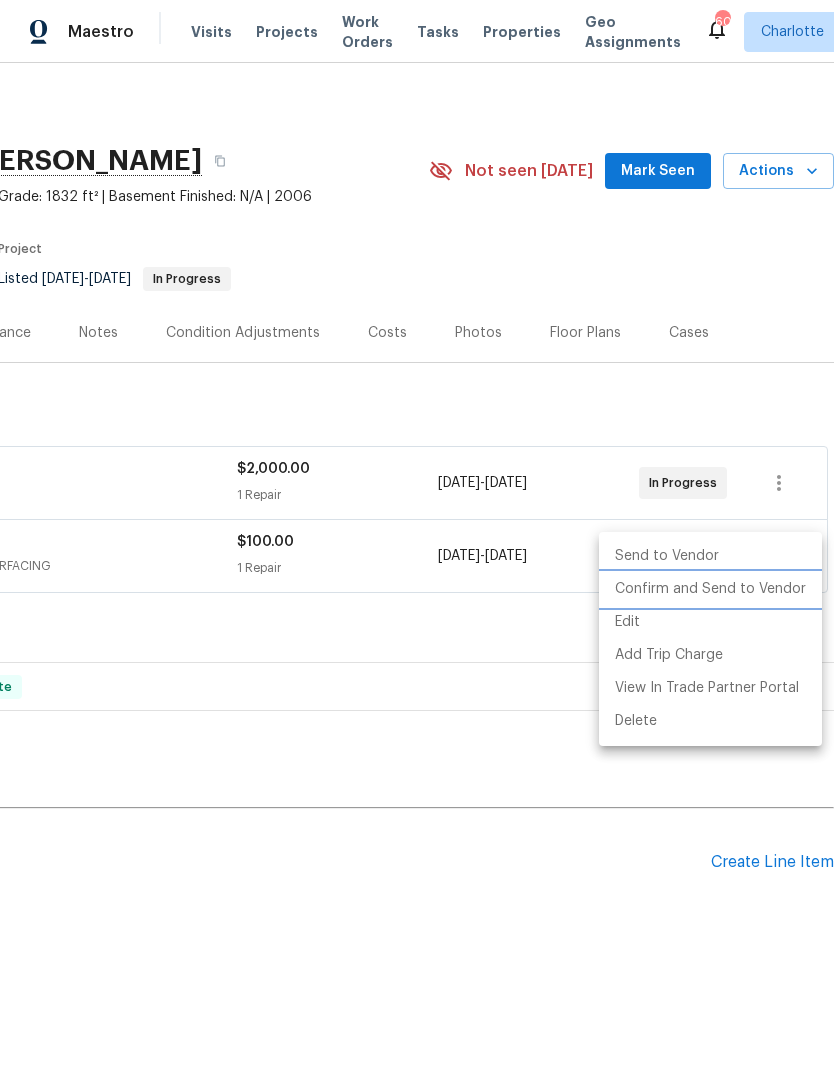 click on "Confirm and Send to Vendor" at bounding box center [710, 589] 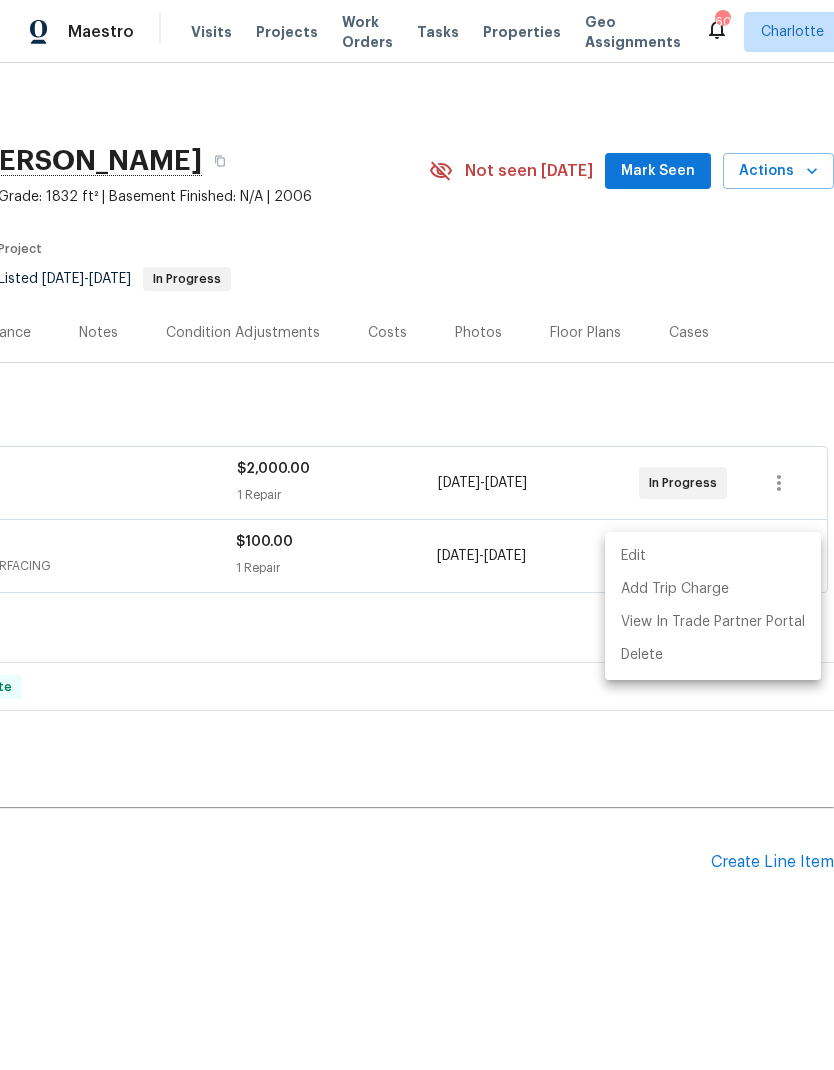 click at bounding box center (417, 535) 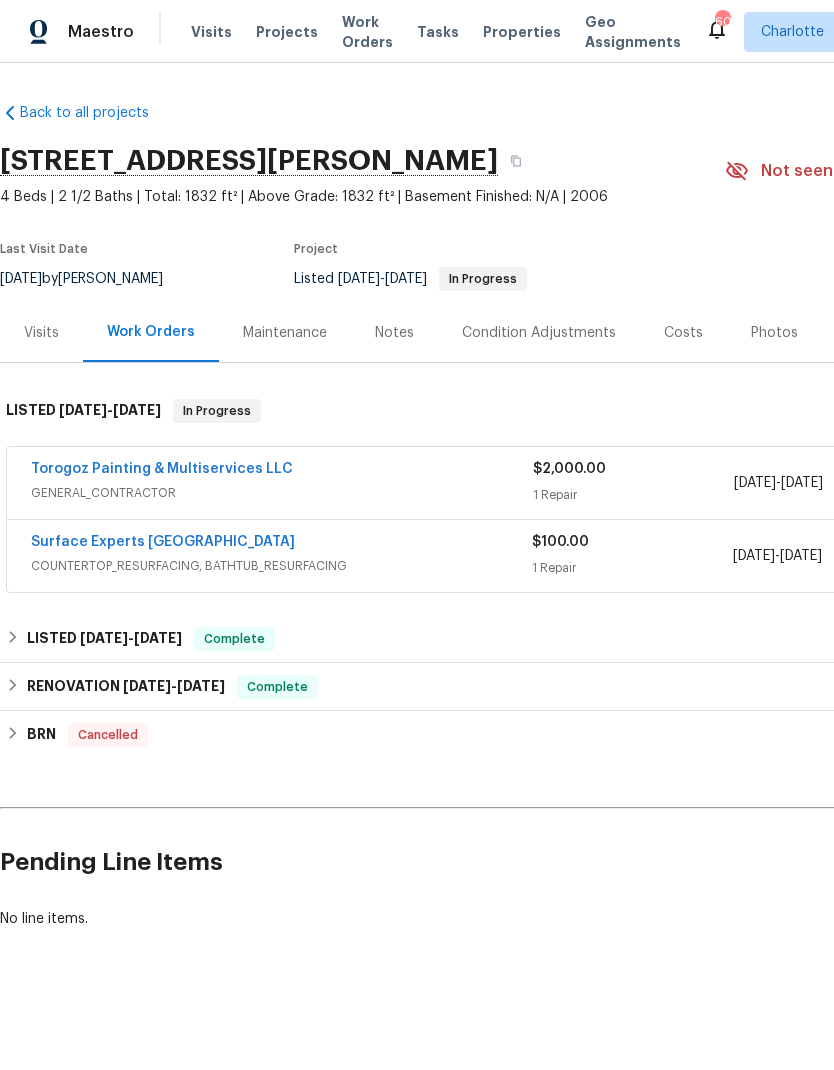 scroll, scrollTop: 0, scrollLeft: 0, axis: both 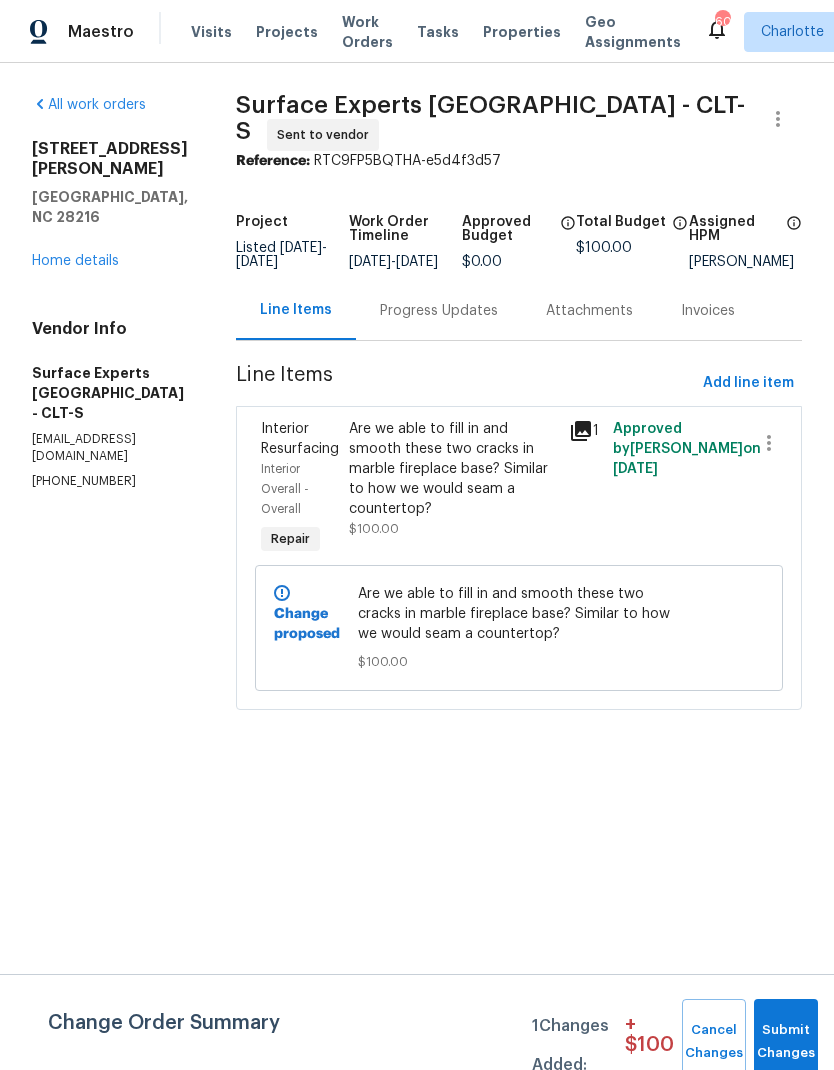 click on "Progress Updates" at bounding box center (439, 311) 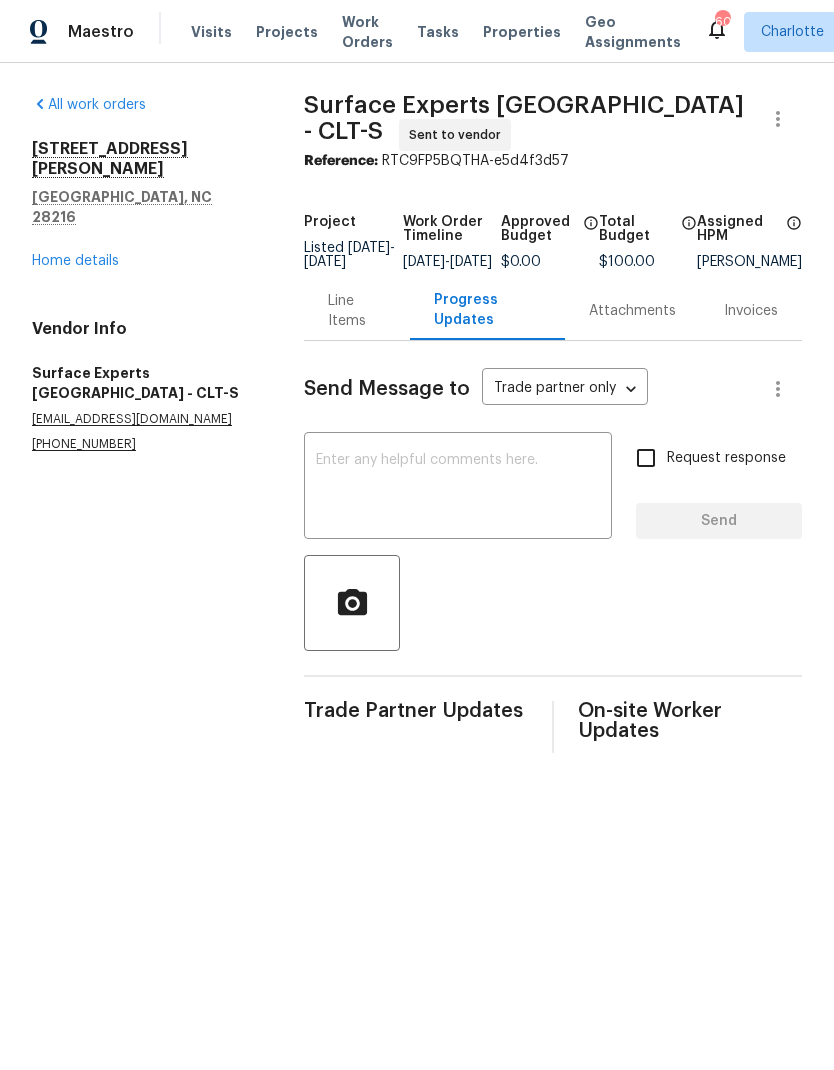 click at bounding box center [458, 488] 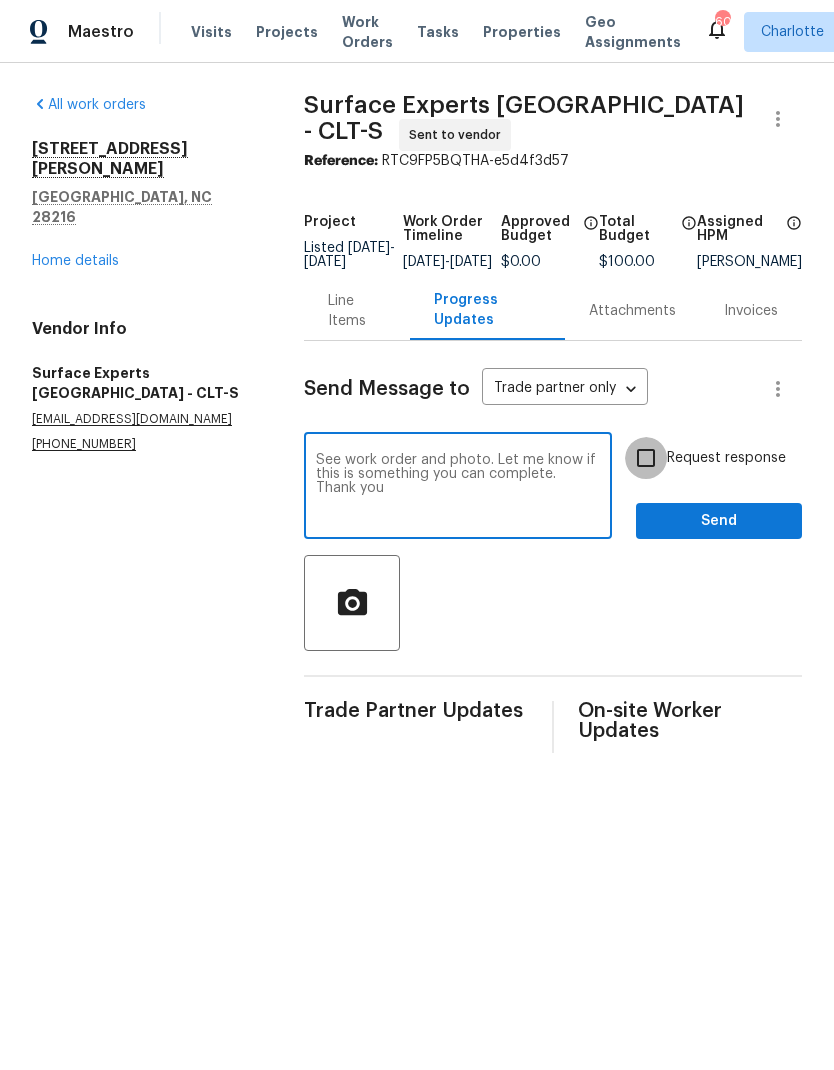 type on "See work order and photo. Let me know if this is something you can complete. Thank you" 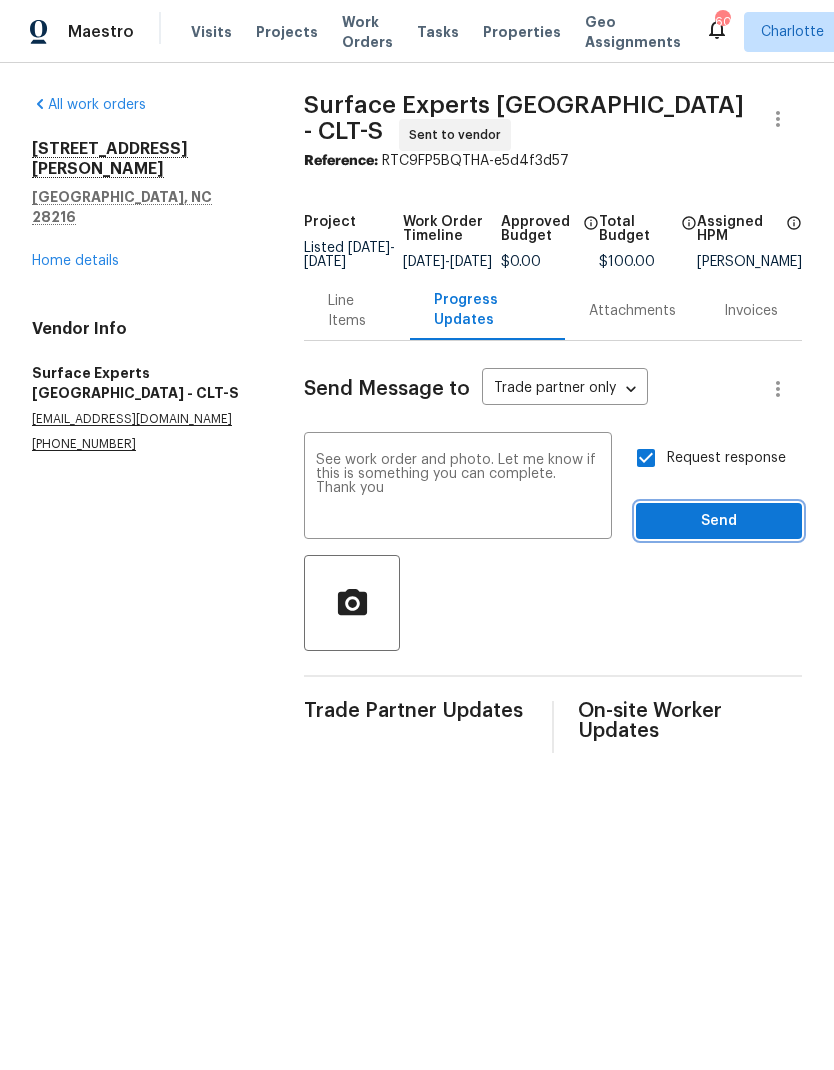 click on "Send" at bounding box center [719, 521] 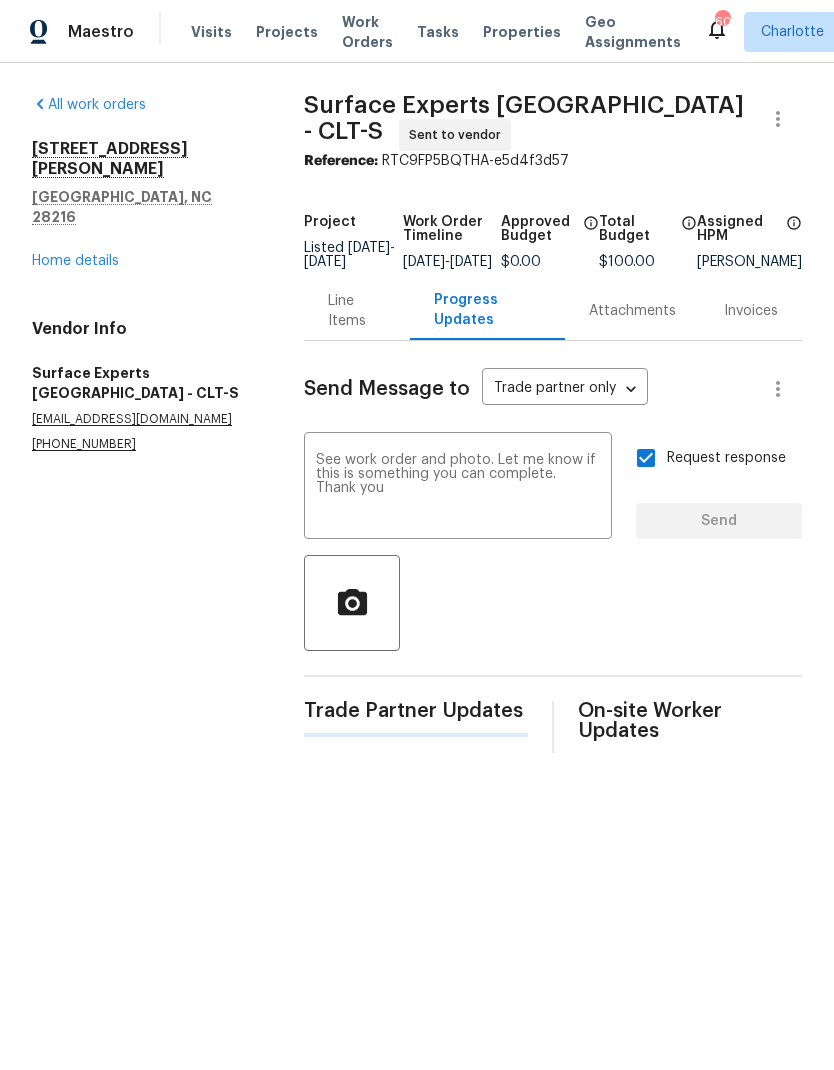 type 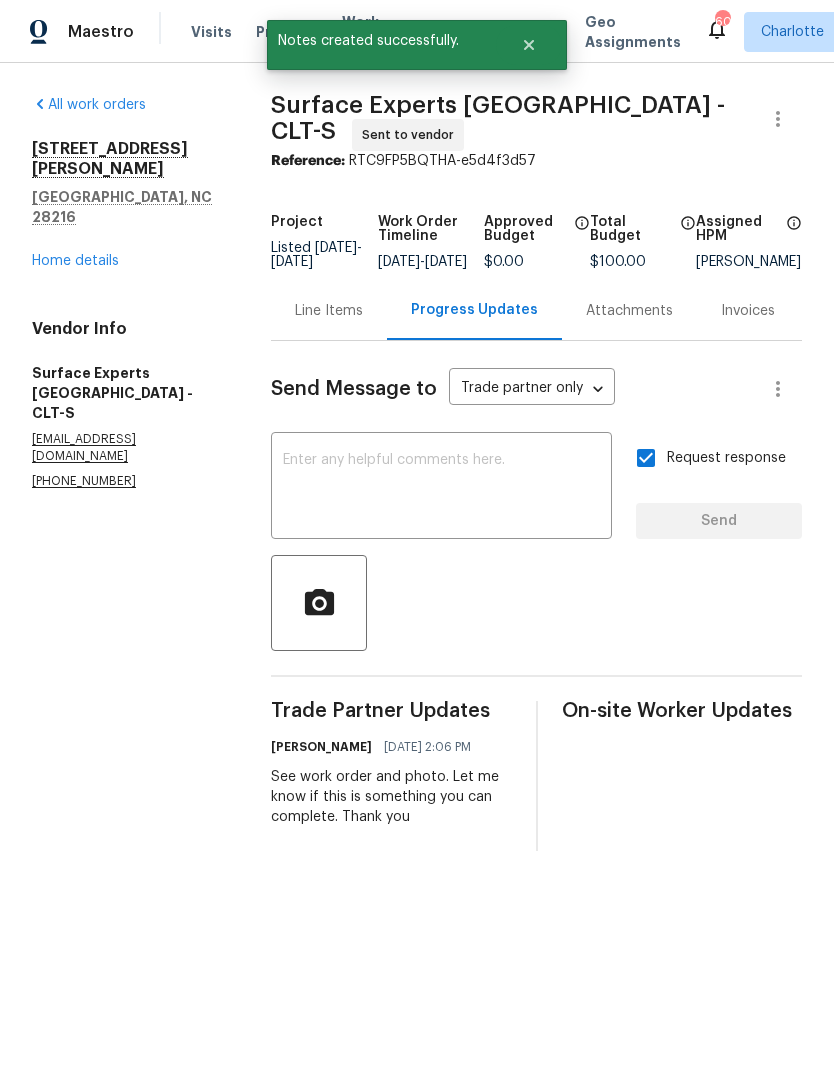 click on "All work orders 8353 Ainsworth St Charlotte, NC 28216 Home details Vendor Info Surface Experts South Charlotte - CLT-S billh@surfaceexperts.com (980) 201-5860" at bounding box center (127, 292) 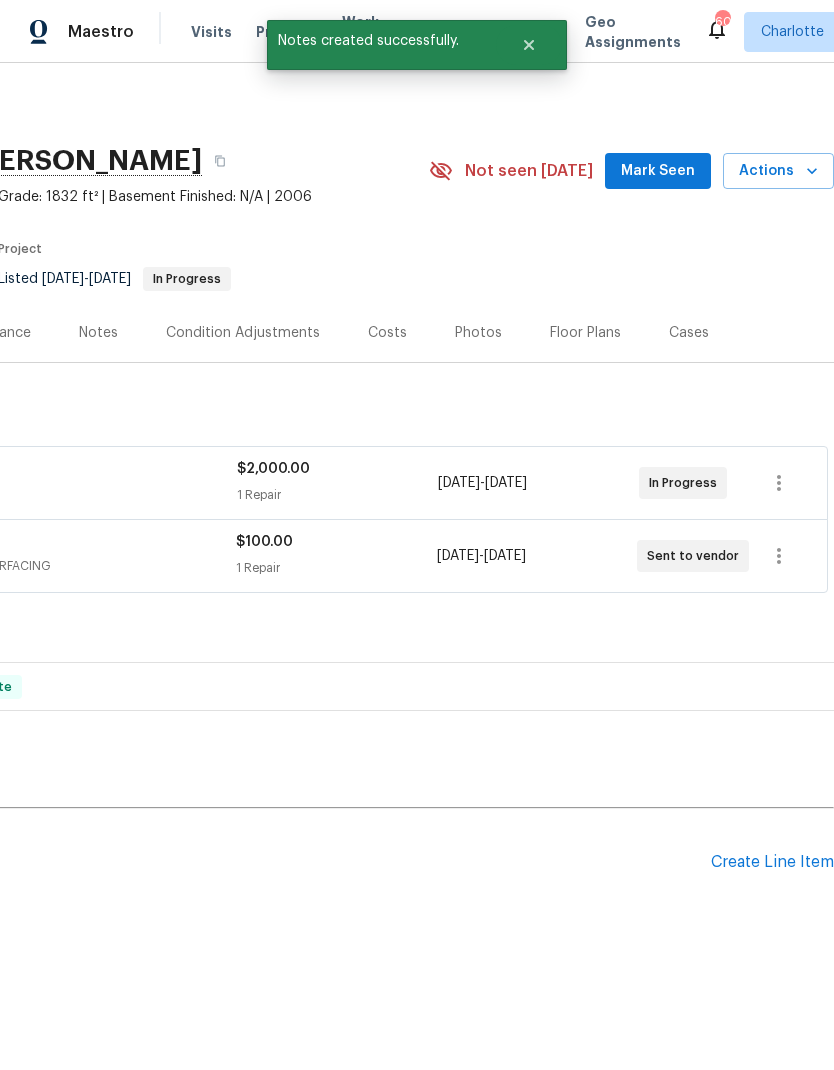 scroll, scrollTop: 0, scrollLeft: 296, axis: horizontal 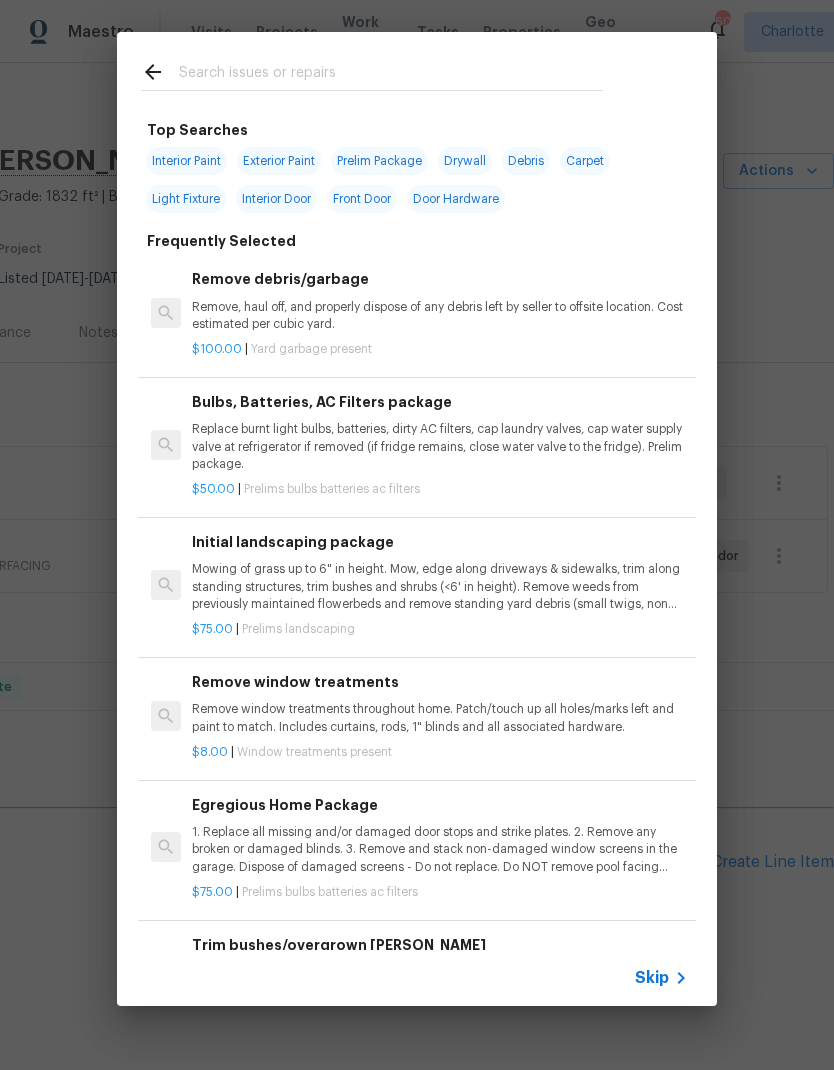 click at bounding box center [391, 75] 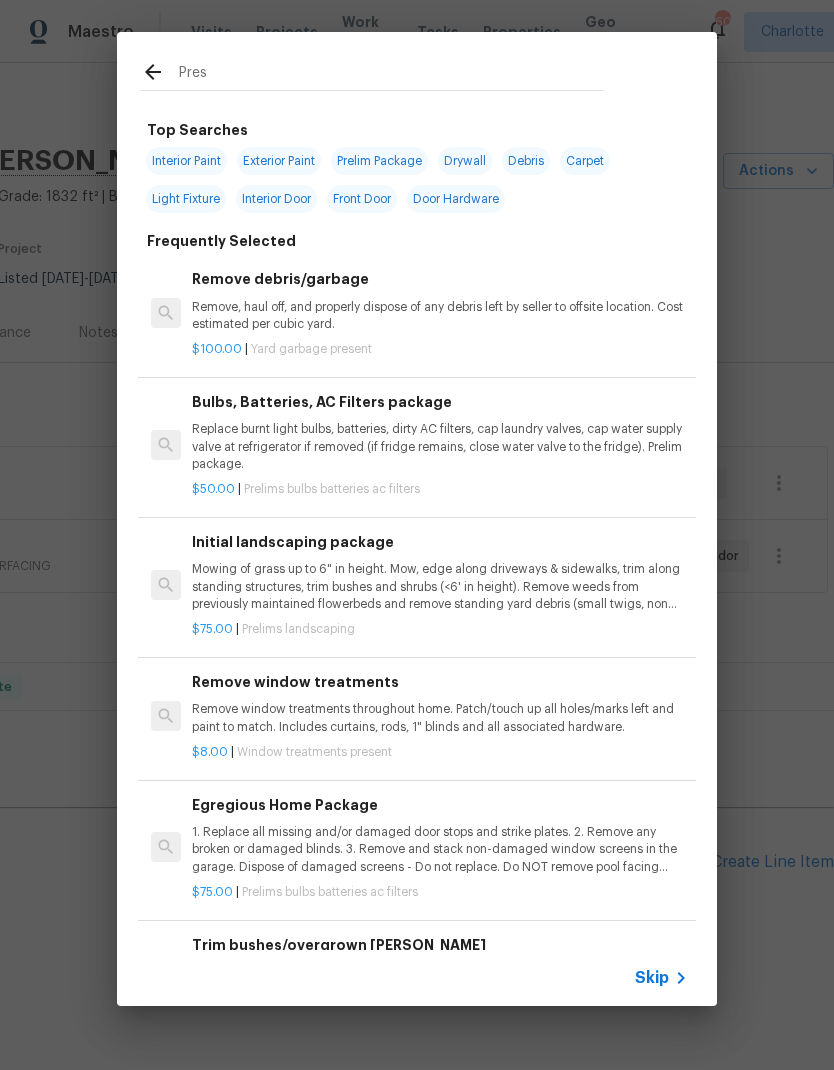 type on "Press" 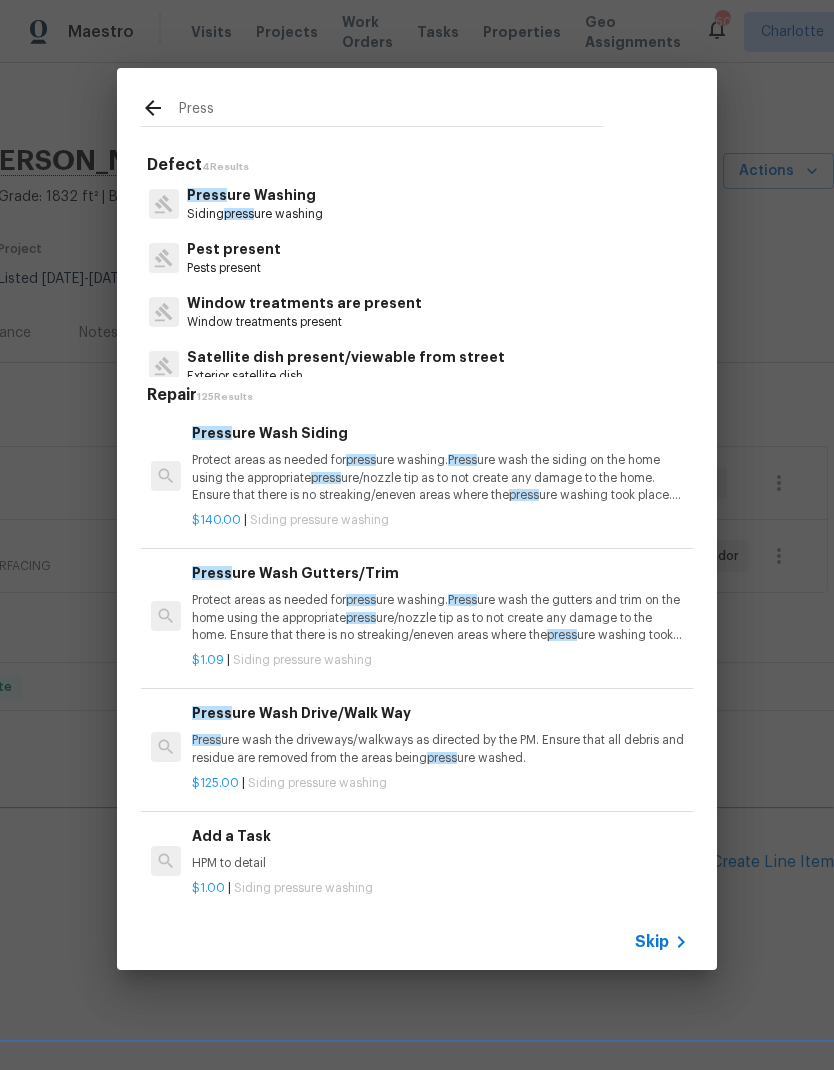 click on "Protect areas as needed for  press ure washing.  Press ure wash the siding on the home using the appropriate  press ure/nozzle tip as to not create any damage to the home. Ensure that there is no streaking/eneven areas where the  press ure washing took place. Clean up any debris created from  press ure washing." at bounding box center [440, 477] 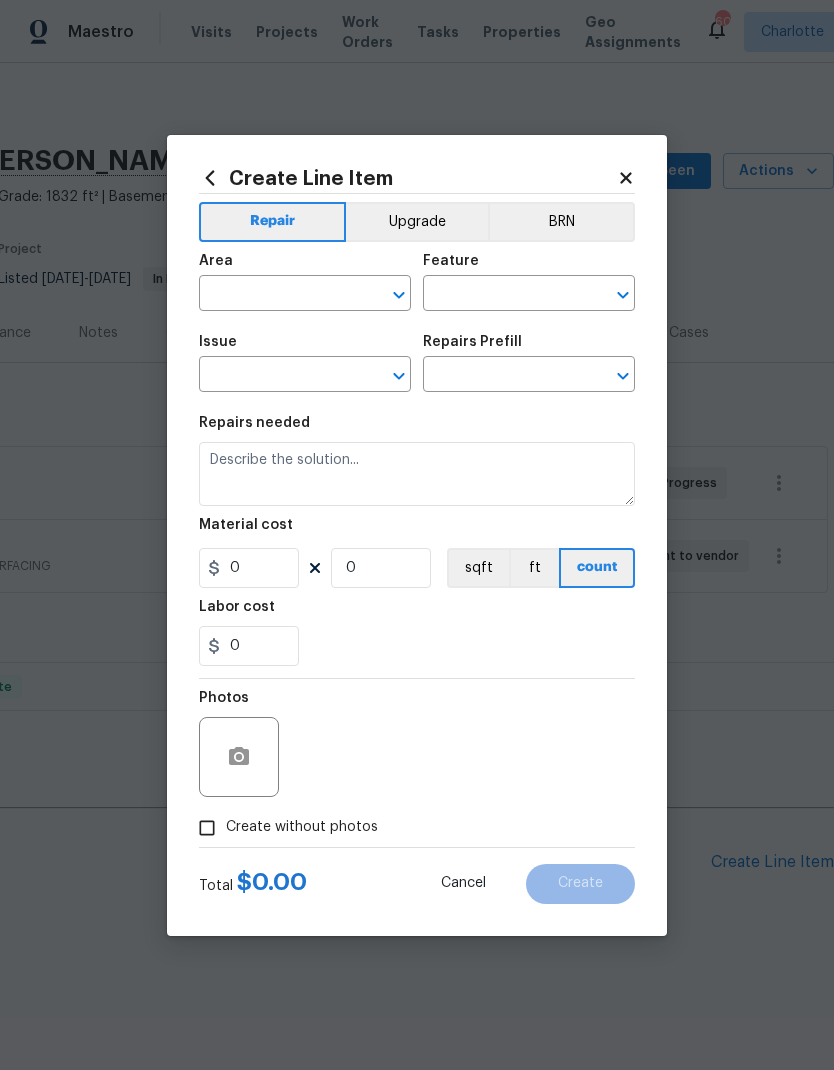 type on "Siding" 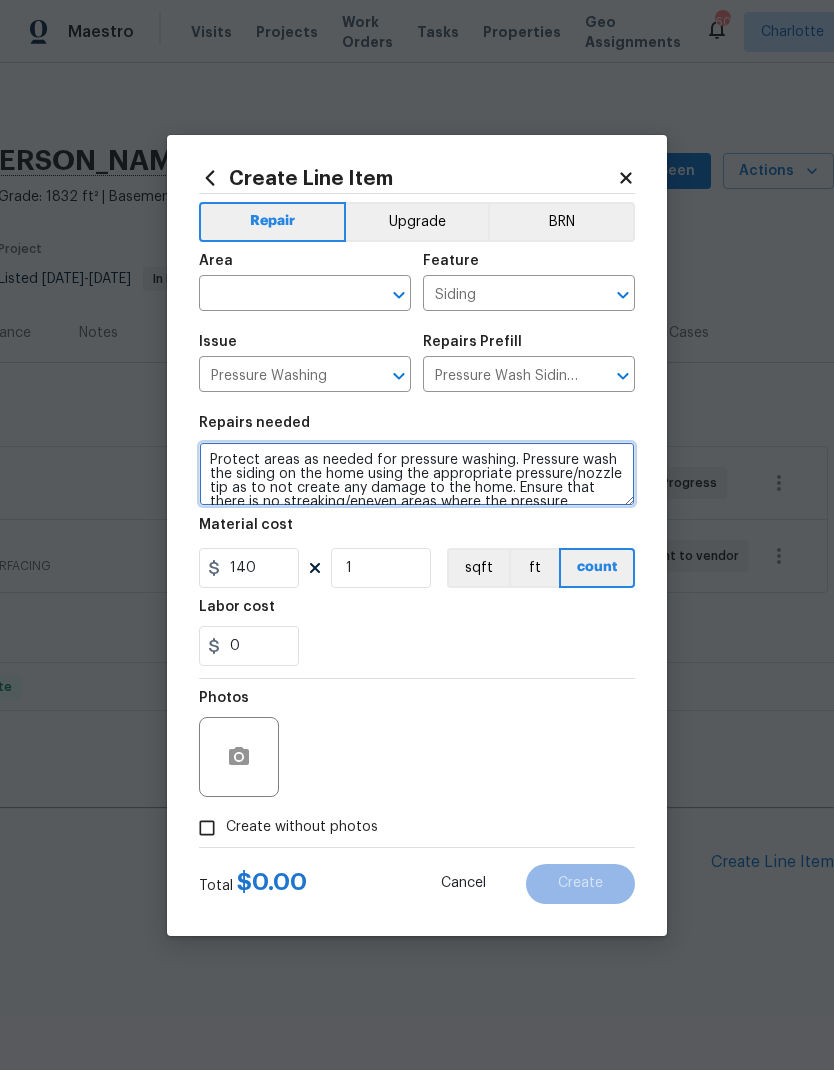 click on "Protect areas as needed for pressure washing. Pressure wash the siding on the home using the appropriate pressure/nozzle tip as to not create any damage to the home. Ensure that there is no streaking/eneven areas where the pressure washing took place. Clean up any debris created from pressure washing." at bounding box center (417, 474) 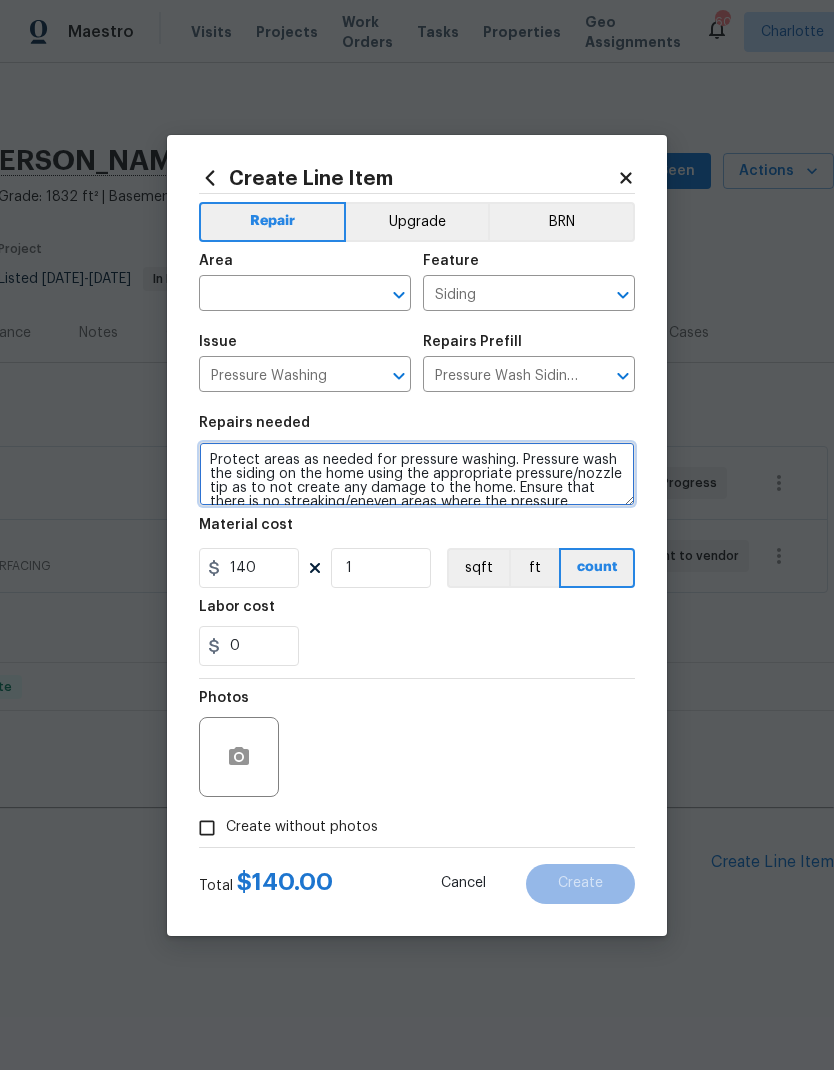 click at bounding box center (385, 295) 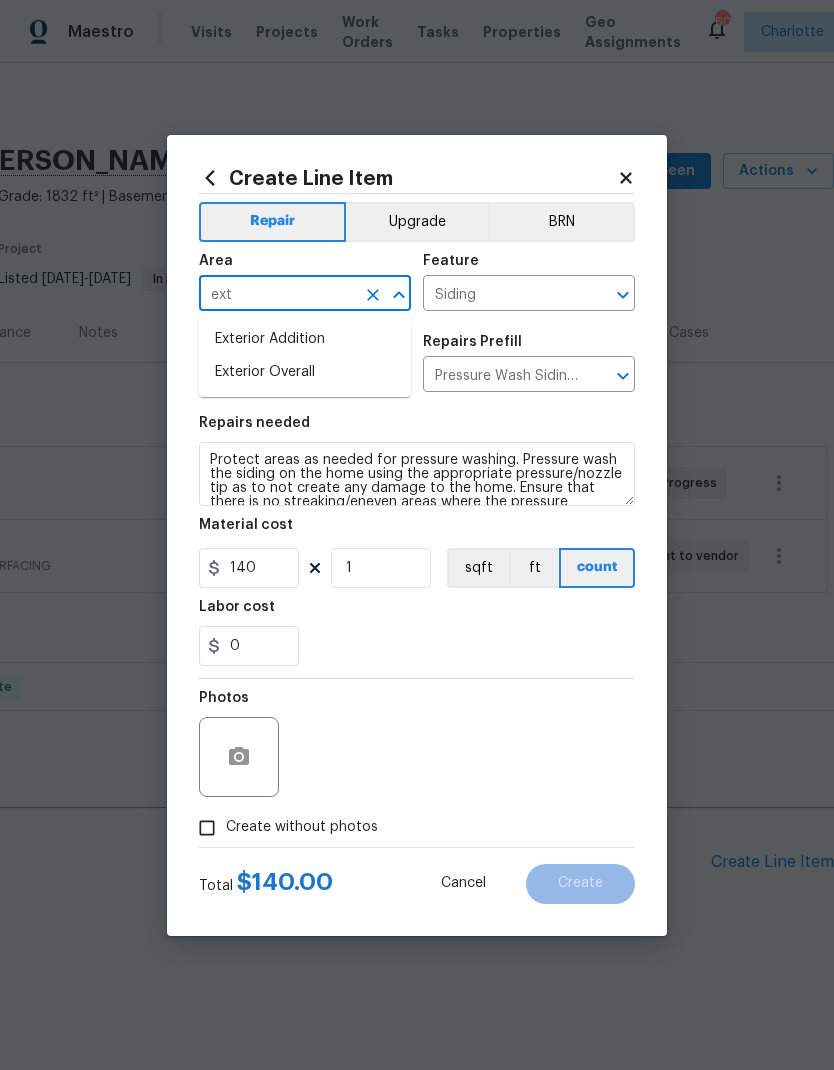 click on "Exterior Overall" at bounding box center [305, 372] 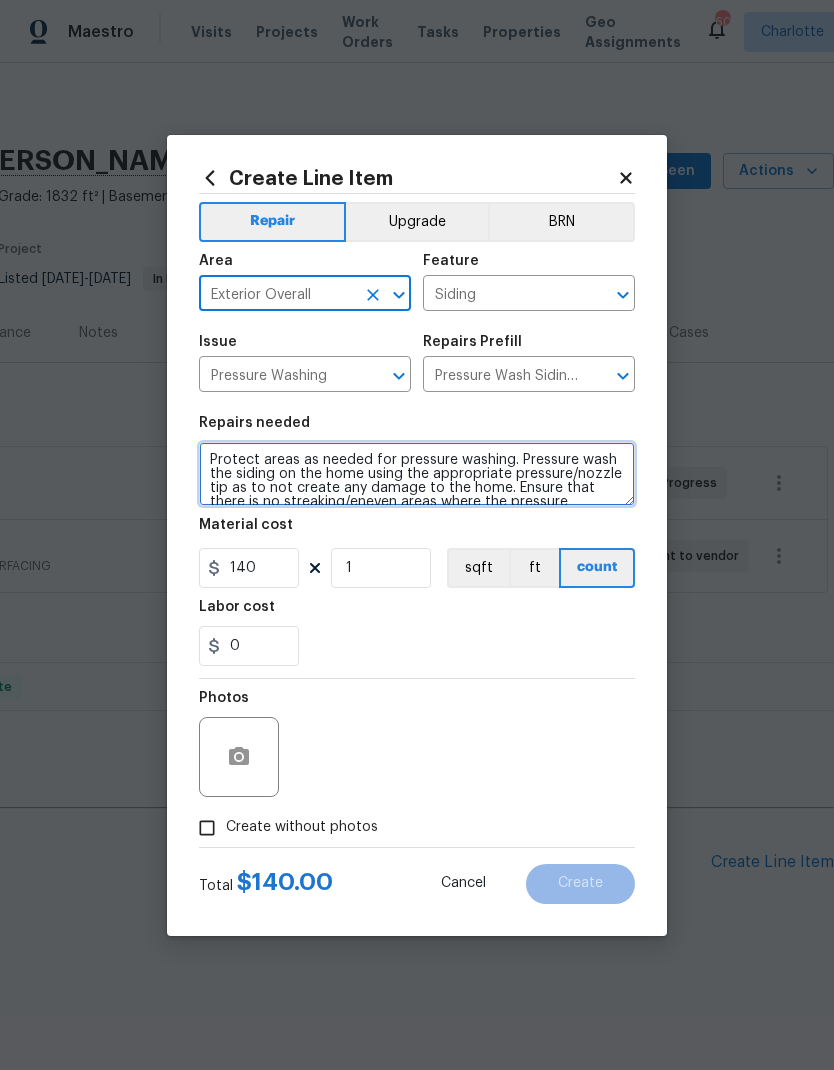 click on "Protect areas as needed for pressure washing. Pressure wash the siding on the home using the appropriate pressure/nozzle tip as to not create any damage to the home. Ensure that there is no streaking/eneven areas where the pressure washing took place. Clean up any debris created from pressure washing." at bounding box center [417, 474] 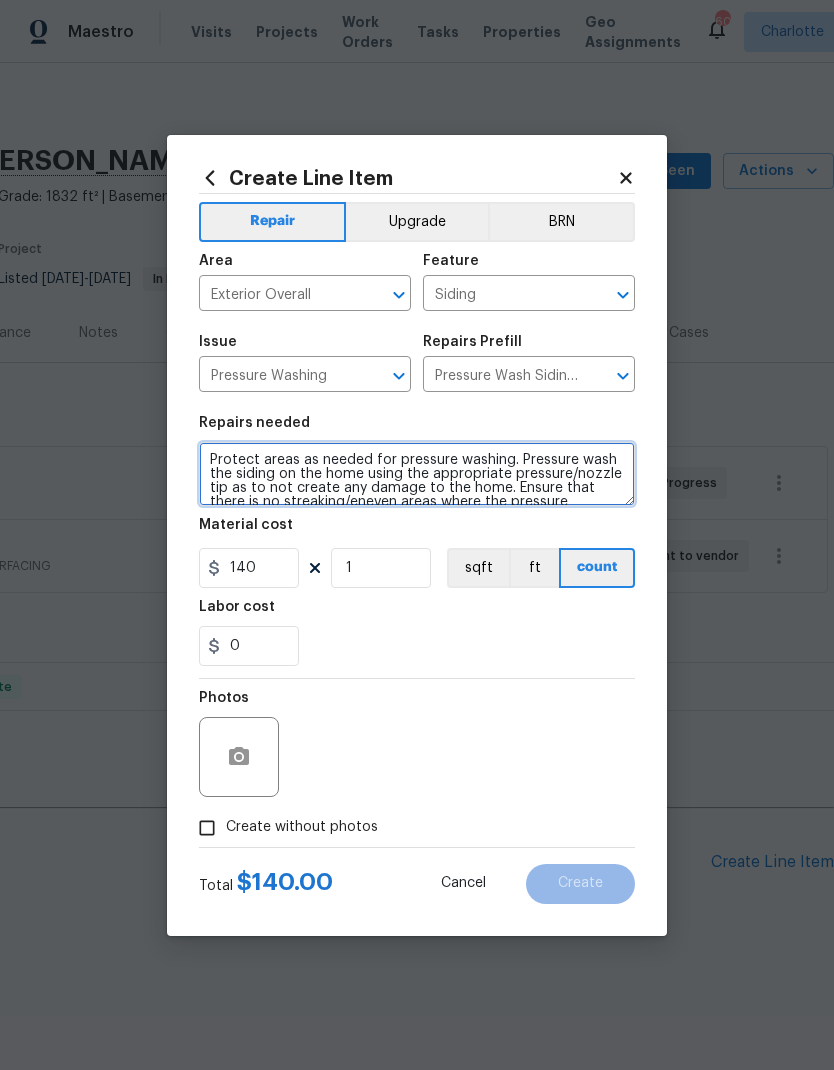 click on "Protect areas as needed for pressure washing. Pressure wash the siding on the home using the appropriate pressure/nozzle tip as to not create any damage to the home. Ensure that there is no streaking/eneven areas where the pressure washing took place. Clean up any debris created from pressure washing." at bounding box center [417, 474] 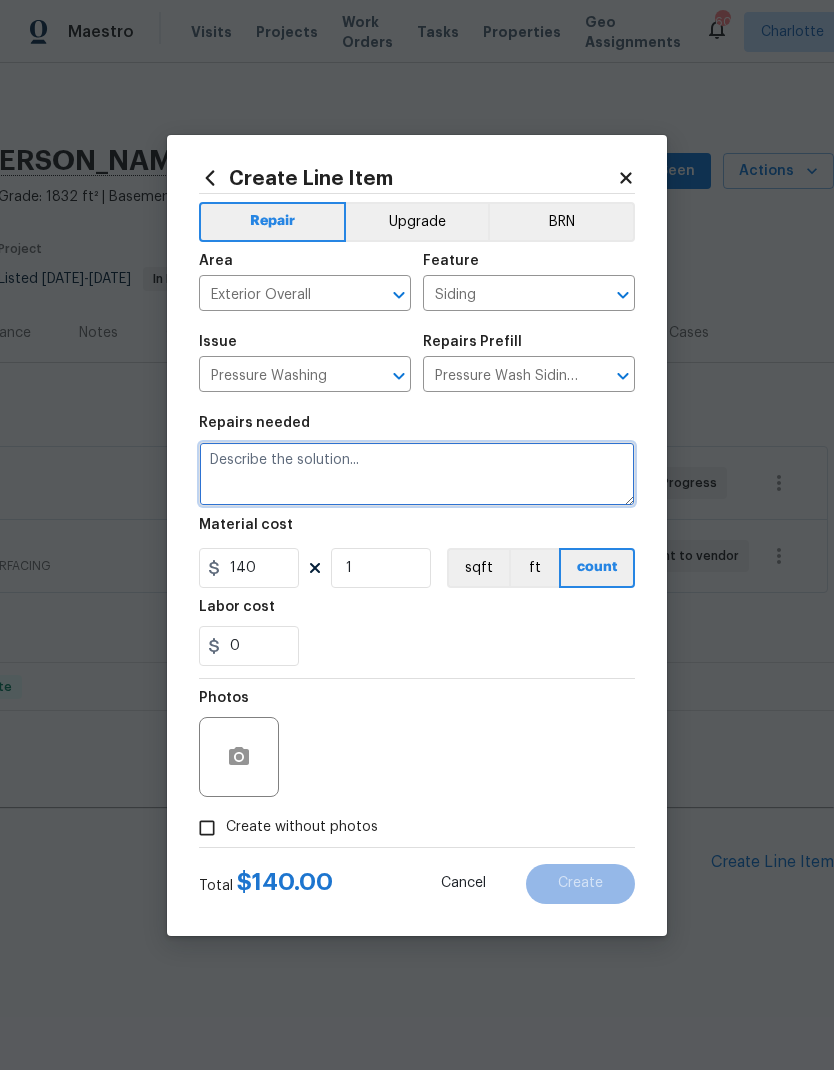 scroll, scrollTop: 0, scrollLeft: 0, axis: both 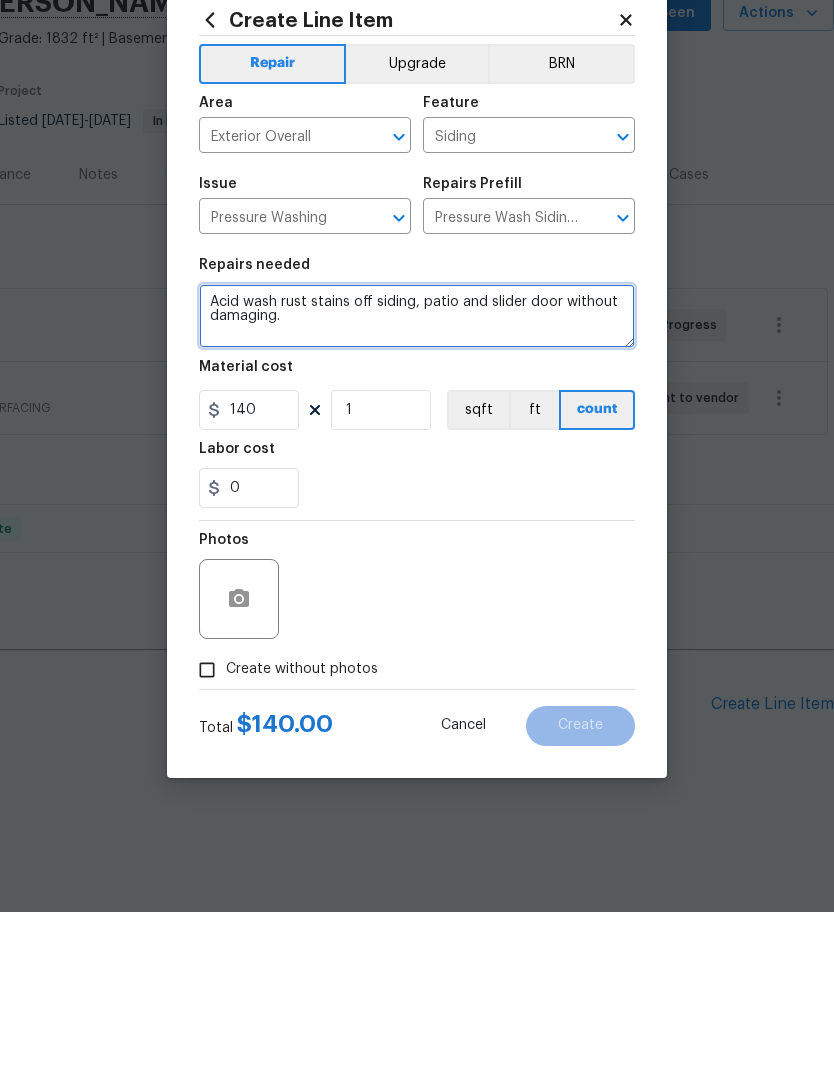 type on "Acid wash rust stains off siding, patio and slider door without damaging." 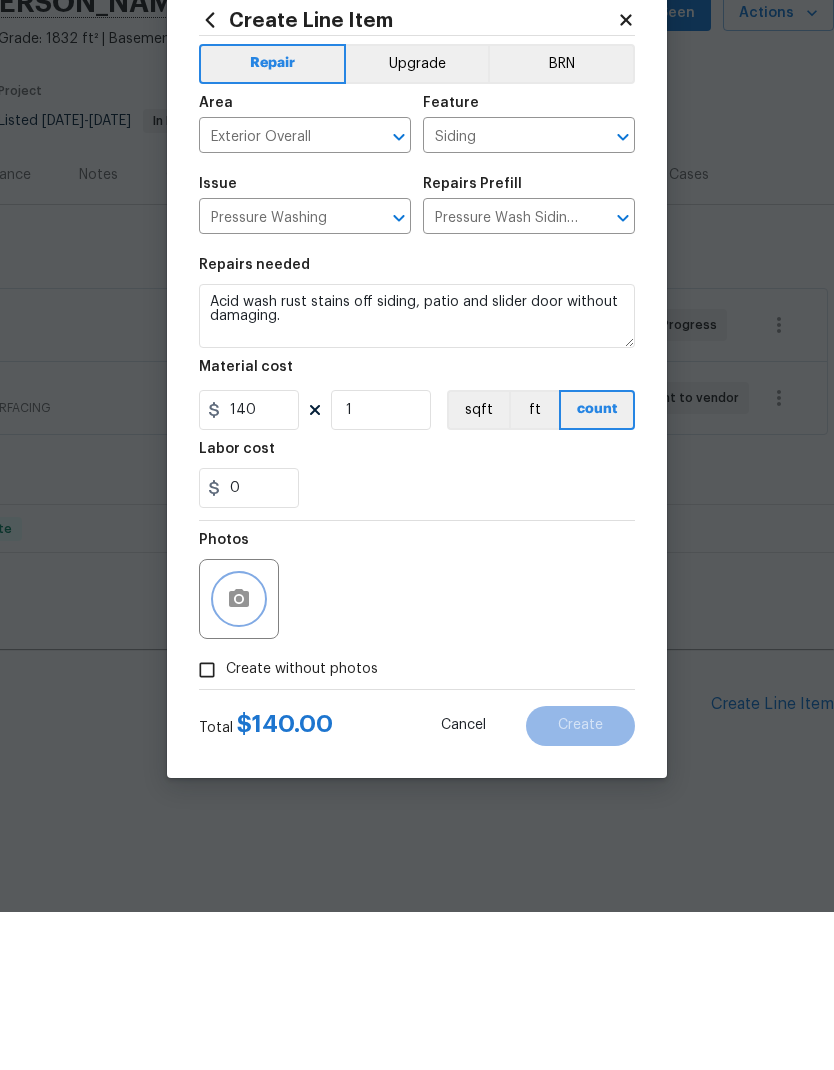 click 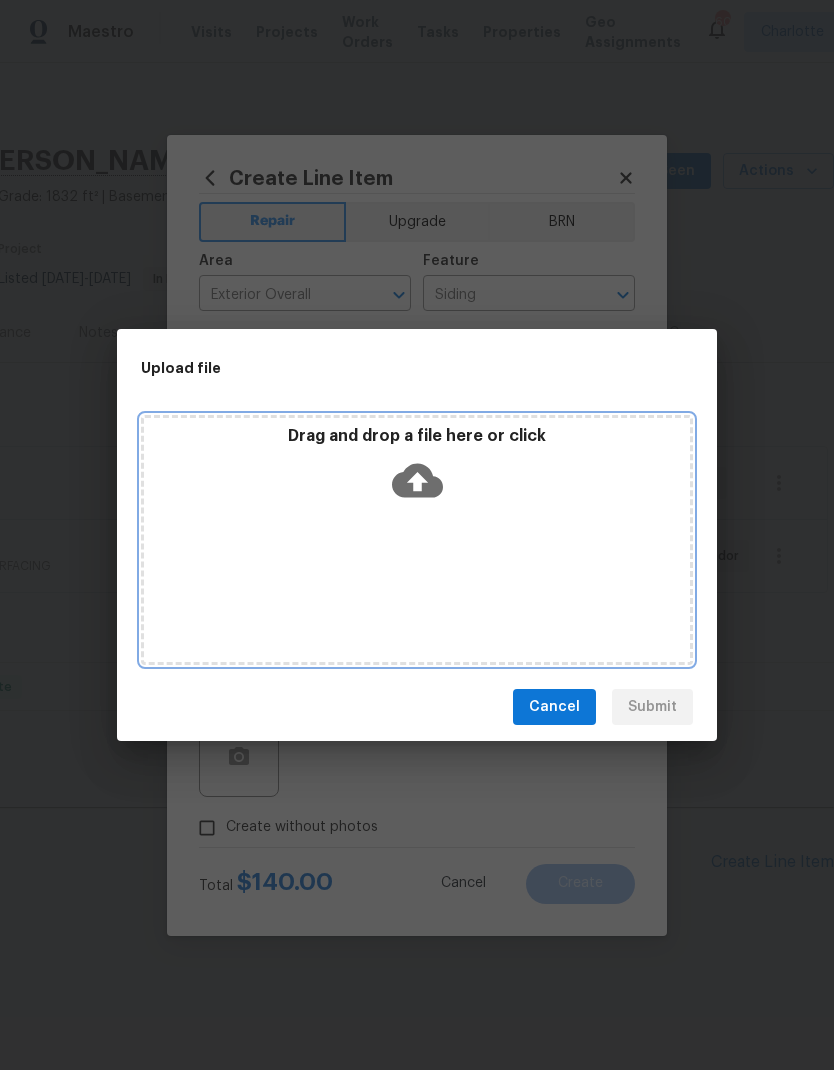 click 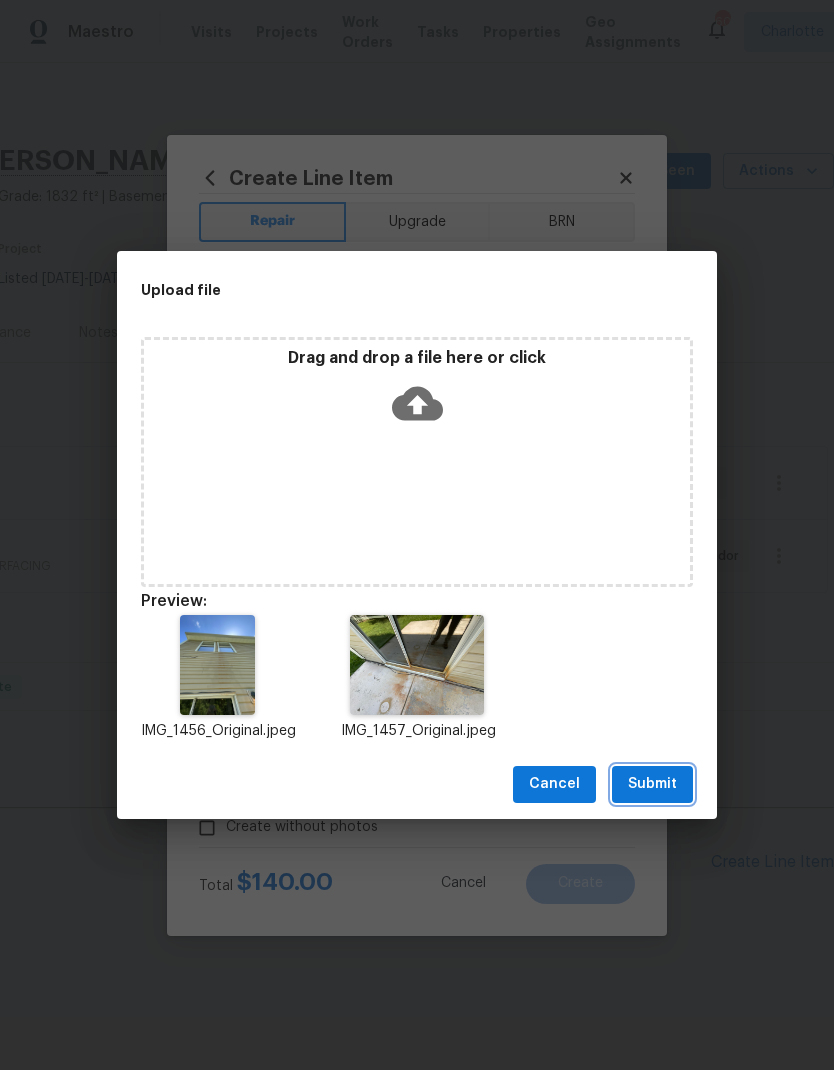 click on "Submit" at bounding box center [652, 784] 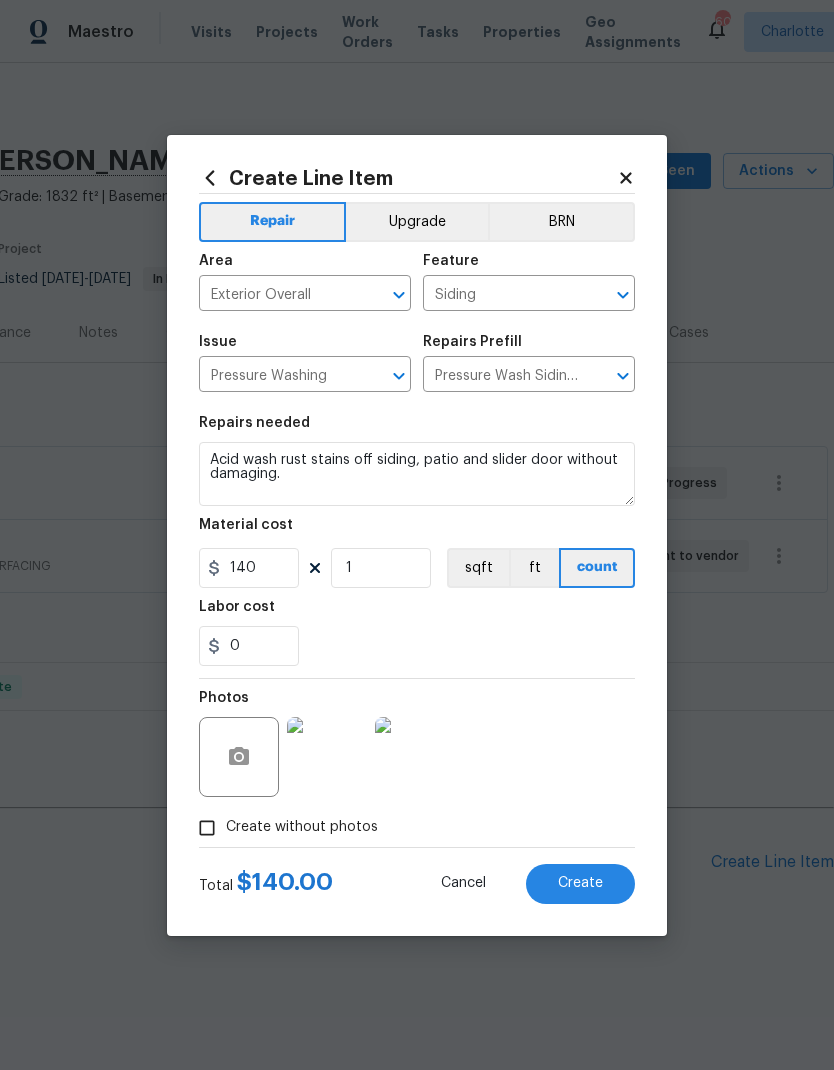 click on "Create" at bounding box center [580, 883] 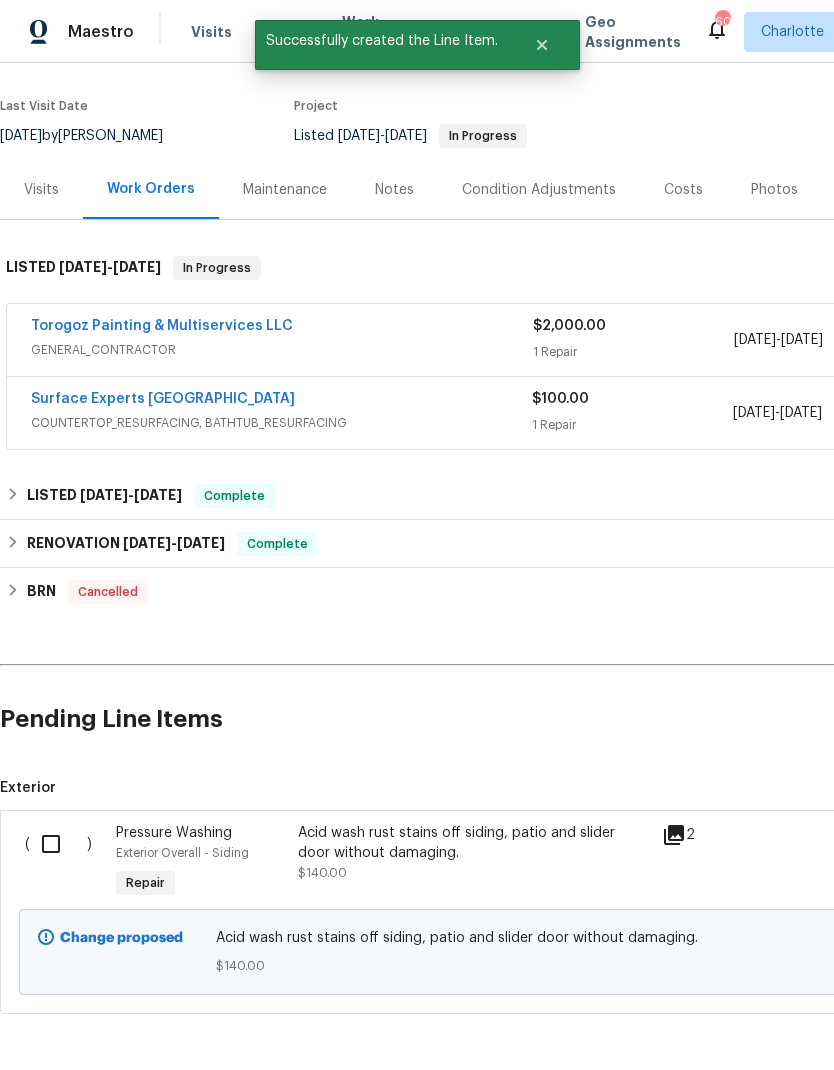 scroll, scrollTop: 143, scrollLeft: 0, axis: vertical 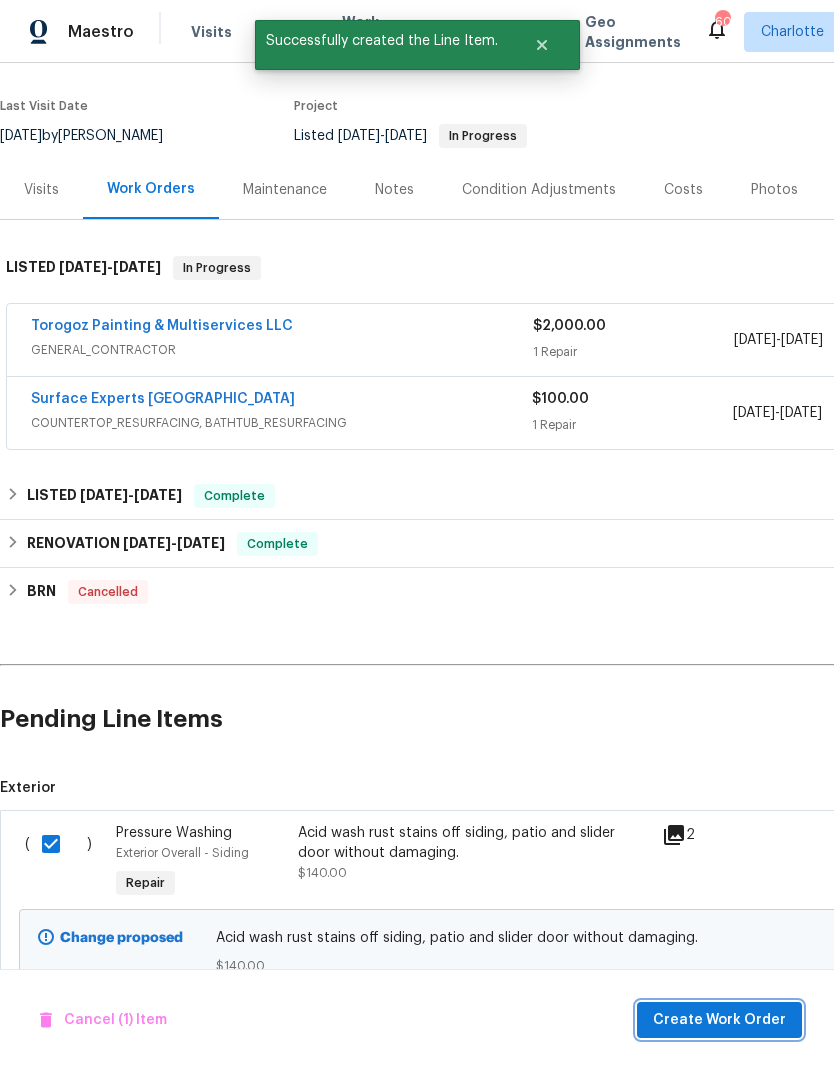 click on "Create Work Order" at bounding box center (719, 1020) 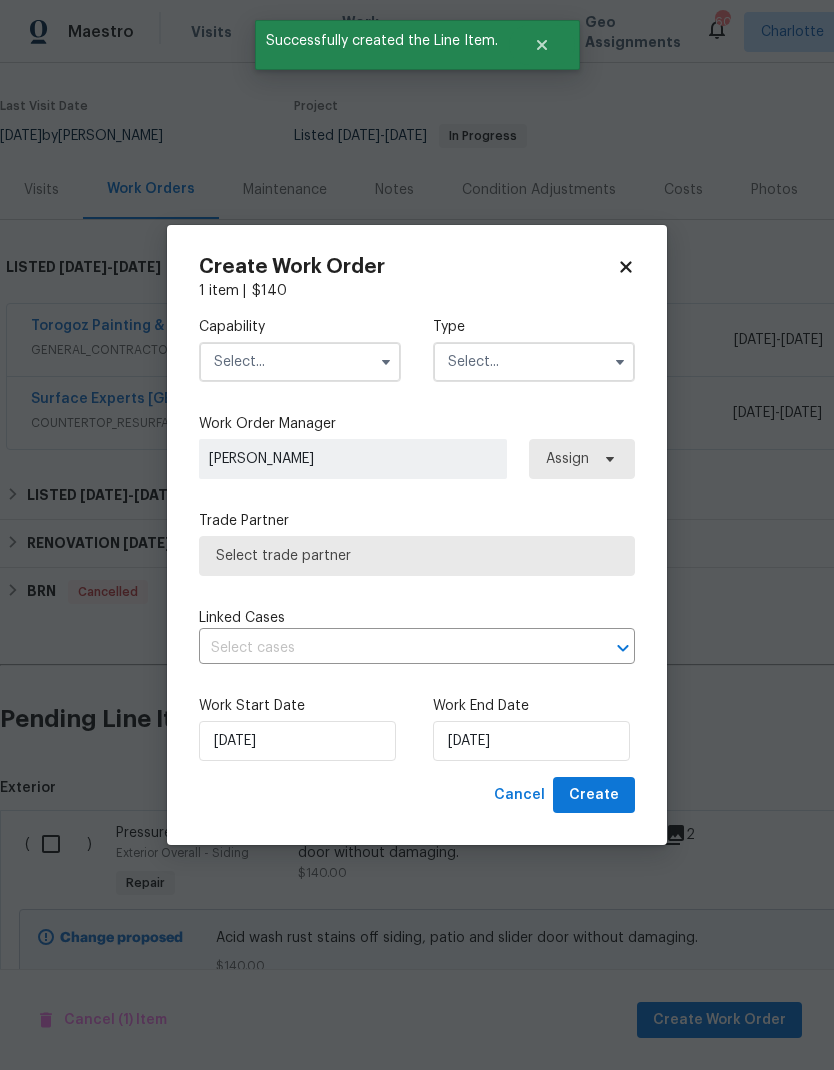 checkbox on "false" 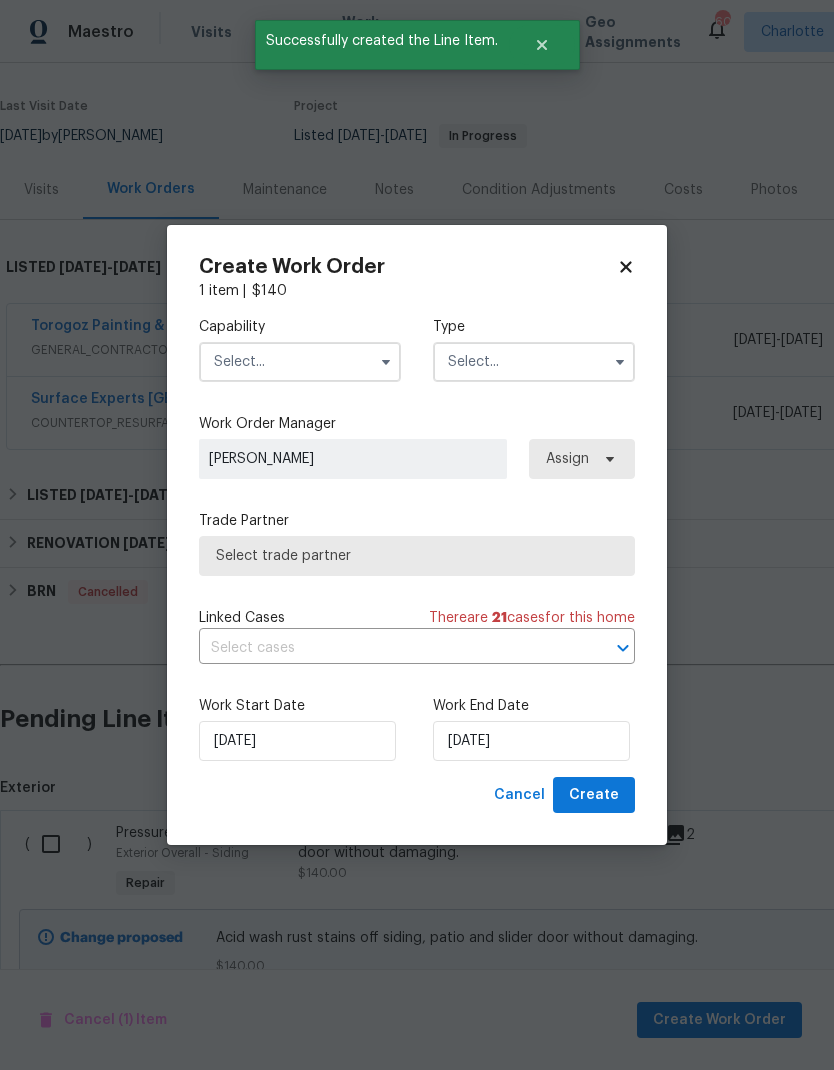 click 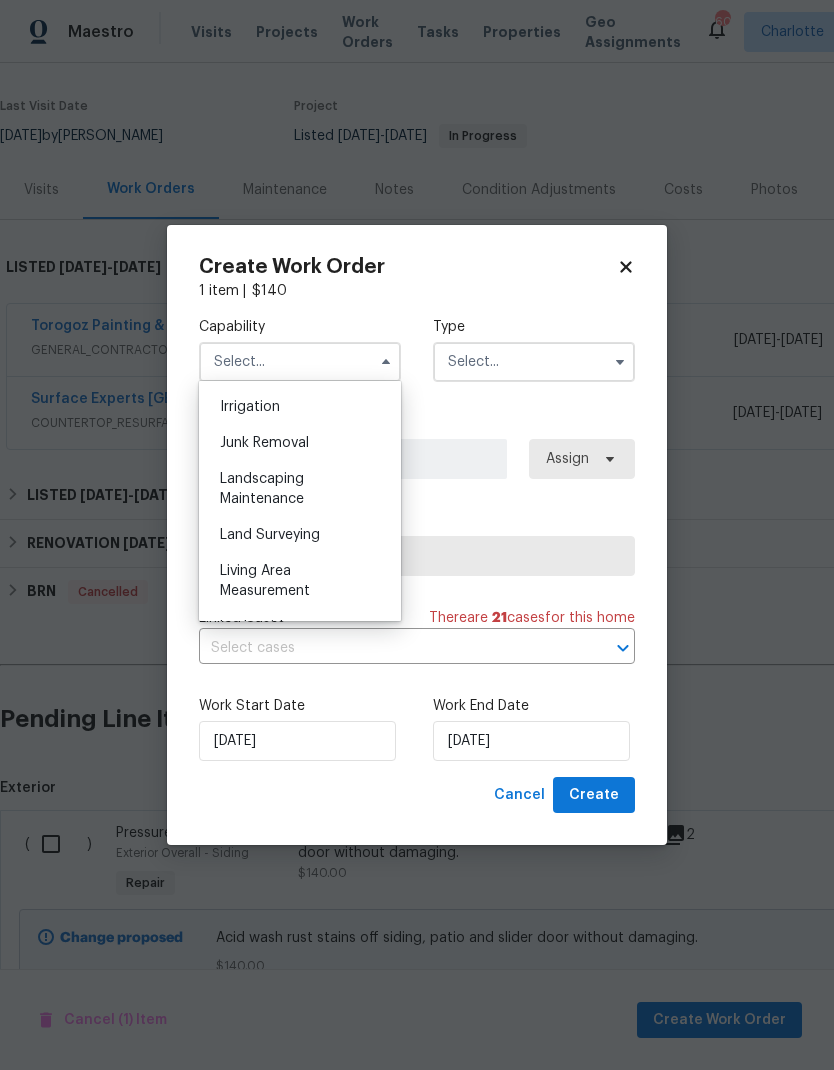 scroll, scrollTop: 1256, scrollLeft: 0, axis: vertical 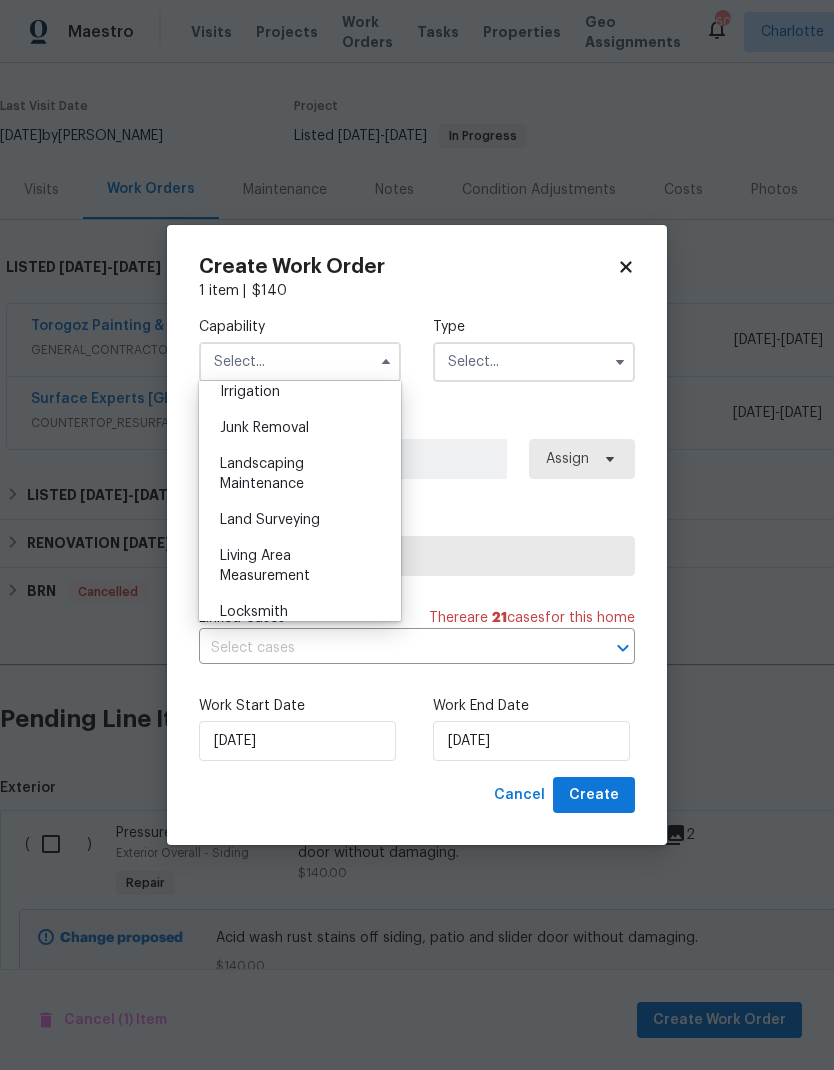click on "Landscaping Maintenance" at bounding box center [300, 474] 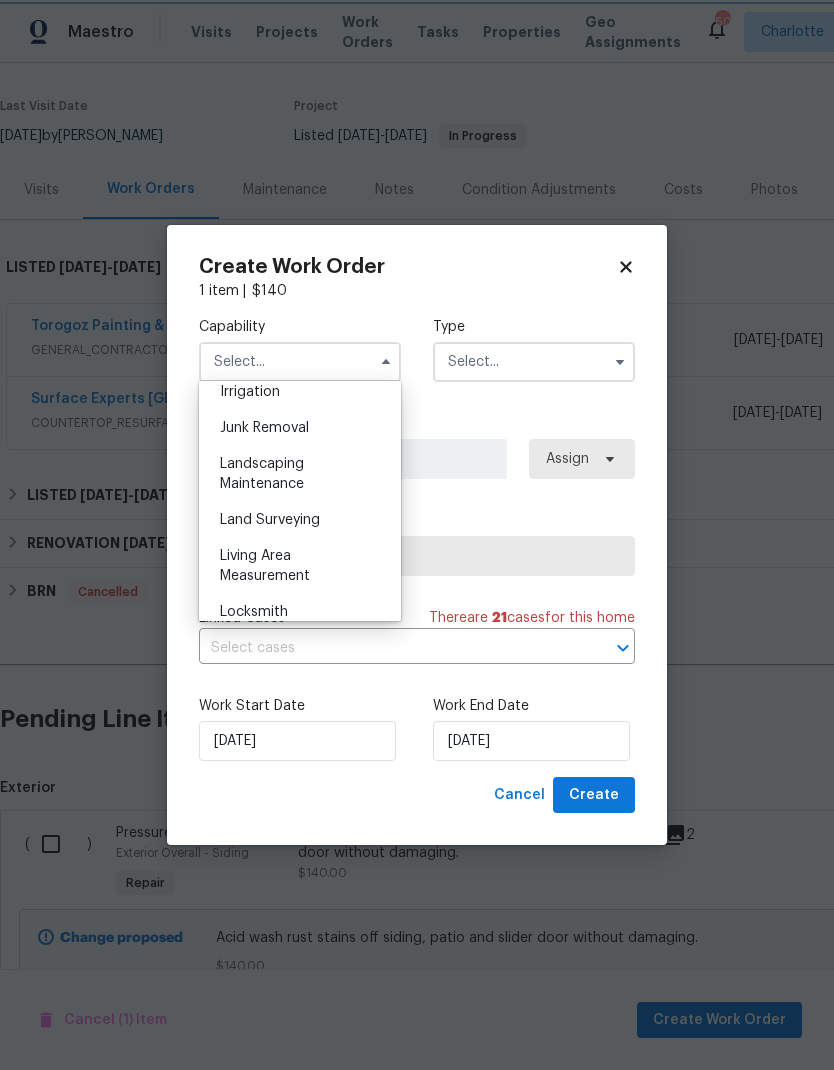 type on "Landscaping Maintenance" 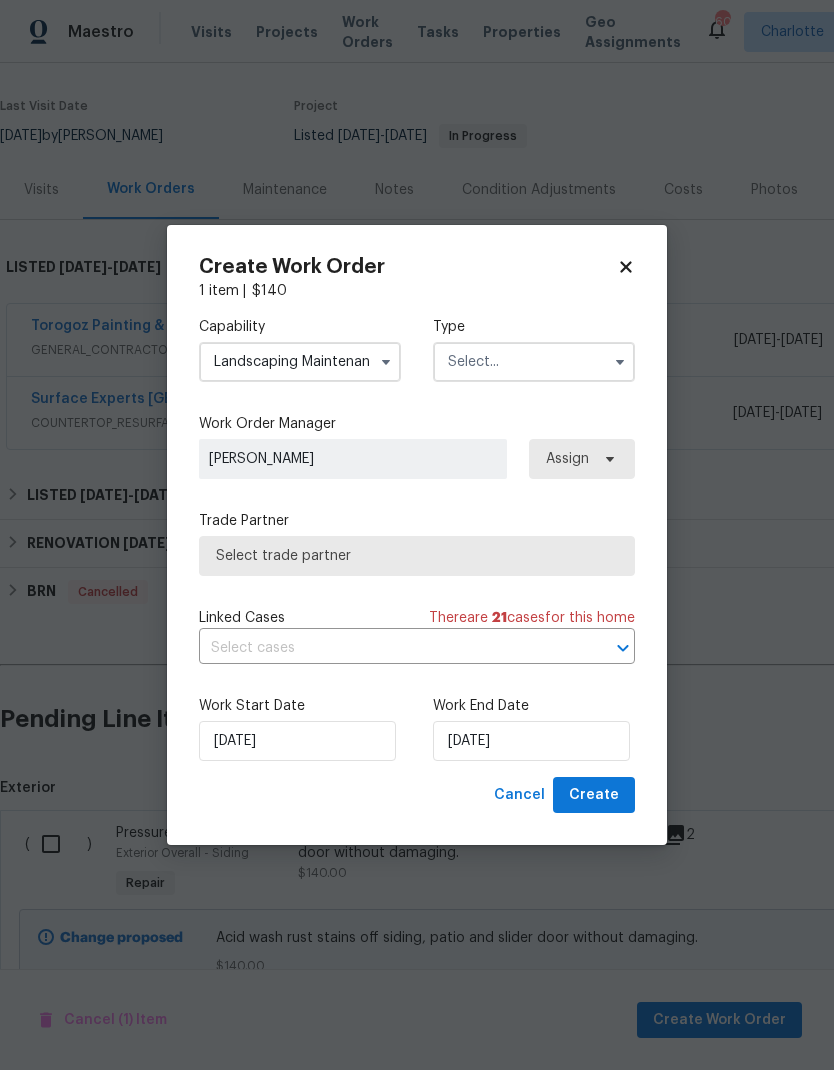 click at bounding box center [534, 362] 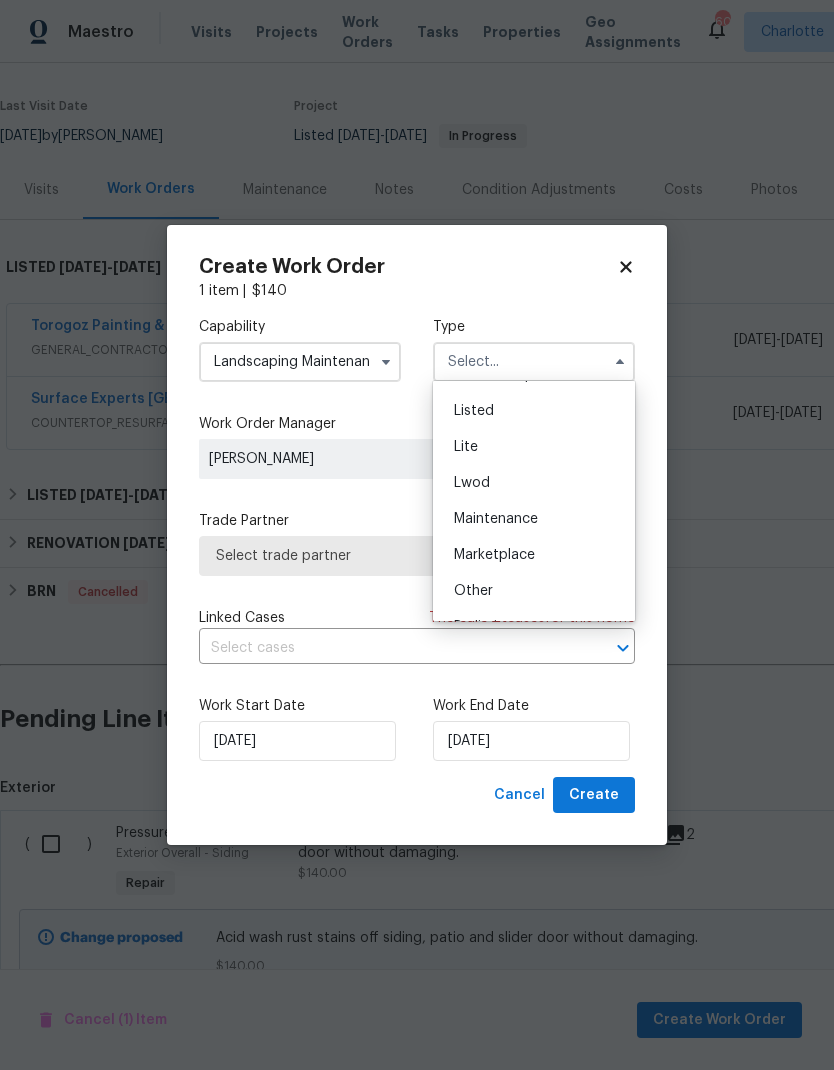 scroll, scrollTop: 200, scrollLeft: 0, axis: vertical 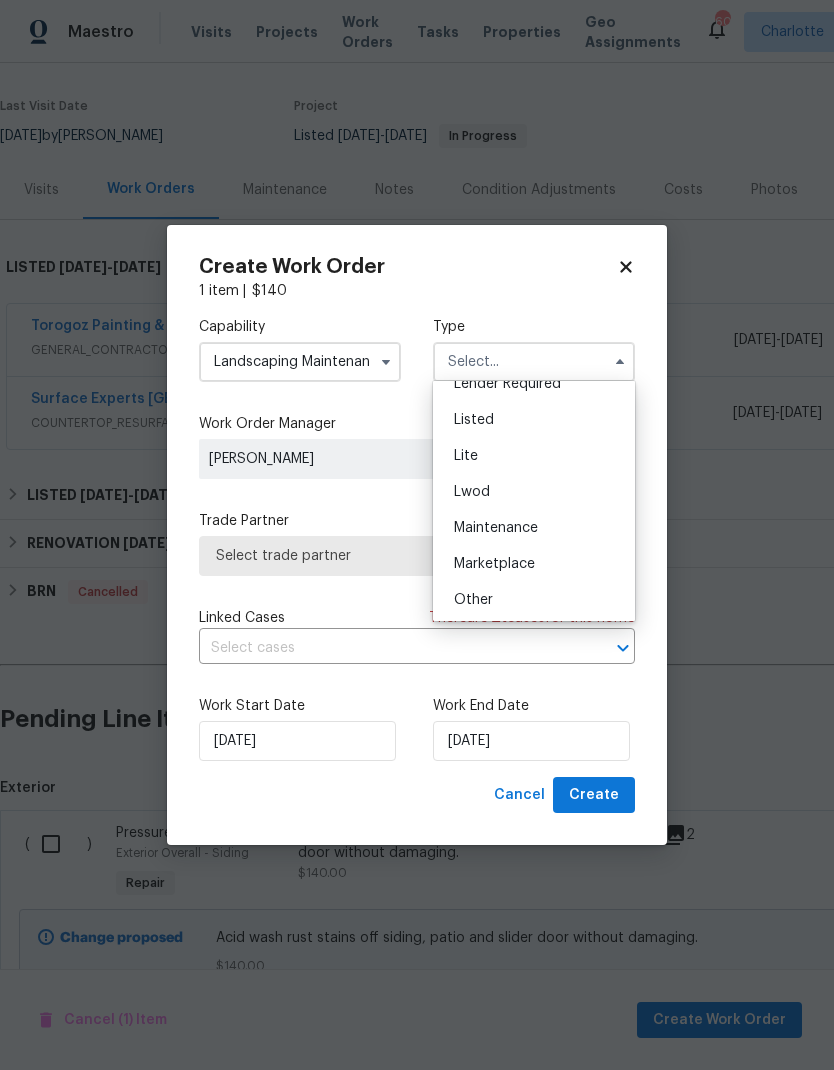 click on "Listed" at bounding box center (534, 420) 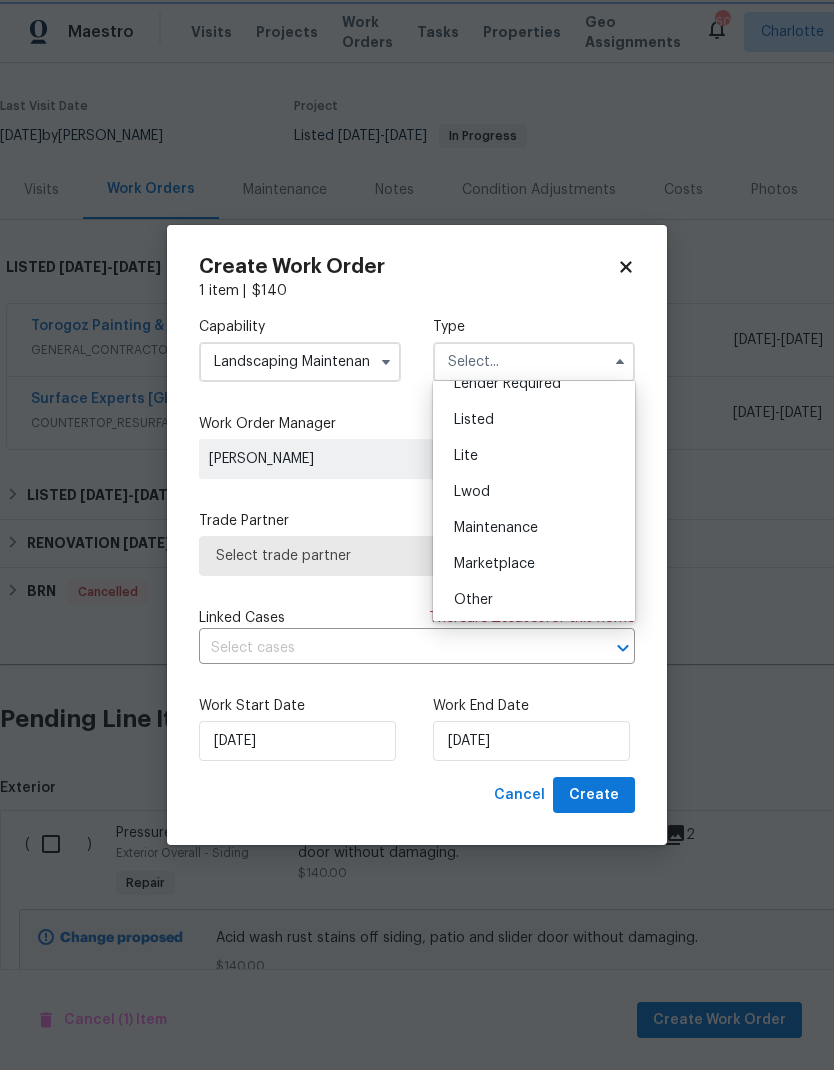 type on "Listed" 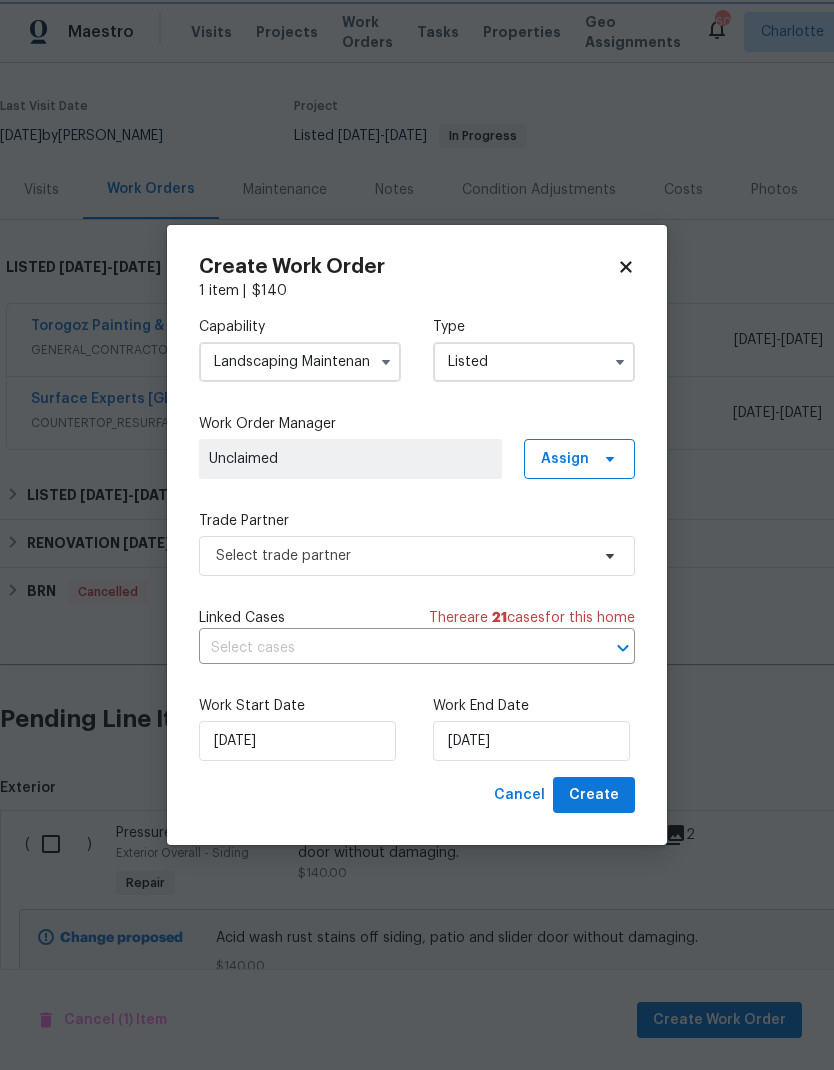 scroll, scrollTop: 0, scrollLeft: 0, axis: both 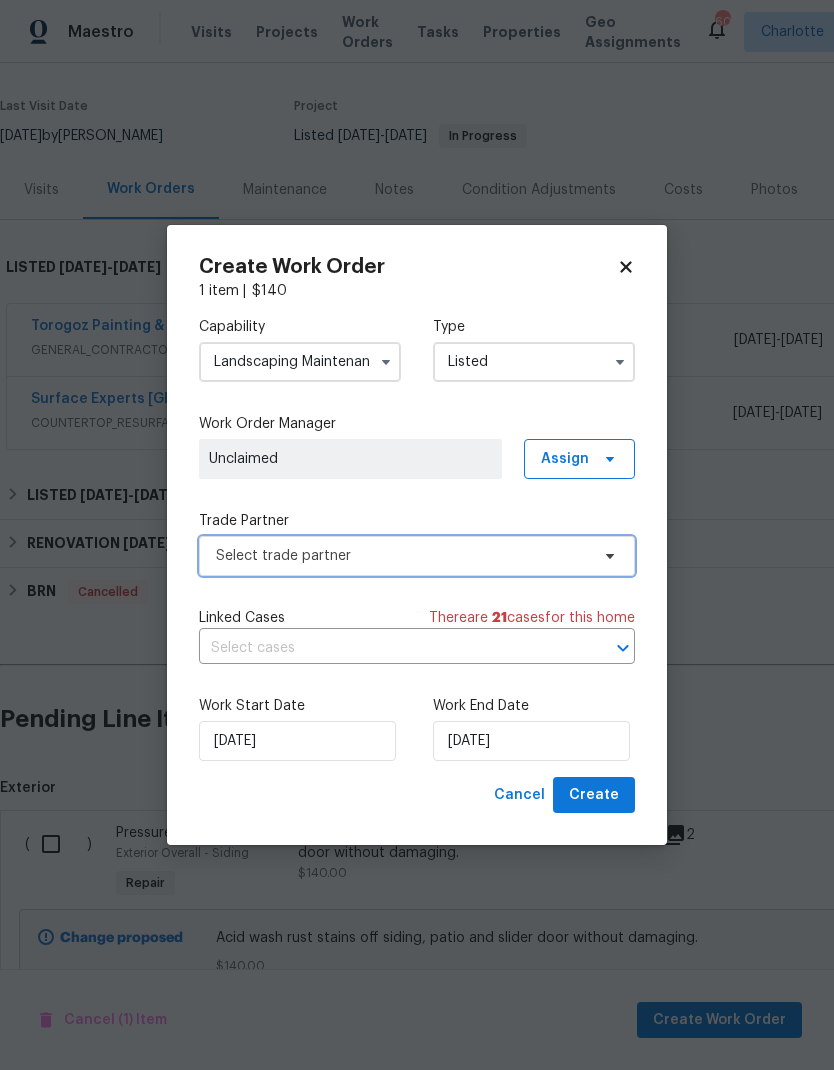 click 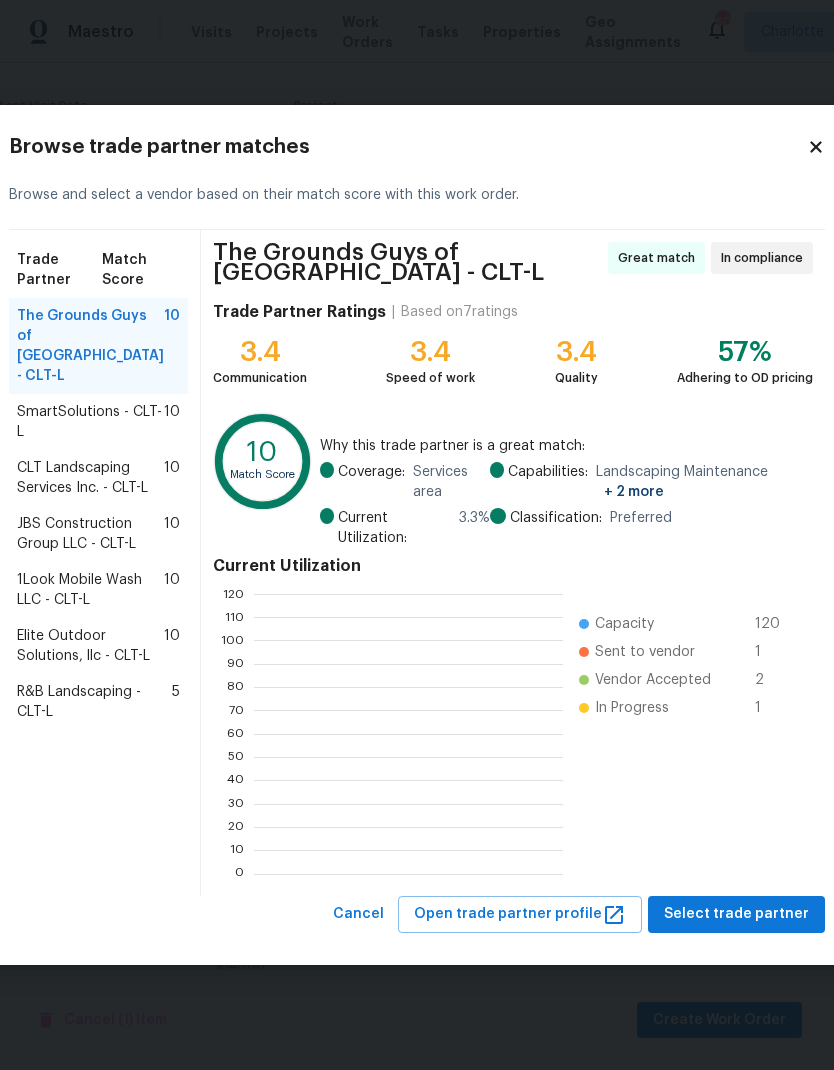 scroll, scrollTop: 2, scrollLeft: 2, axis: both 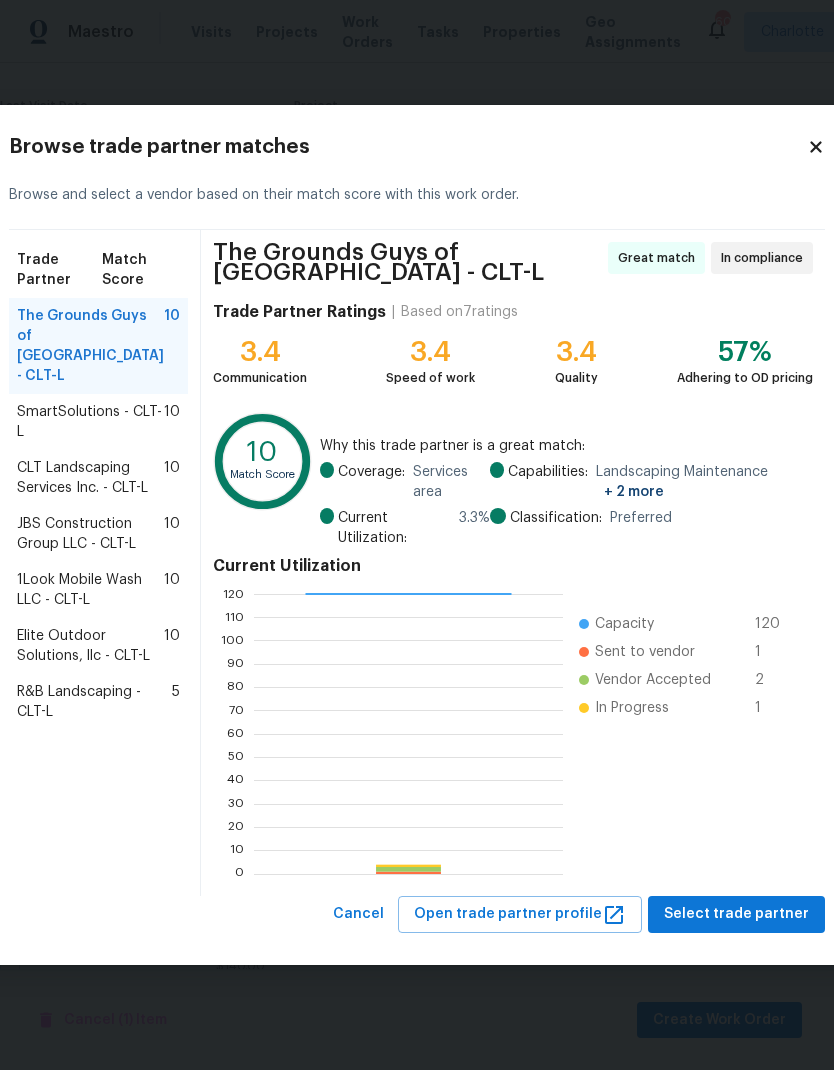 click on "SmartSolutions - CLT-L" at bounding box center [90, 422] 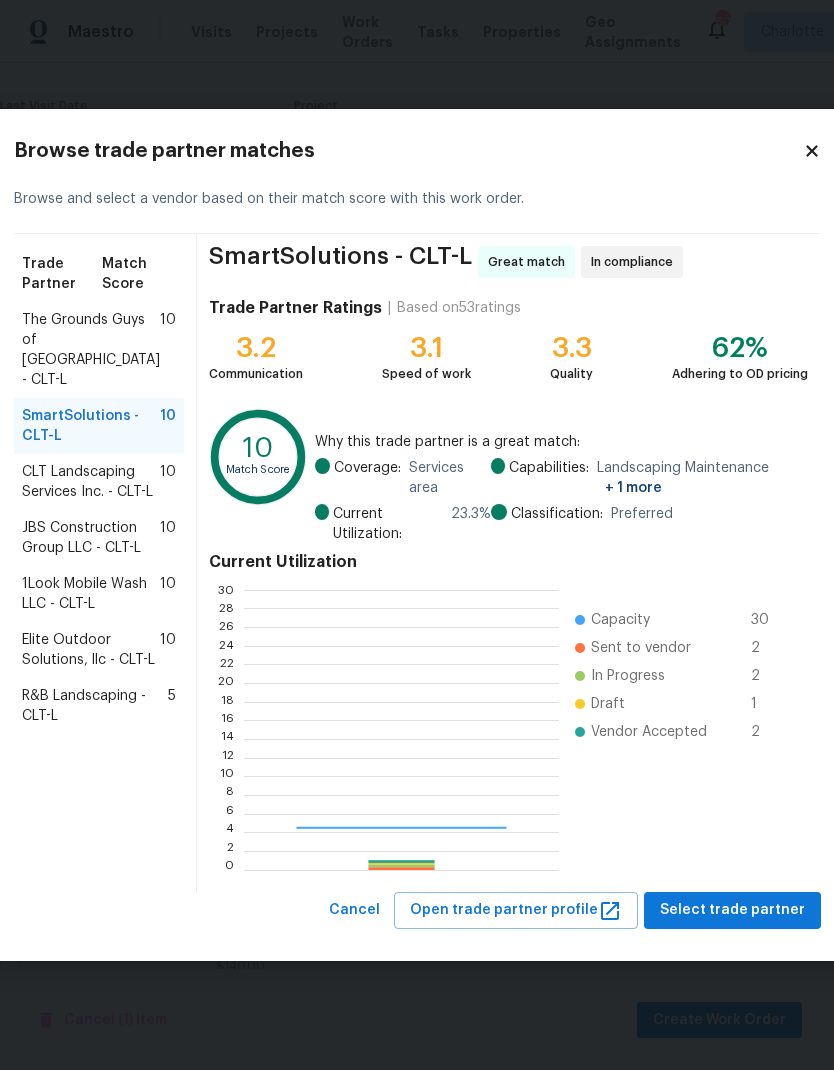 scroll, scrollTop: 2, scrollLeft: 2, axis: both 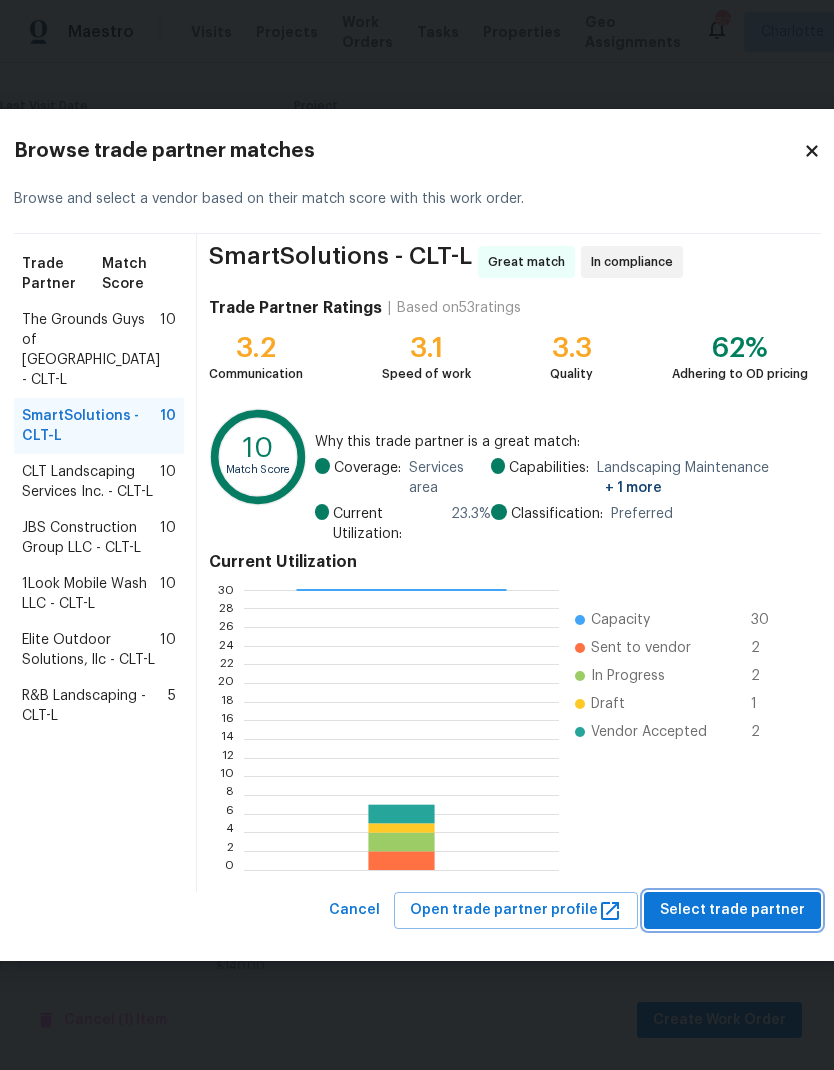 click on "Select trade partner" at bounding box center (732, 910) 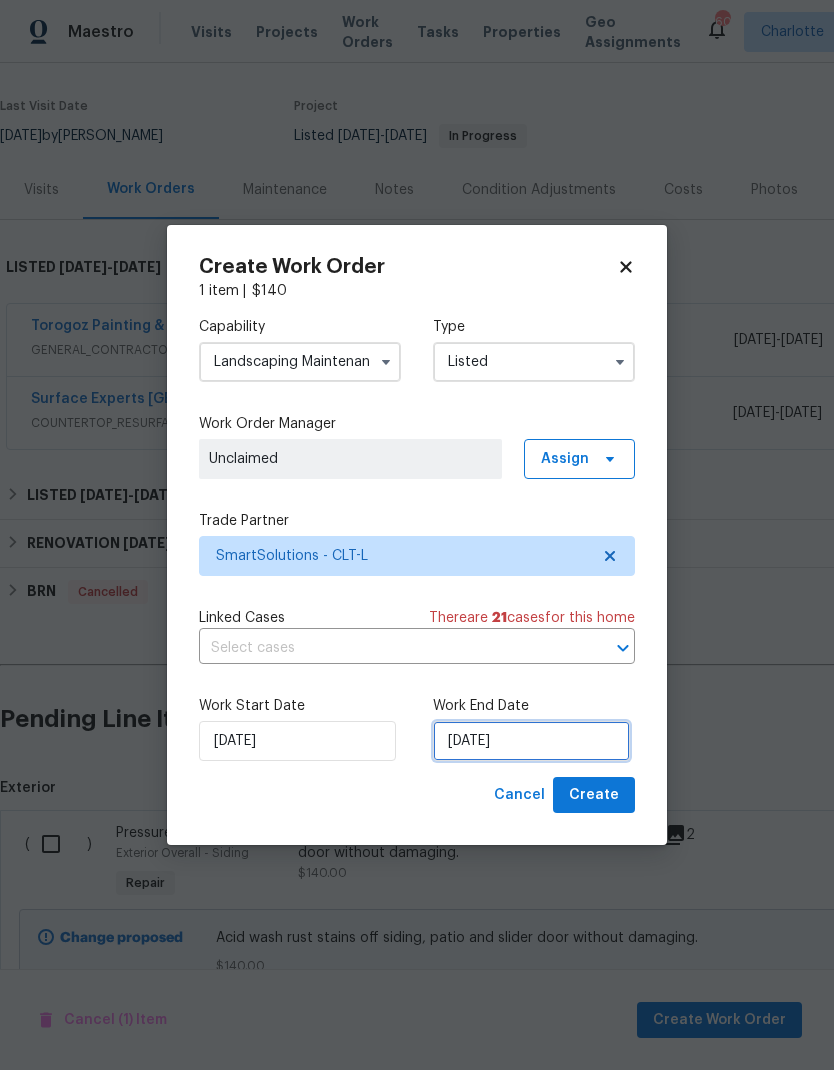 click on "[DATE]" at bounding box center [531, 741] 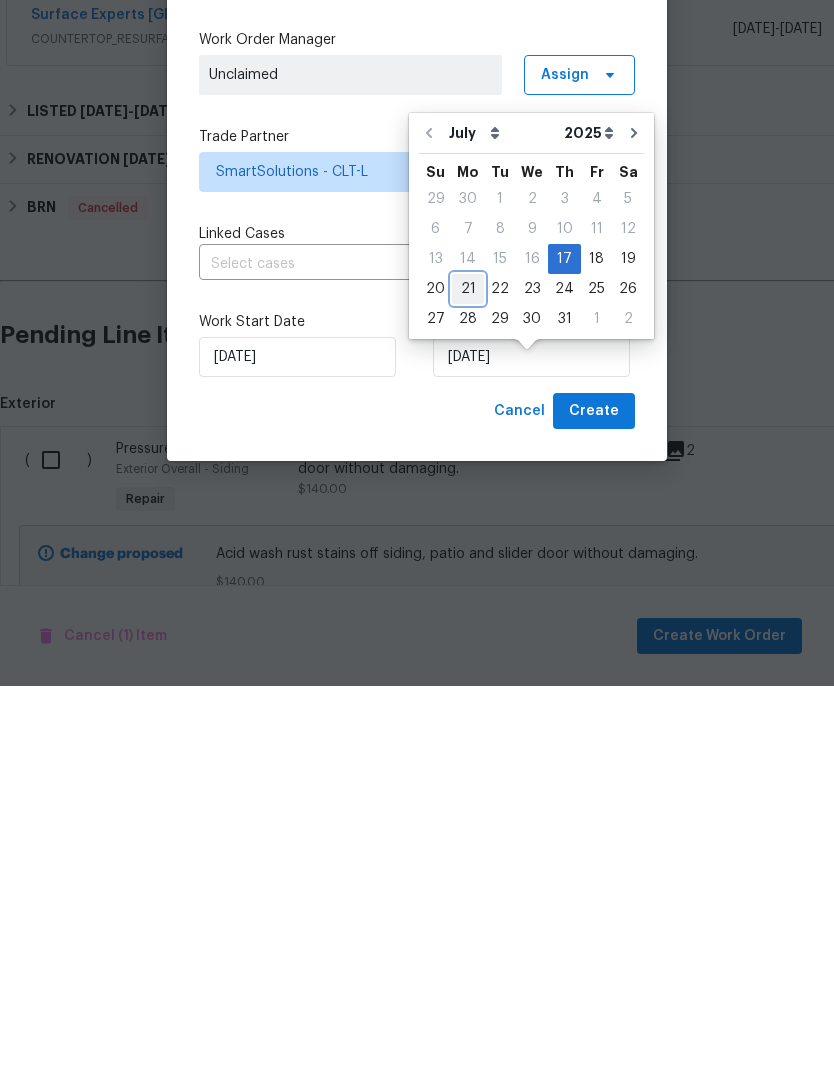 click on "21" at bounding box center [468, 673] 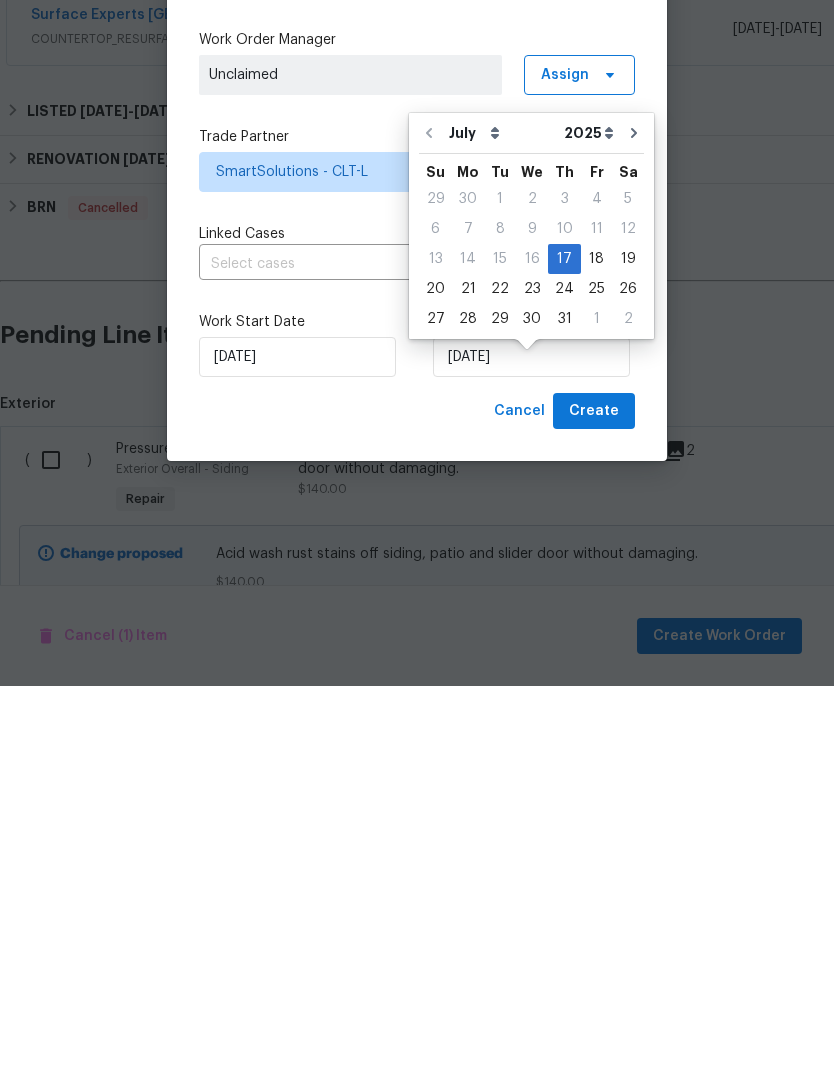 type on "7/21/2025" 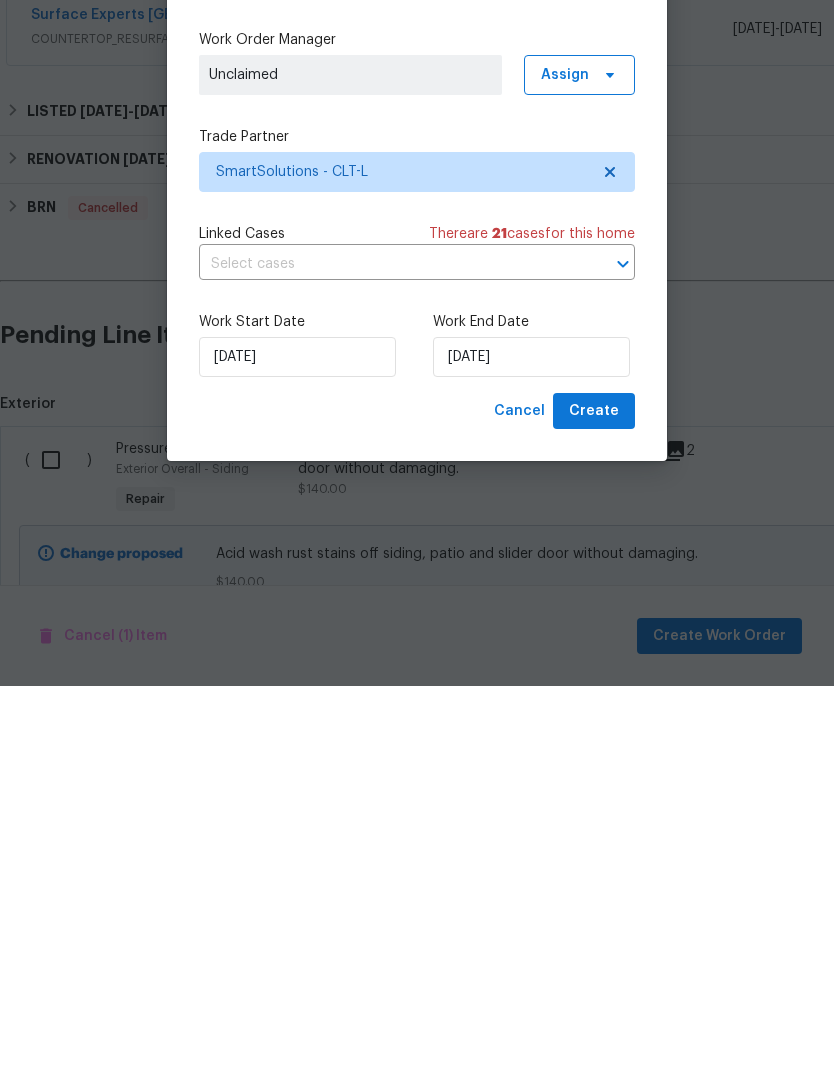 scroll, scrollTop: 80, scrollLeft: 0, axis: vertical 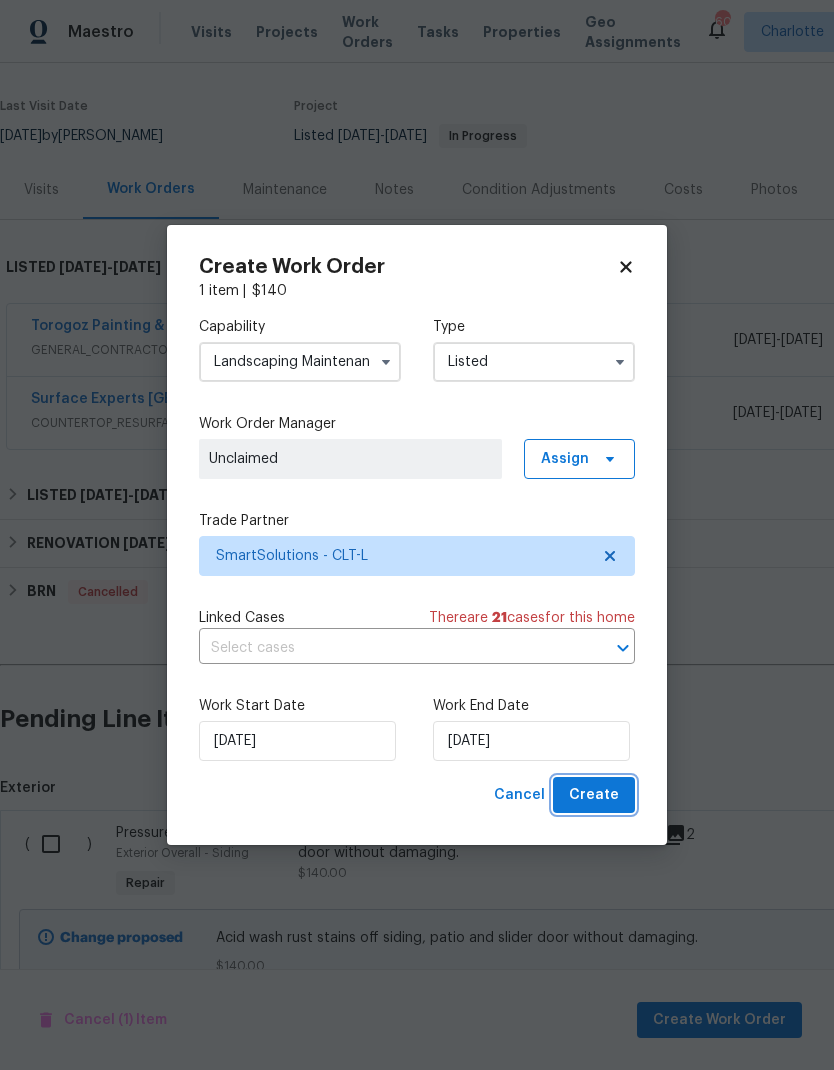 click on "Create" at bounding box center (594, 795) 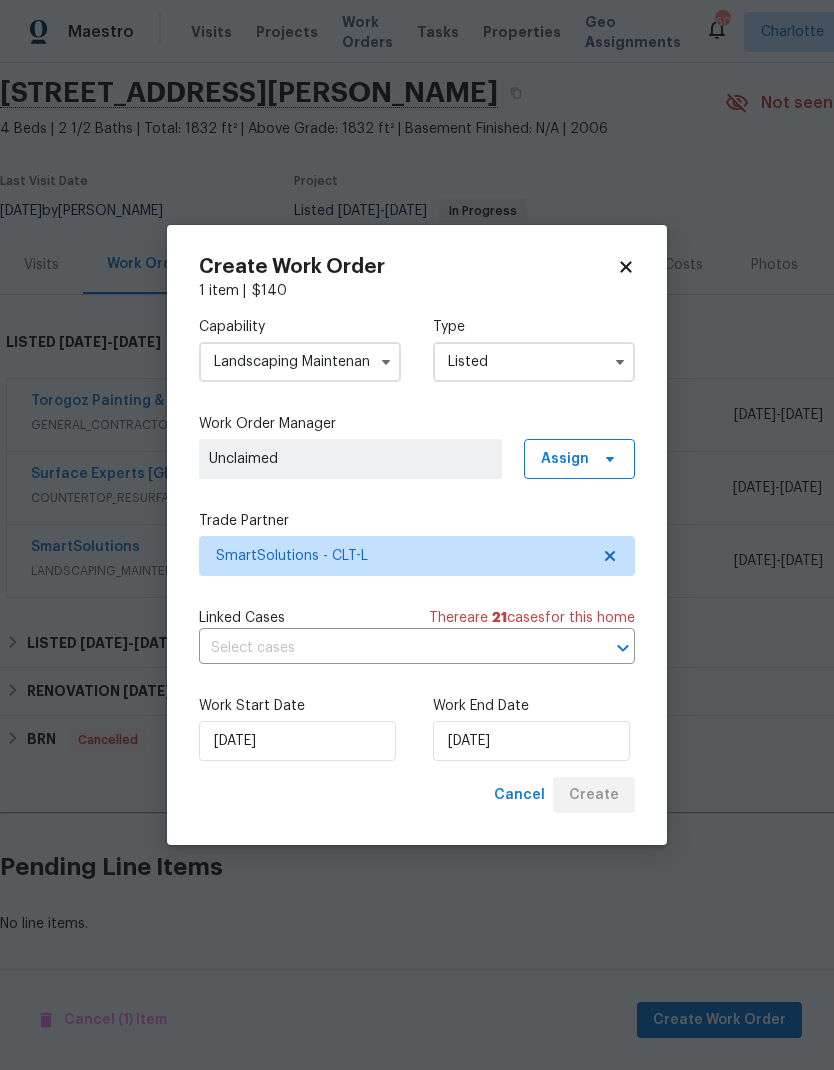 scroll, scrollTop: 67, scrollLeft: 0, axis: vertical 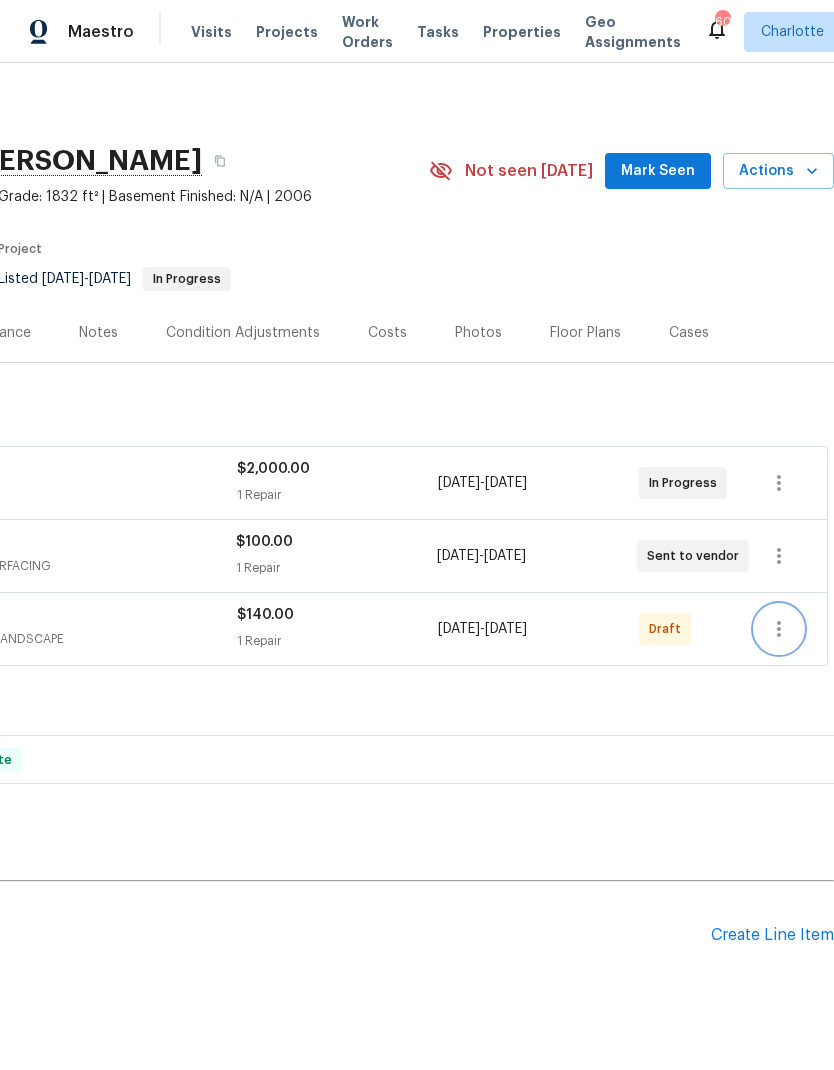 click 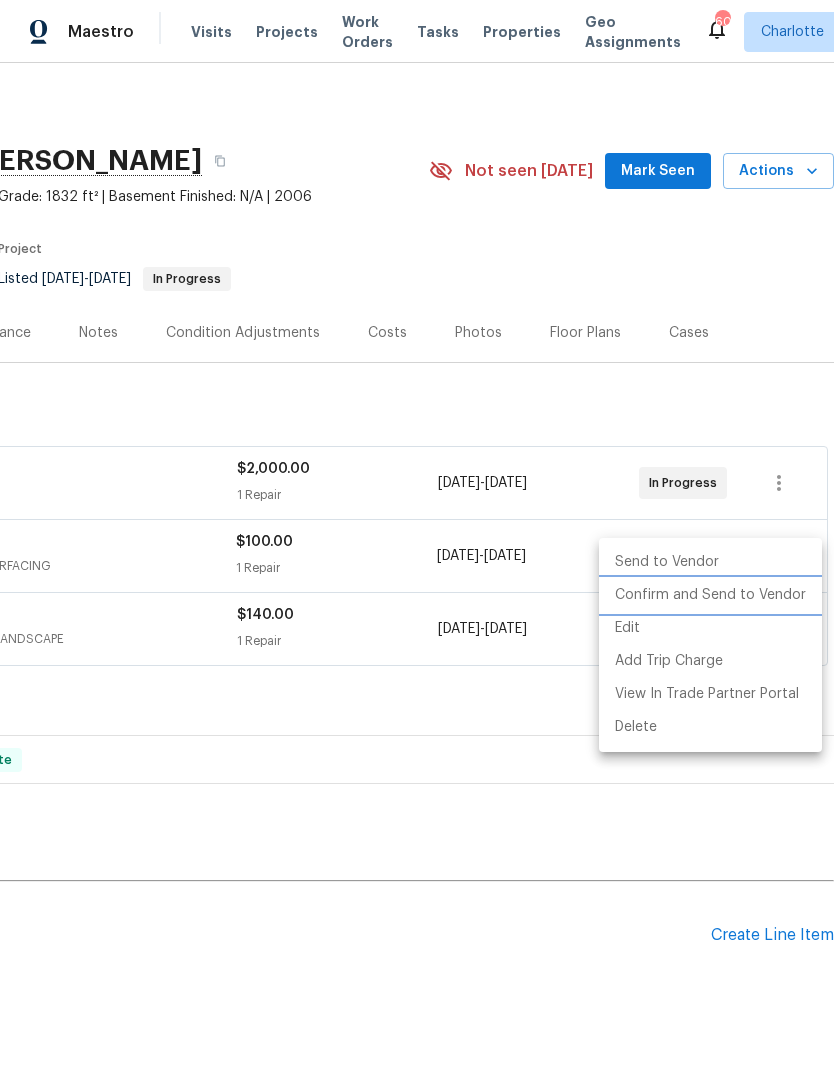 click on "Confirm and Send to Vendor" at bounding box center [710, 595] 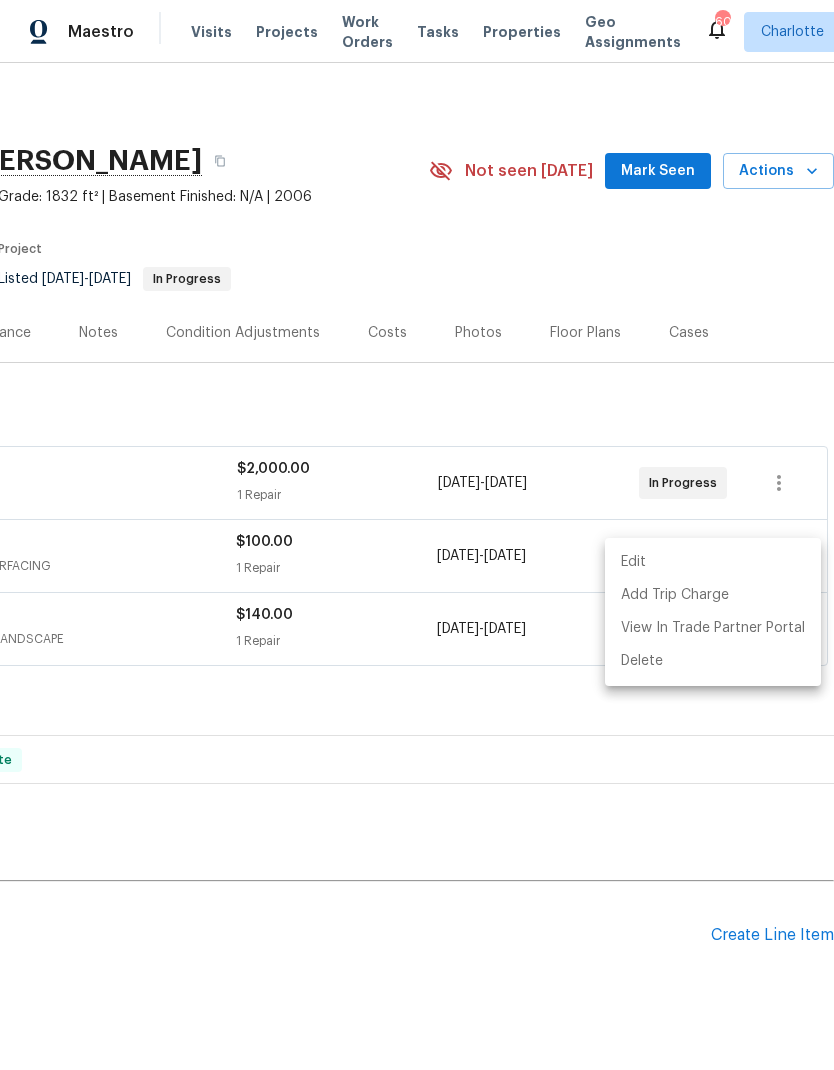 click at bounding box center (417, 535) 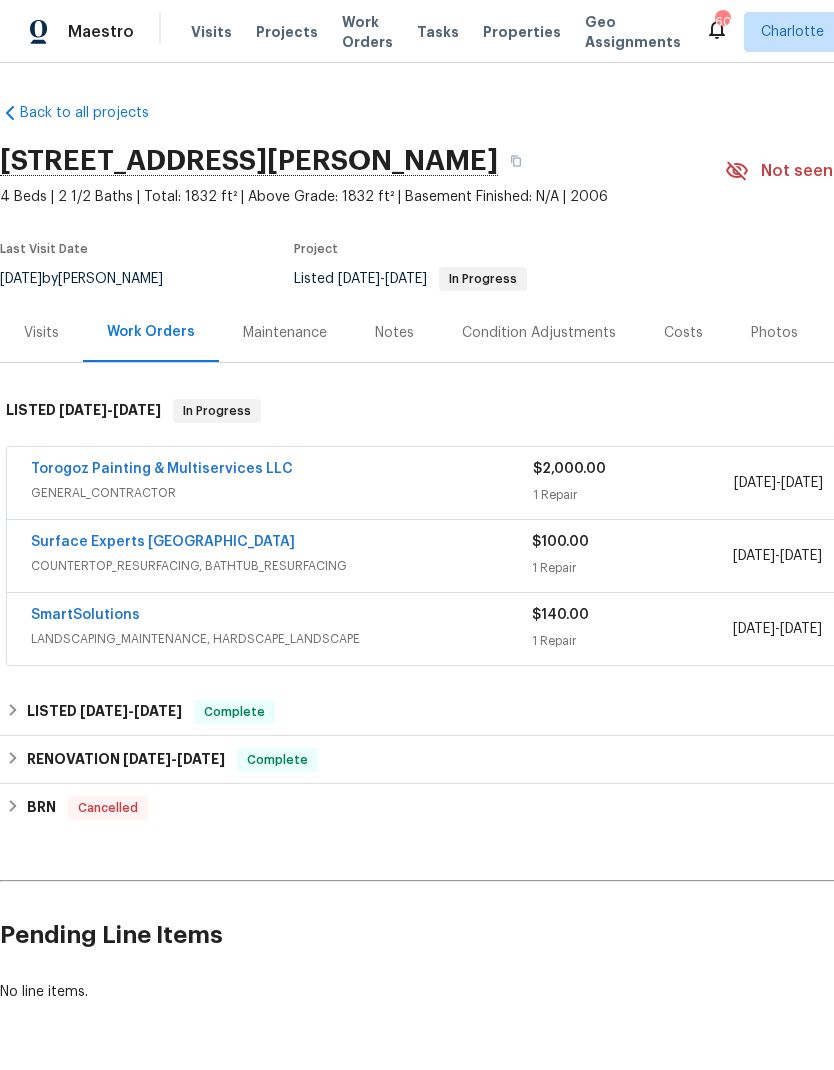 scroll, scrollTop: 0, scrollLeft: 0, axis: both 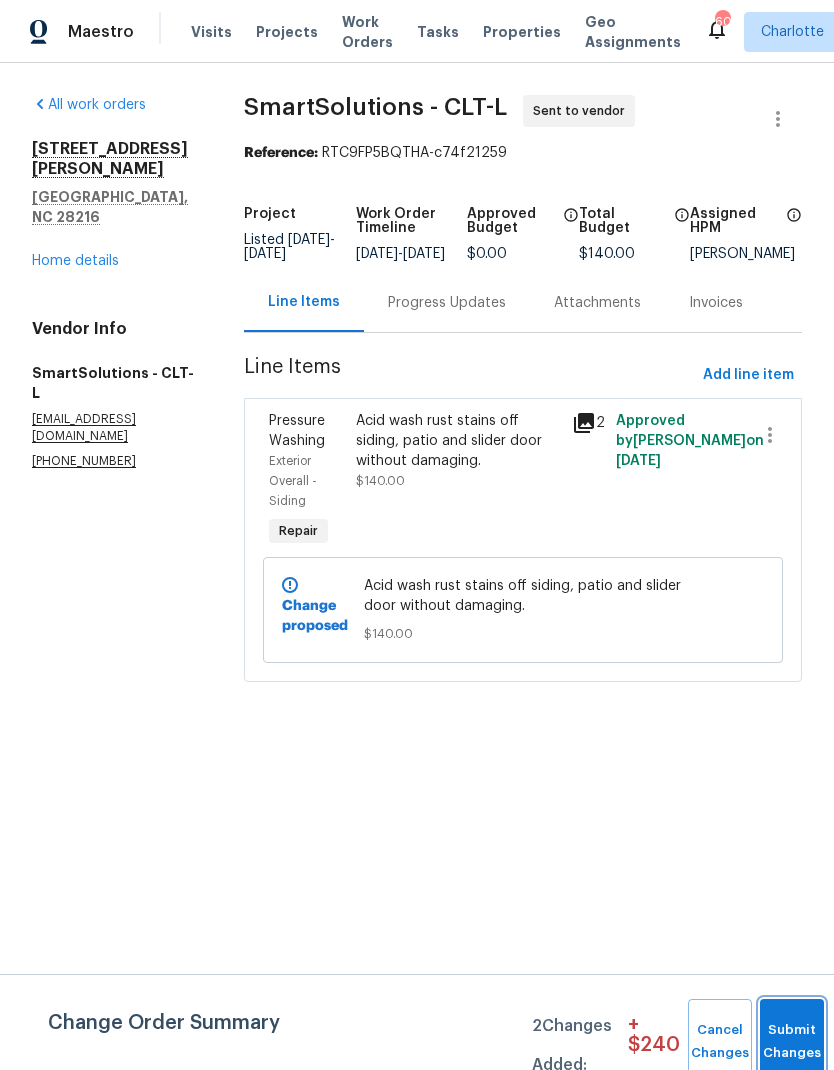 click on "Submit Changes" at bounding box center [792, 1042] 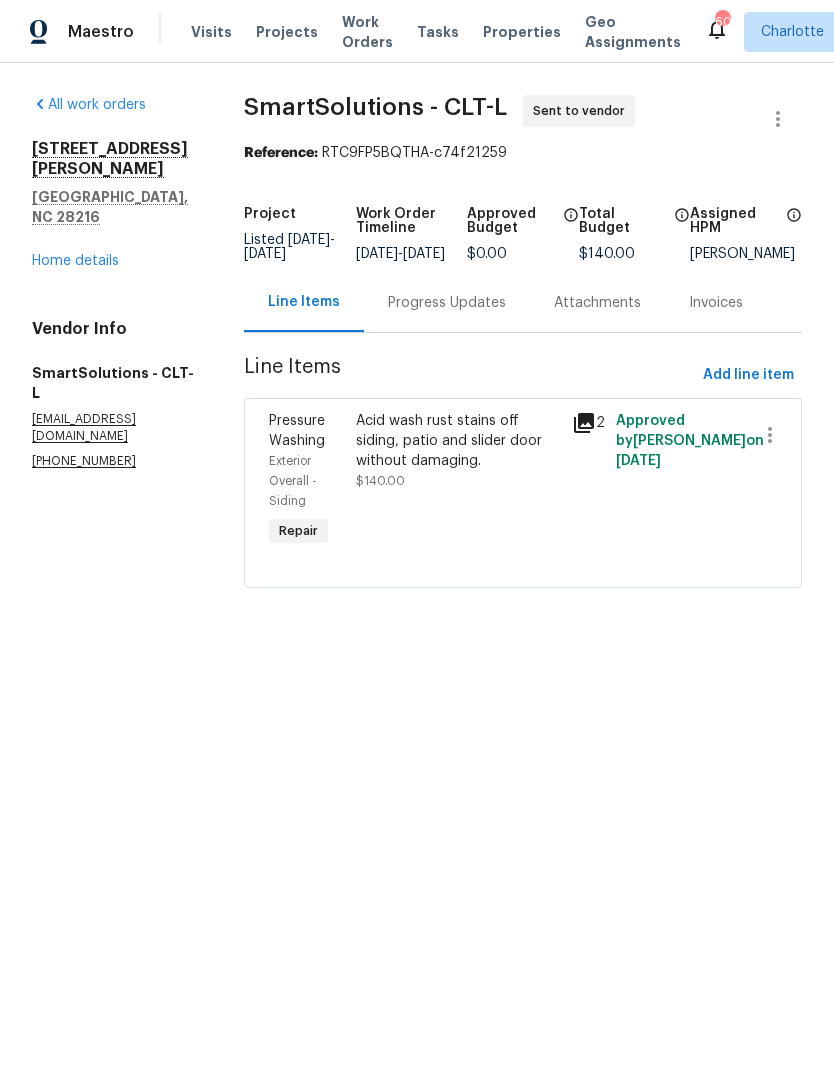 click on "Progress Updates" at bounding box center [447, 303] 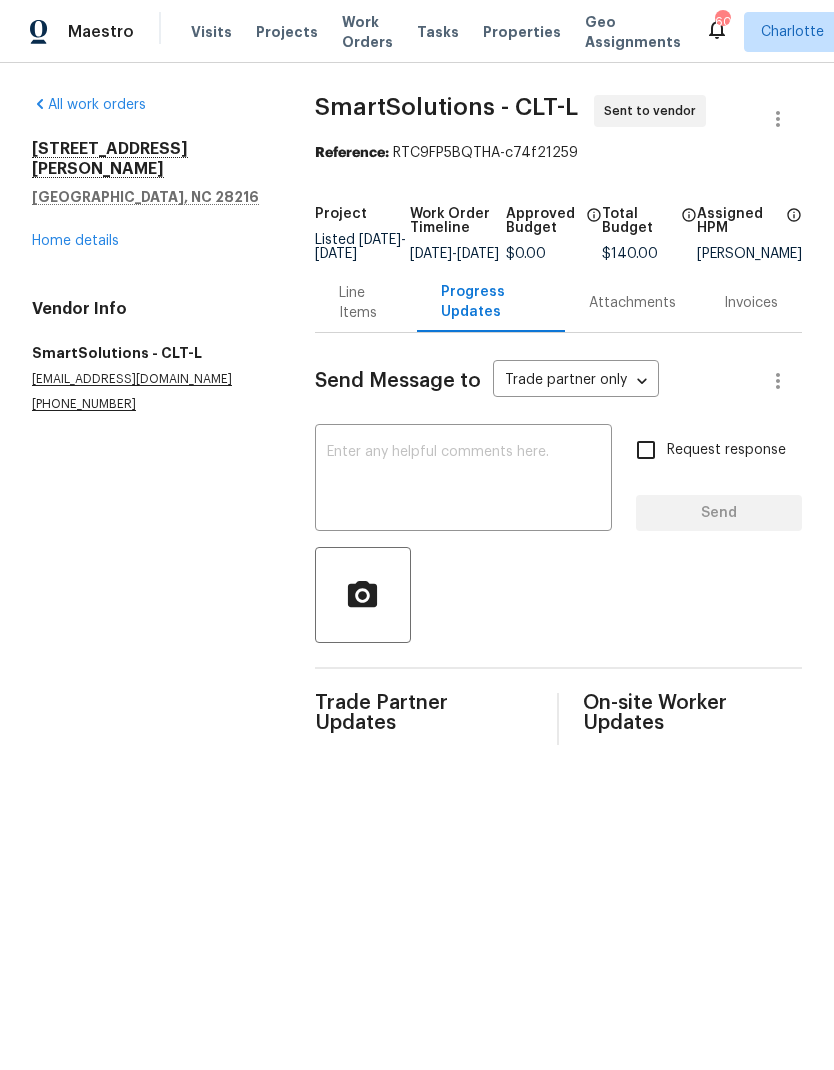 click at bounding box center [463, 480] 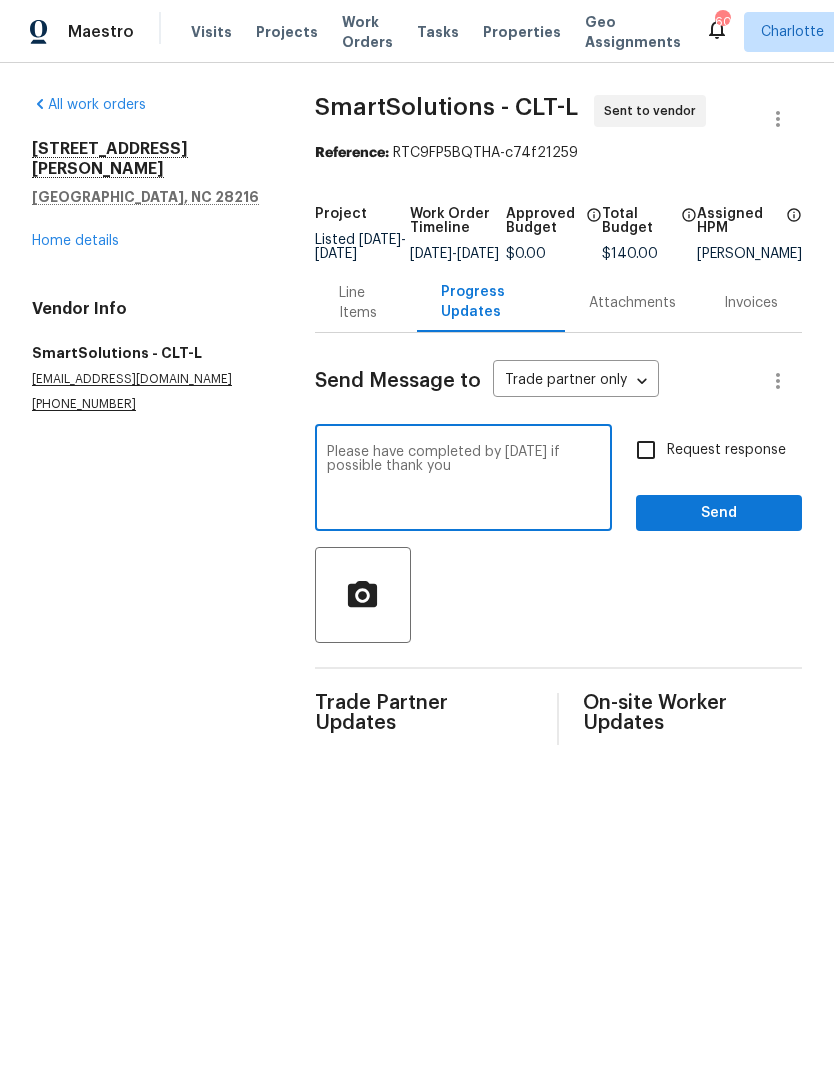 type on "Please have completed by Monday if possible thank you" 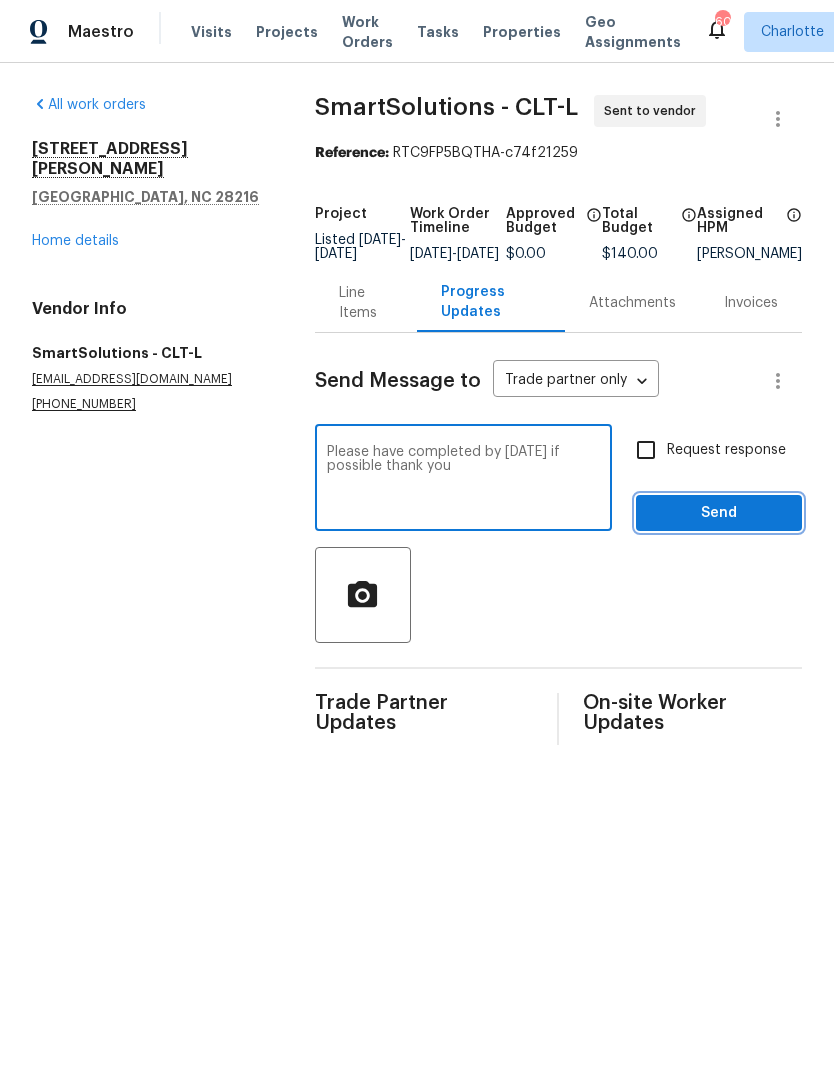 click on "Send" at bounding box center [719, 513] 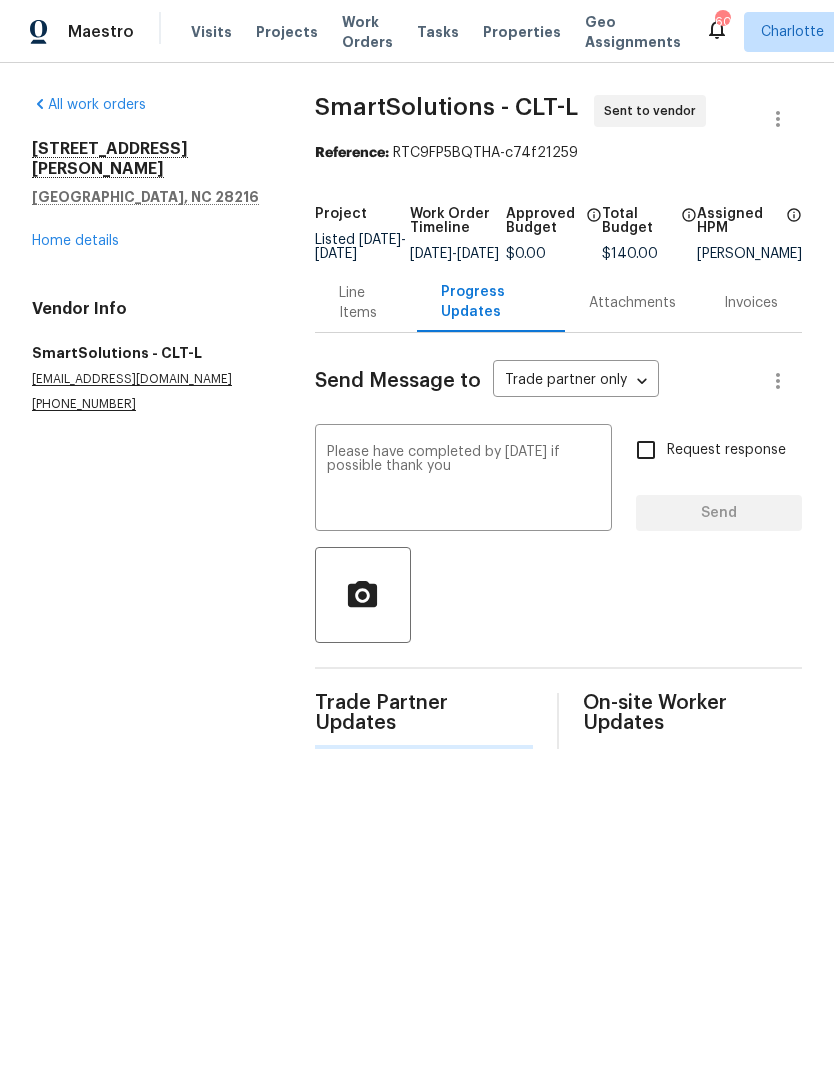 type 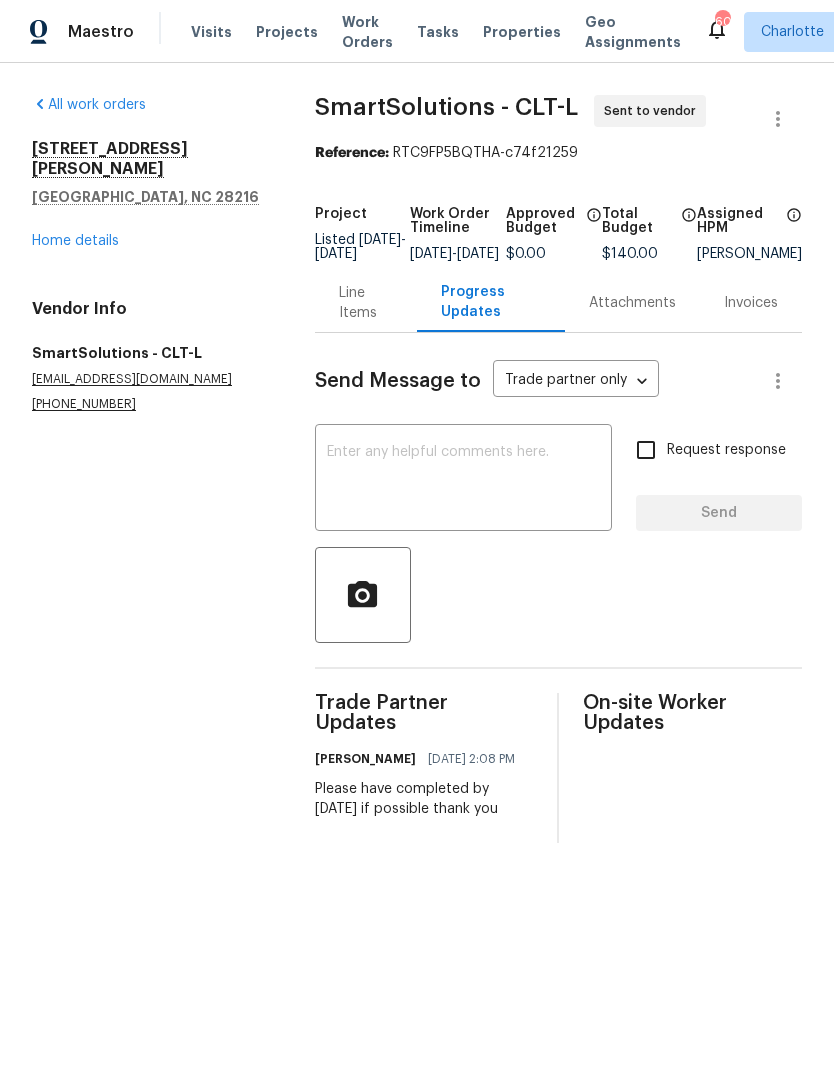 click on "Home details" at bounding box center (75, 241) 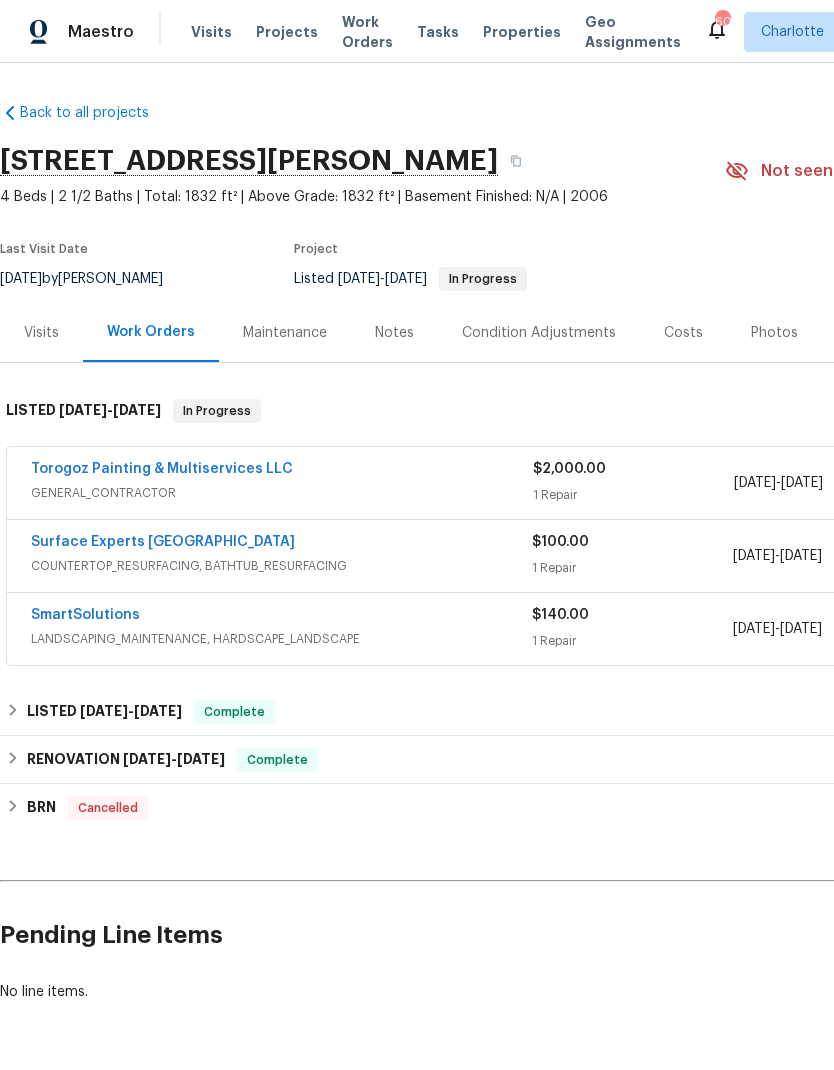 click on "Torogoz Painting & Multiservices LLC" at bounding box center (162, 469) 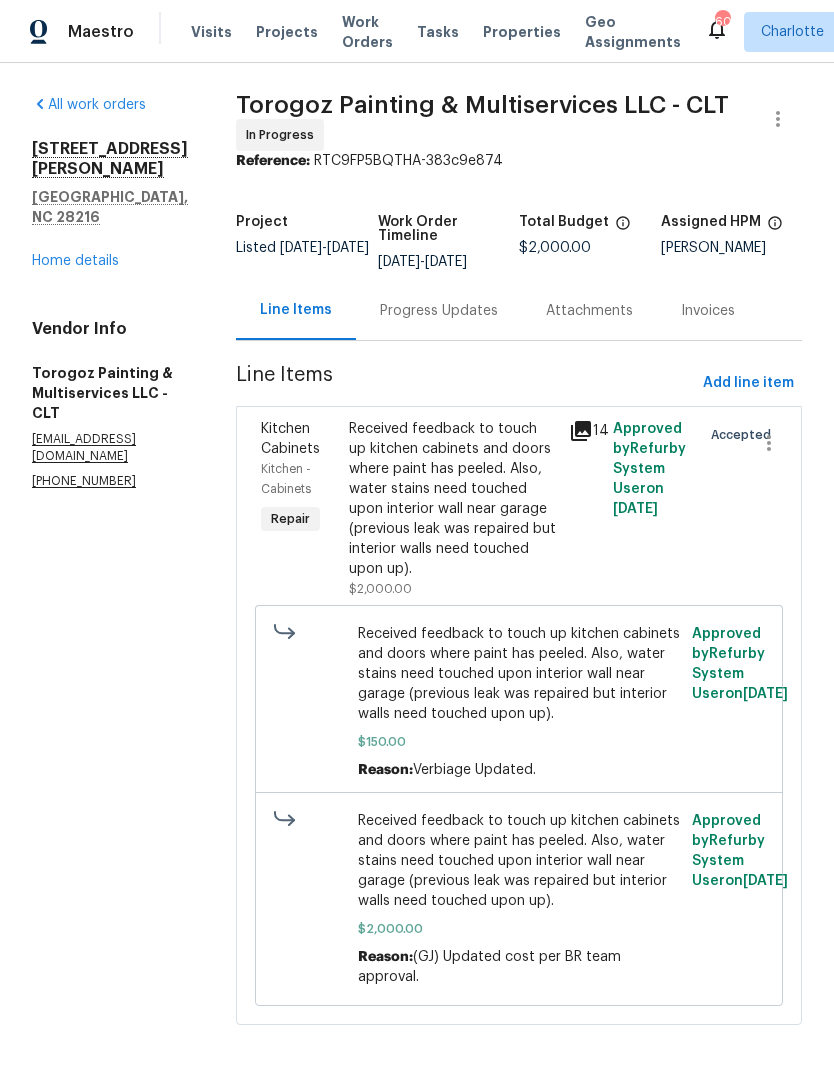 click on "Home details" at bounding box center [75, 261] 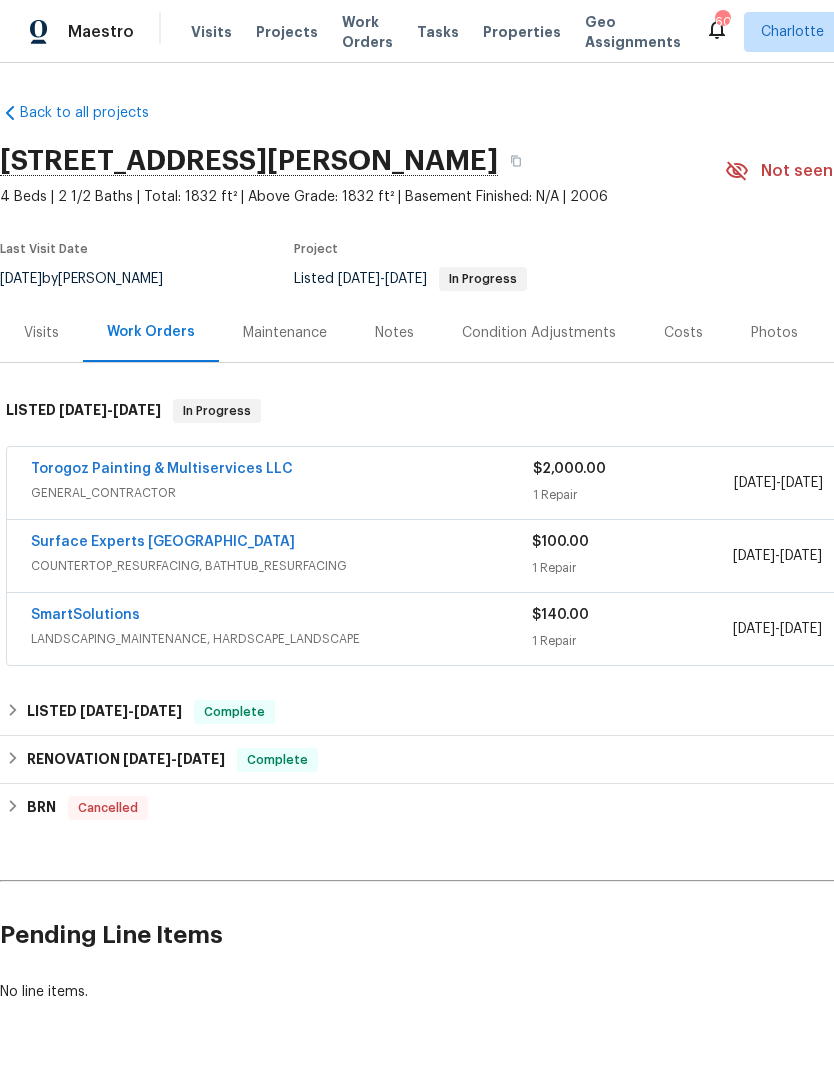 scroll, scrollTop: 0, scrollLeft: 0, axis: both 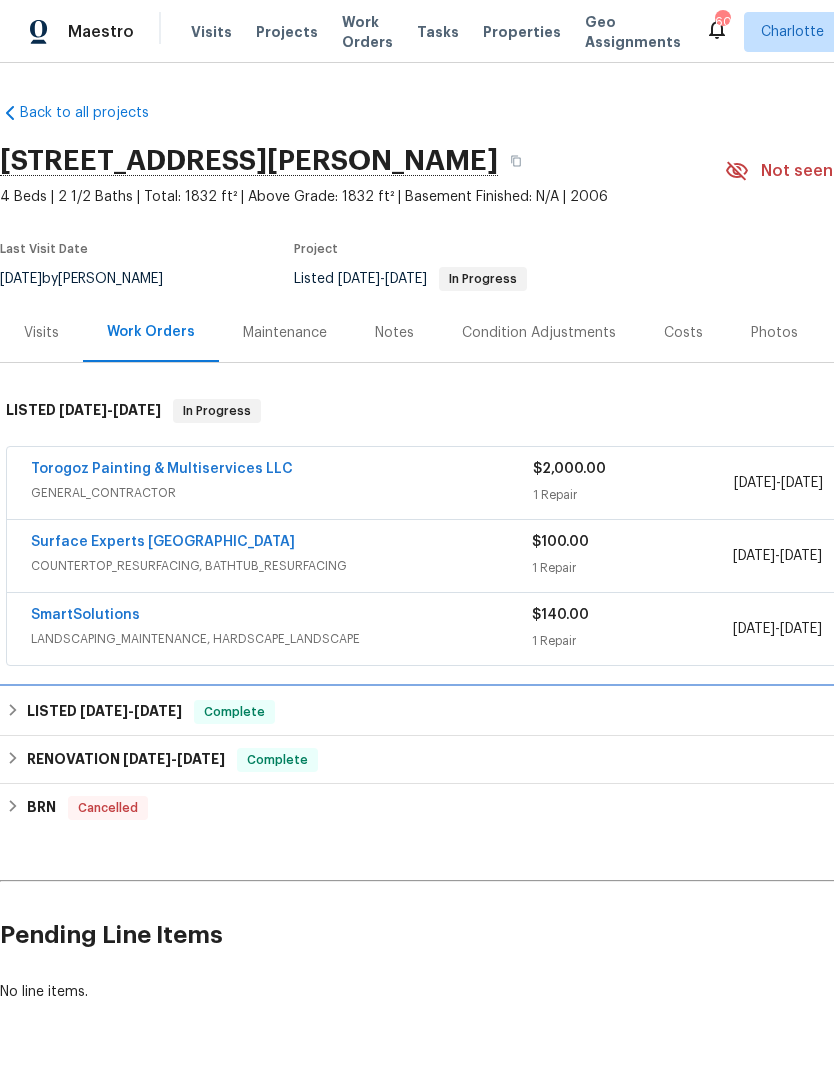 click 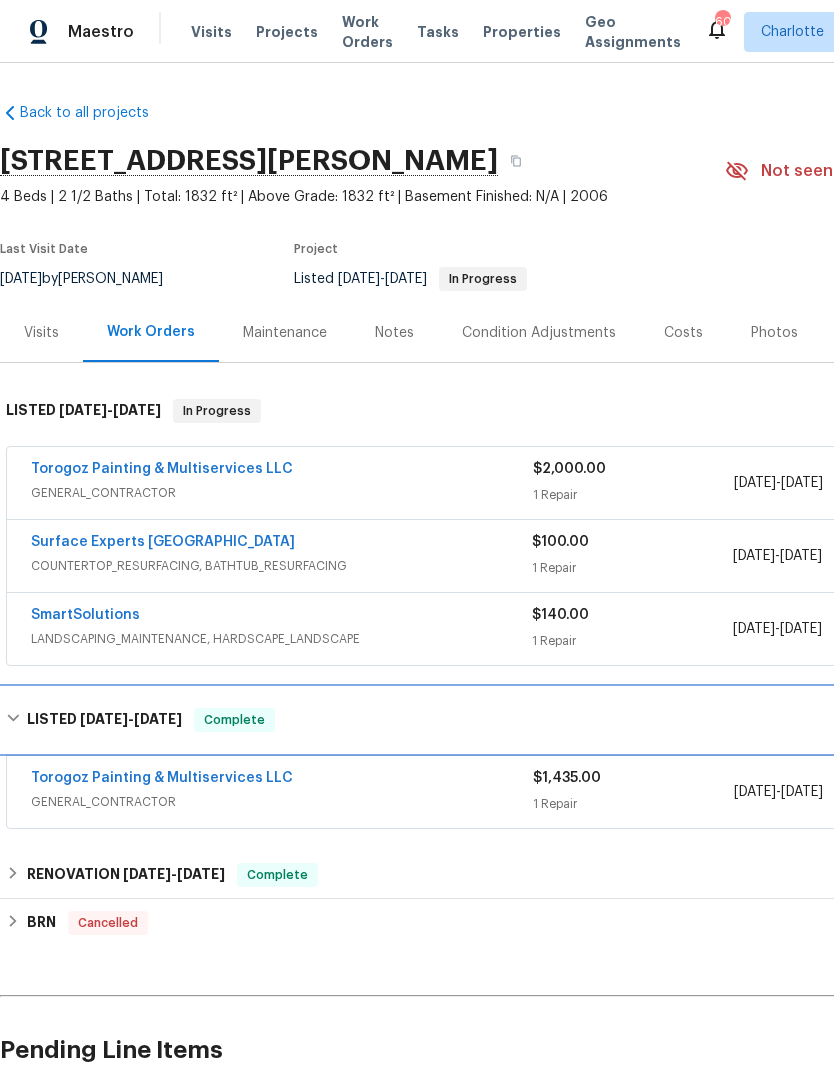 click on "LISTED   2/25/25  -  2/27/25 Complete" at bounding box center [565, 720] 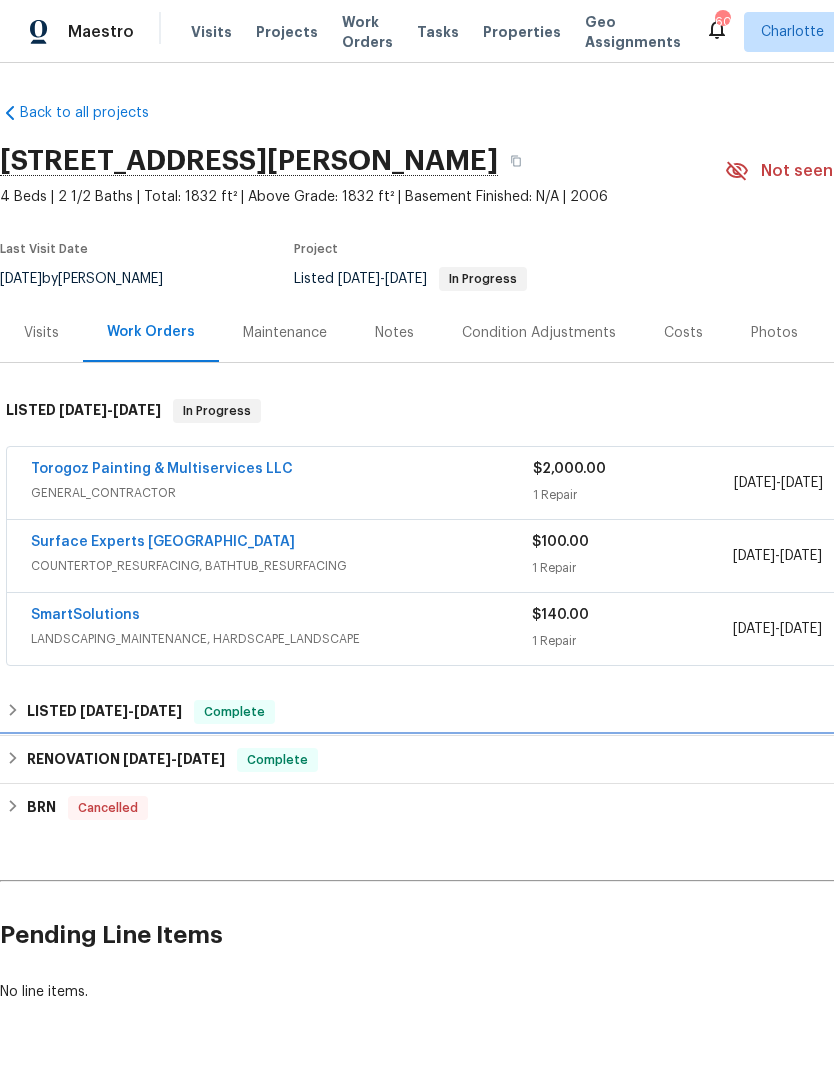 click on "RENOVATION   2/3/25  -  2/15/25 Complete" at bounding box center (565, 760) 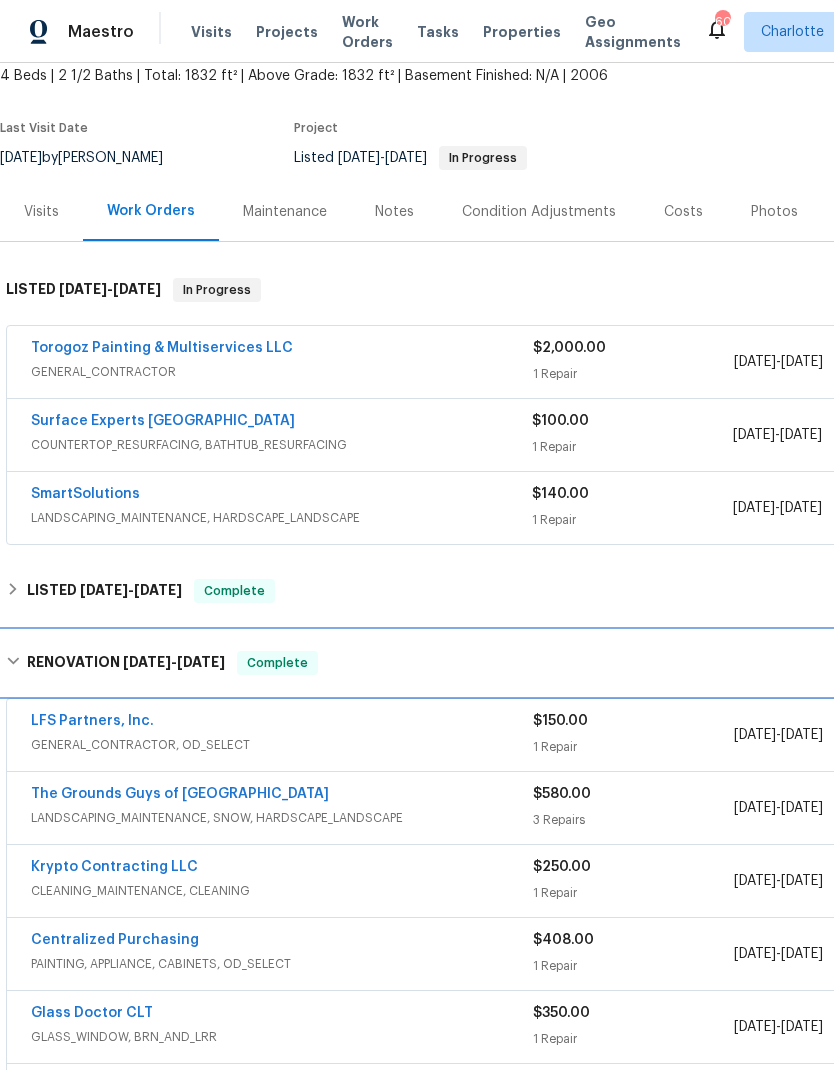 scroll, scrollTop: 117, scrollLeft: 0, axis: vertical 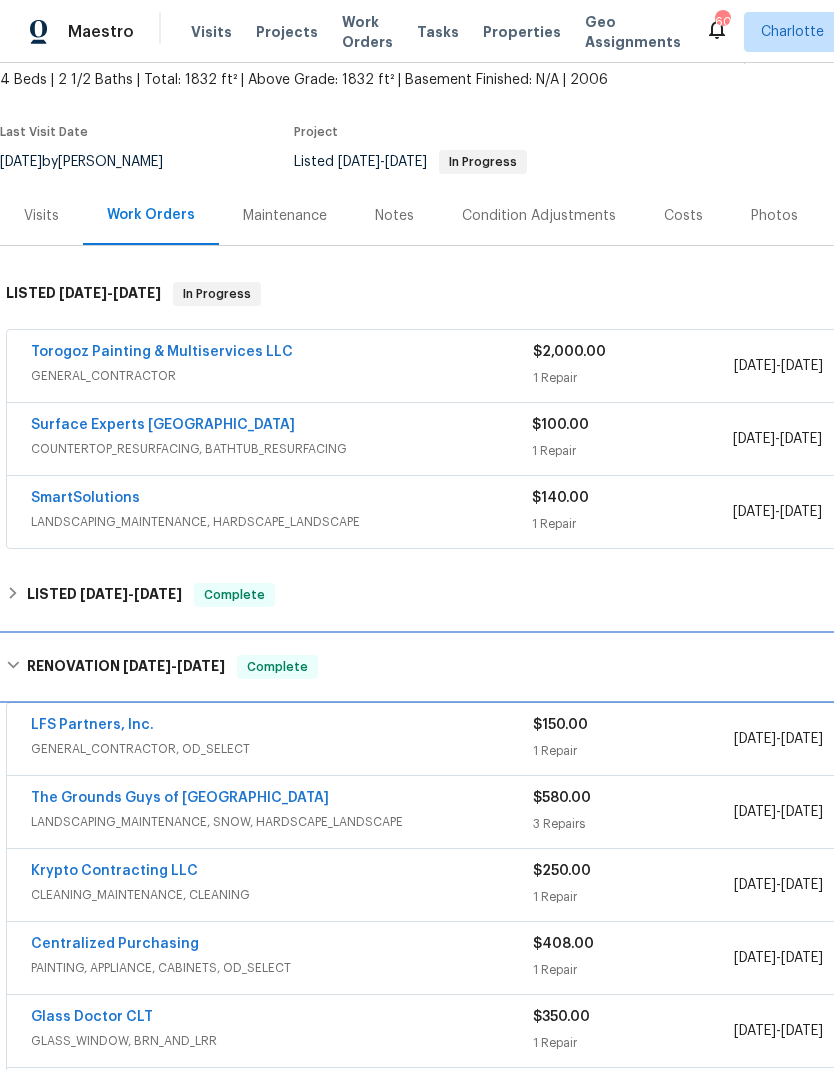 click on "RENOVATION   2/3/25  -  2/15/25 Complete" at bounding box center [565, 667] 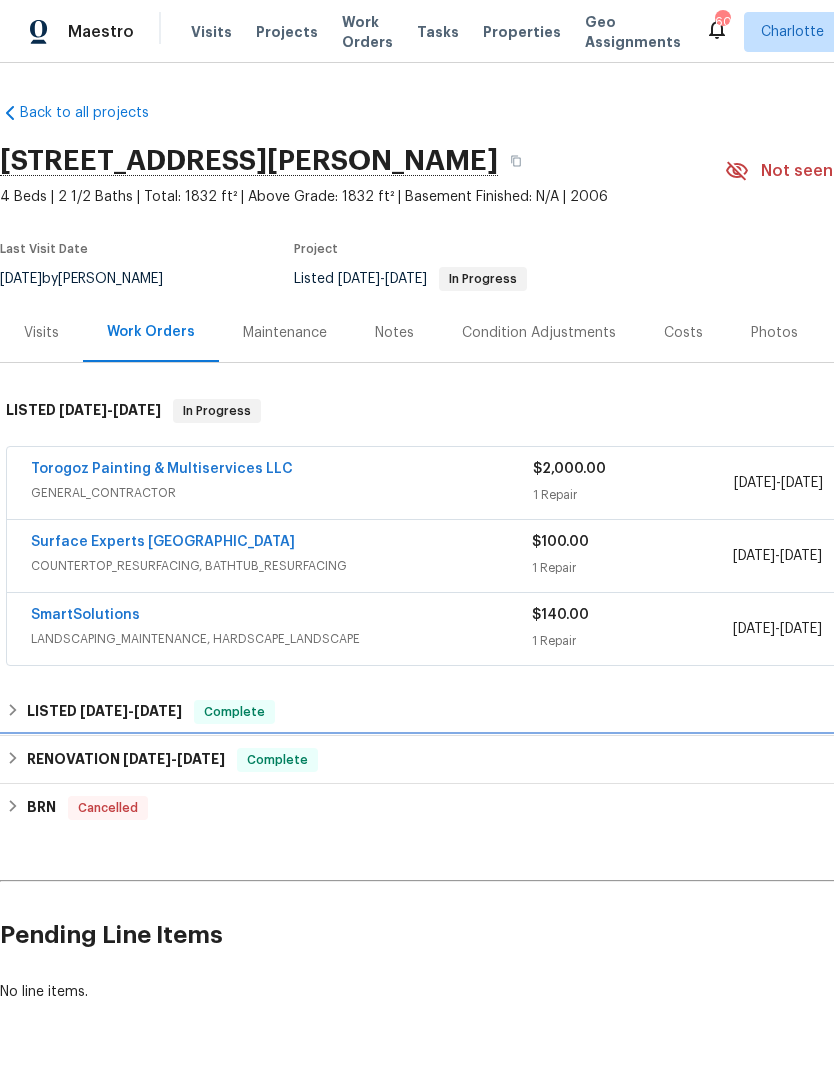 scroll, scrollTop: 0, scrollLeft: 0, axis: both 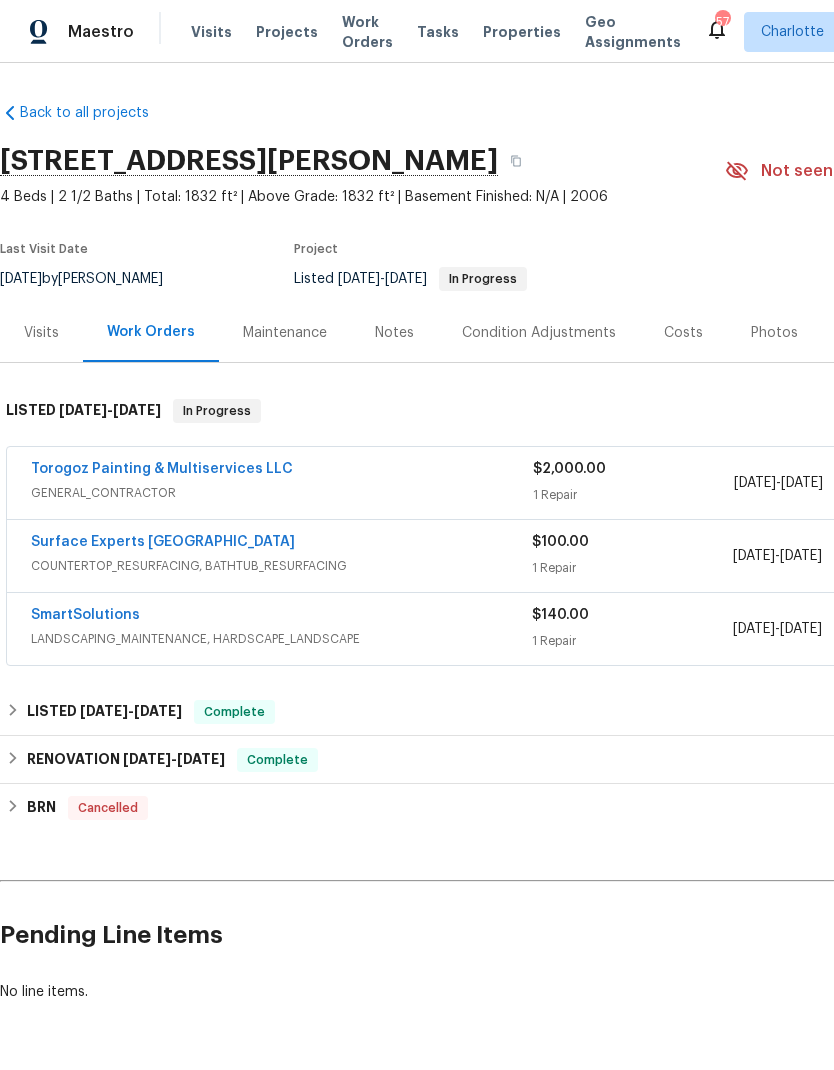 click on "Projects" at bounding box center [287, 32] 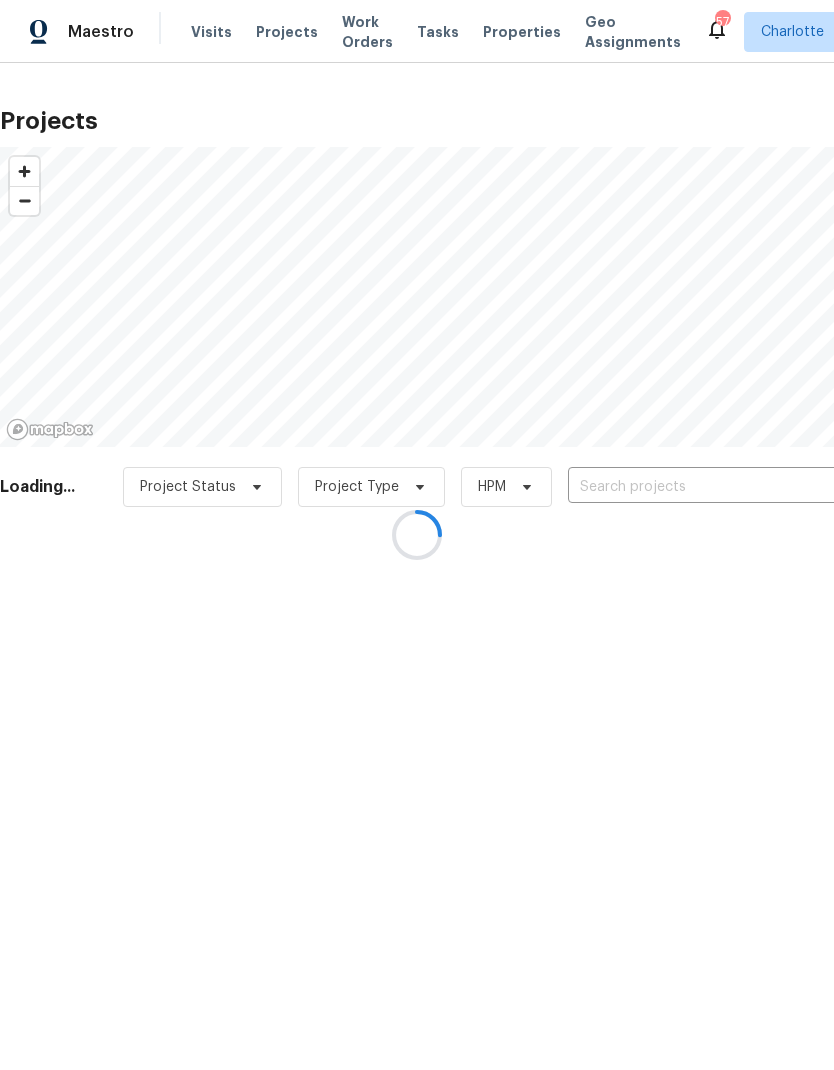 click at bounding box center [417, 535] 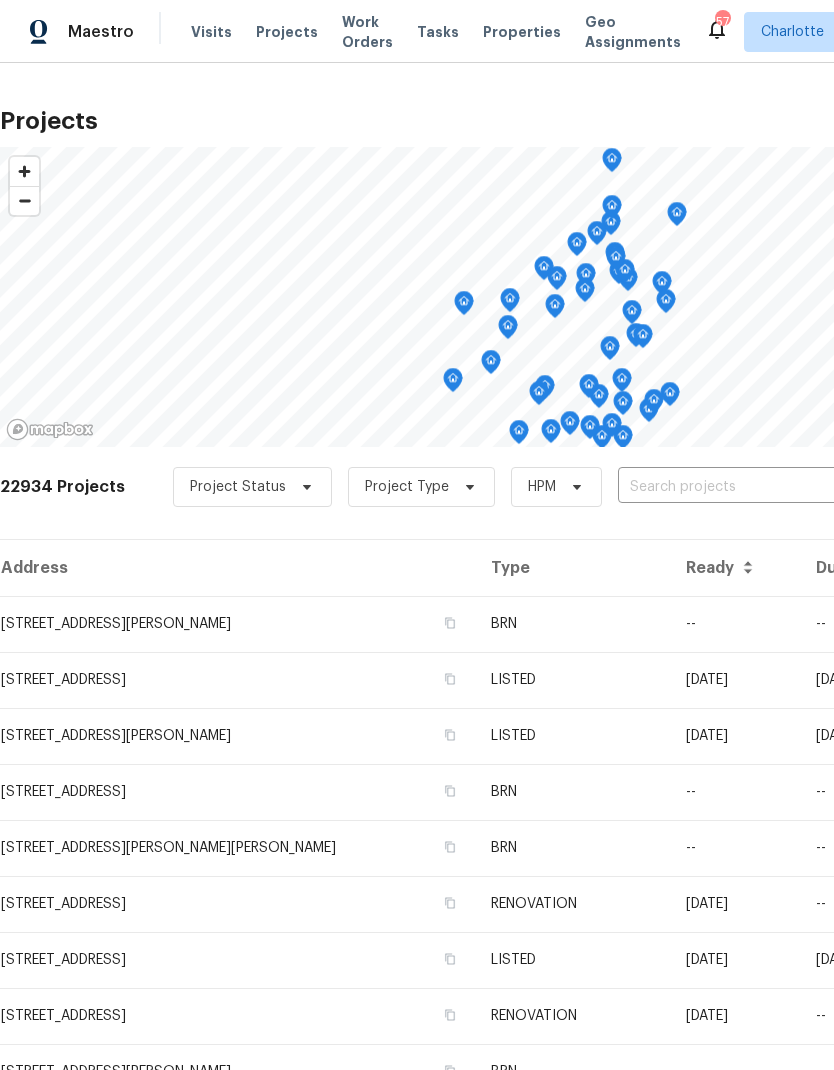 click at bounding box center (732, 487) 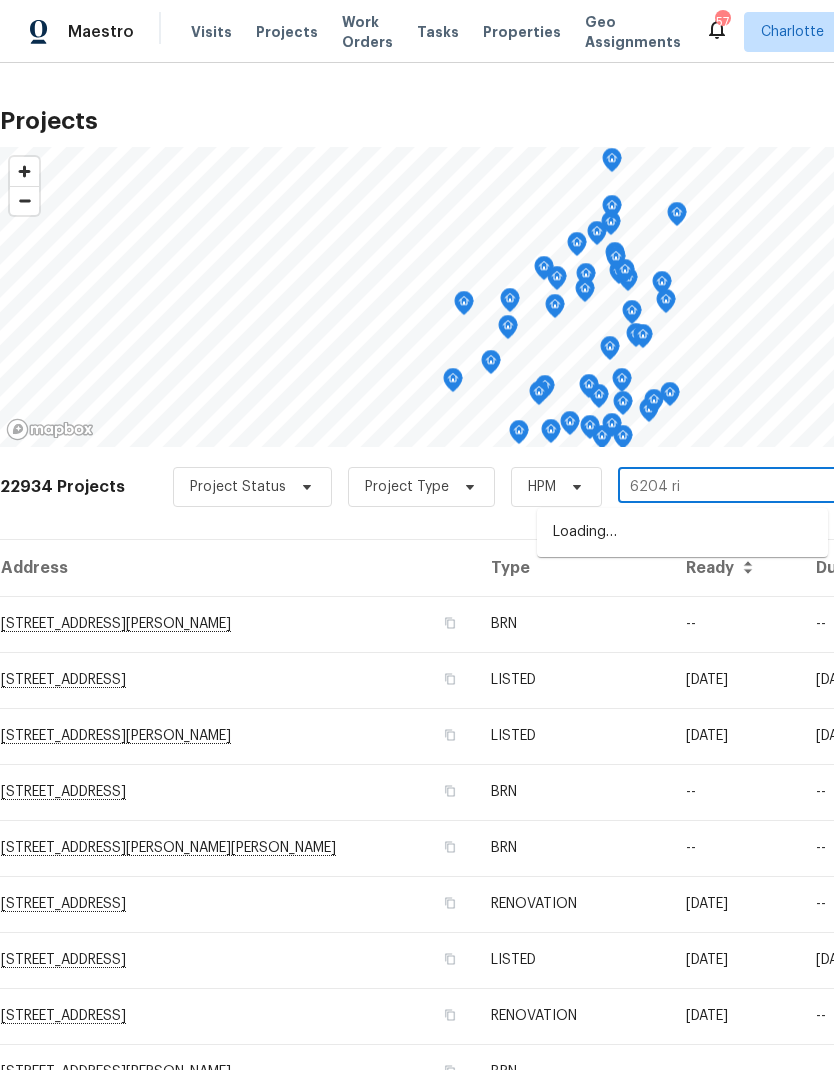 type on "6204 riv" 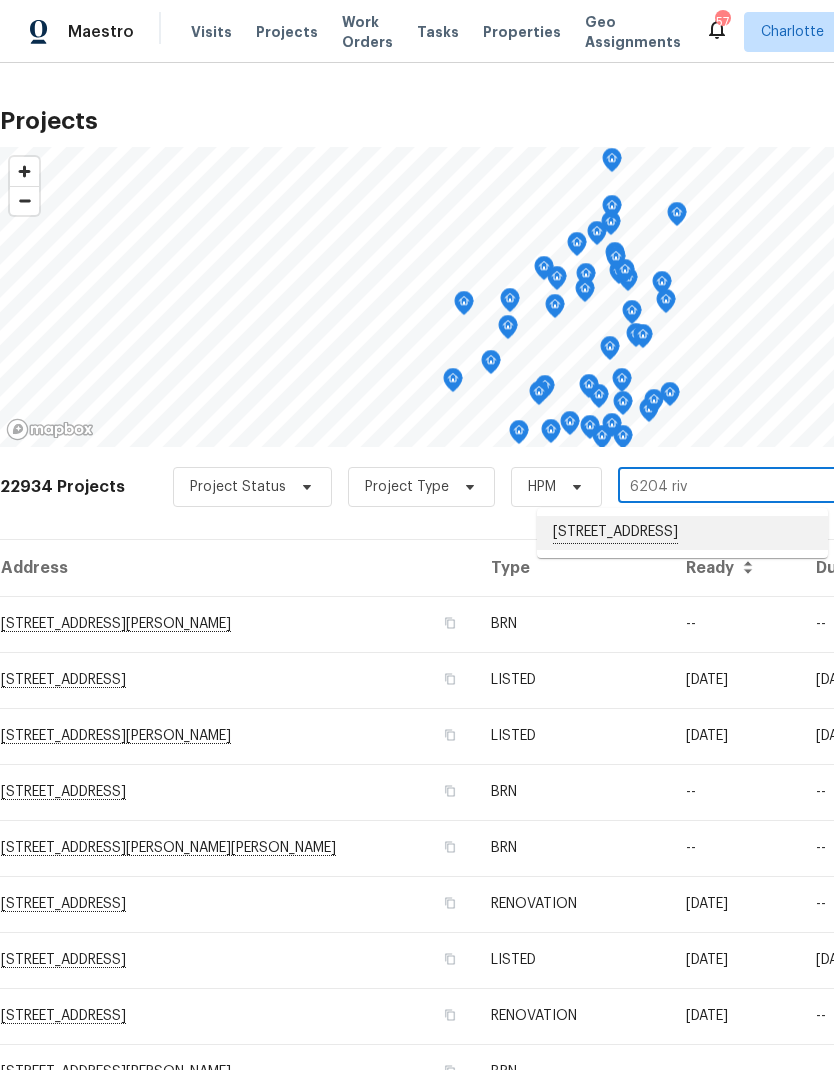 click on "6204 River Birch Dr, Gastonia, NC 28056" at bounding box center (682, 533) 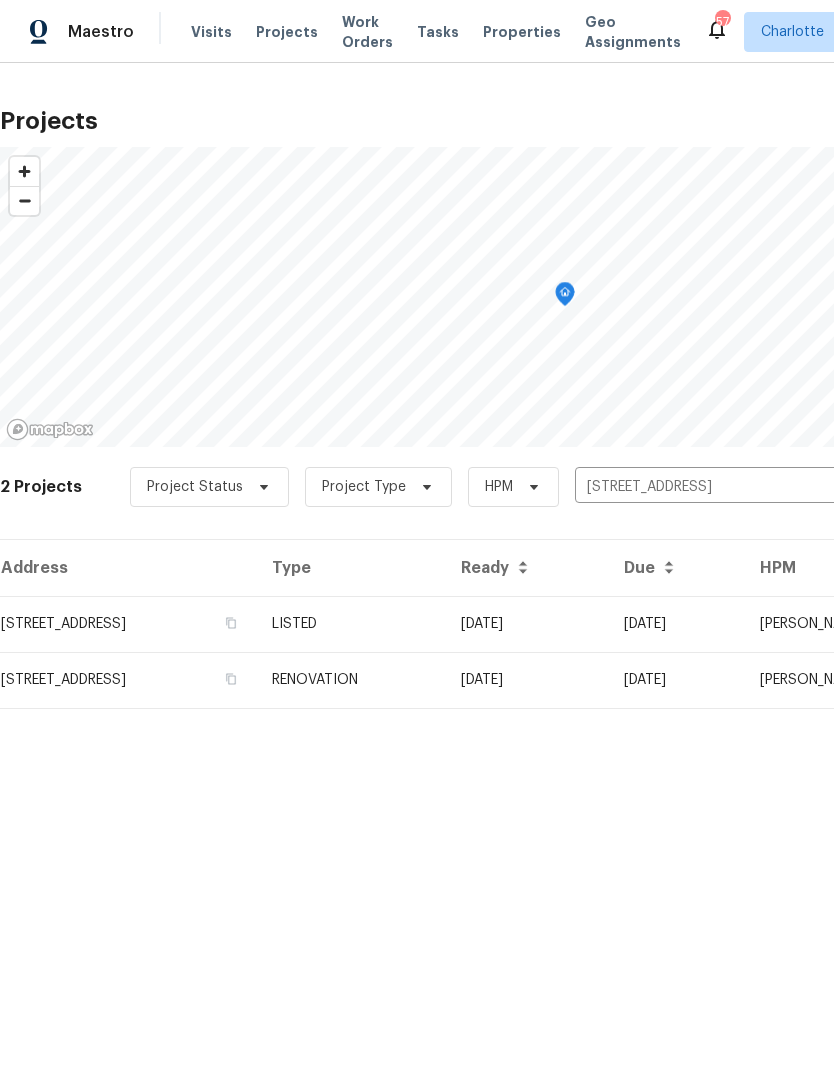 click on "06/16/25" at bounding box center (526, 624) 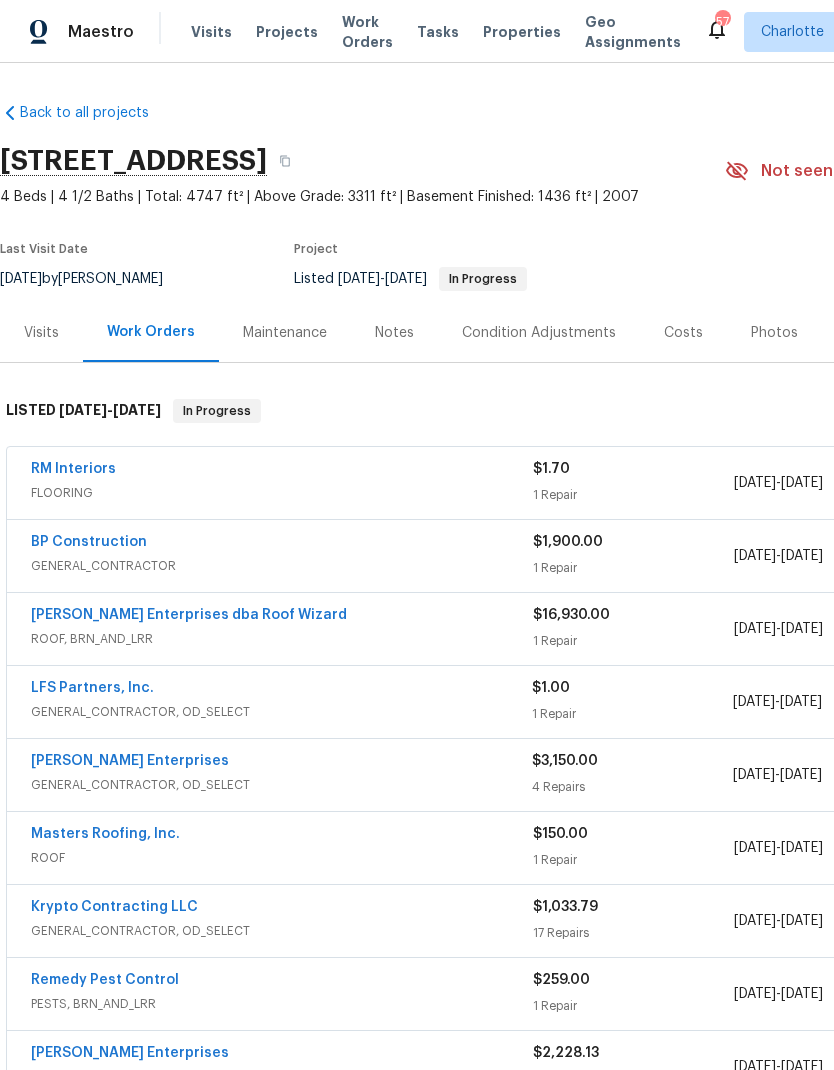 click on "RM Interiors" at bounding box center [73, 469] 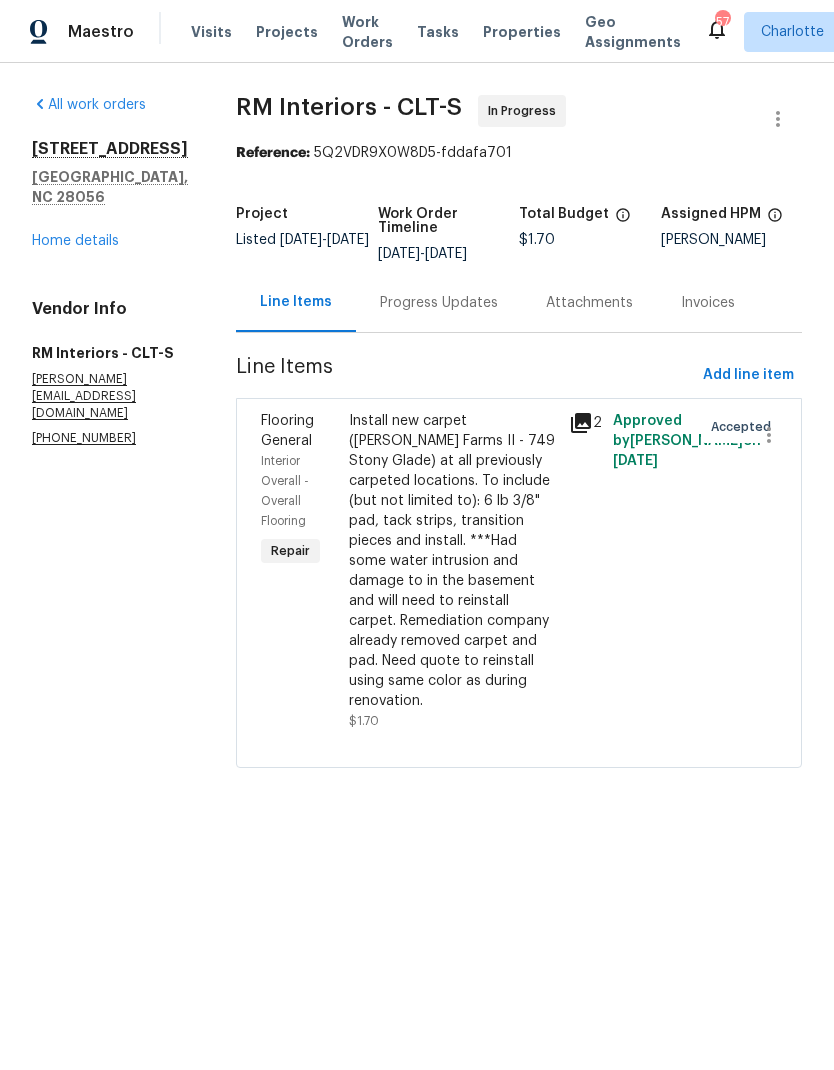 click on "Progress Updates" at bounding box center (439, 303) 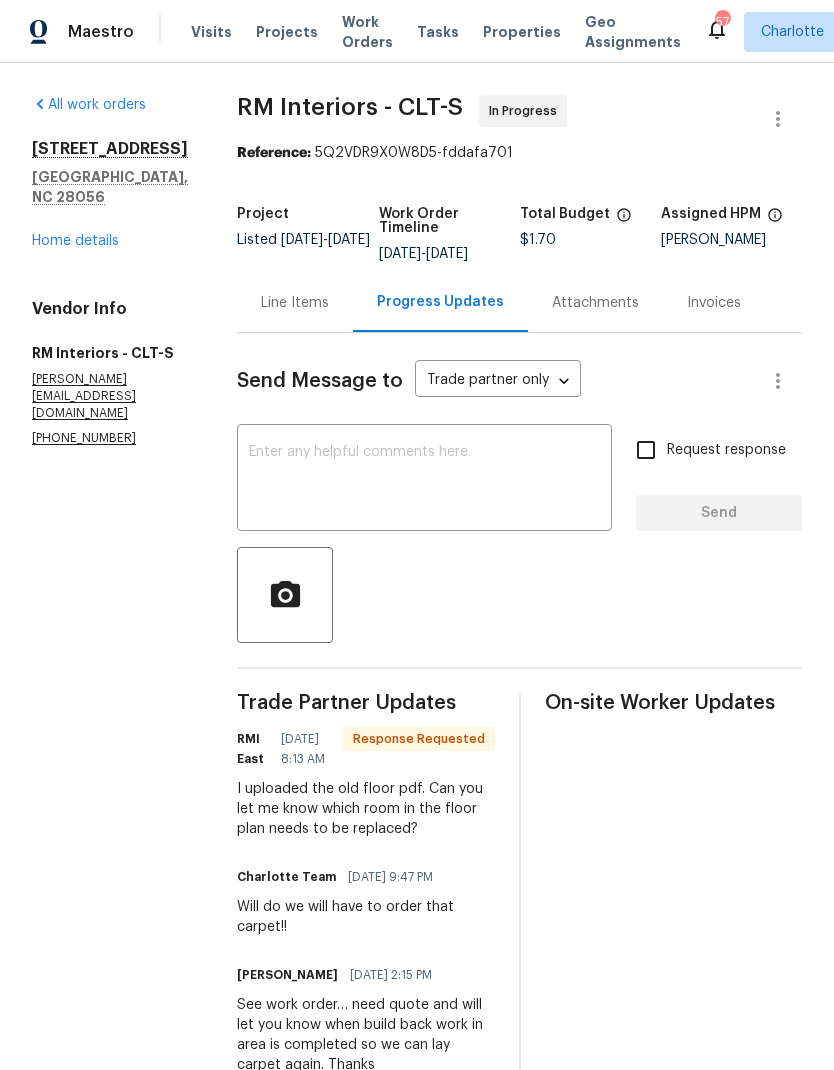 click at bounding box center (424, 480) 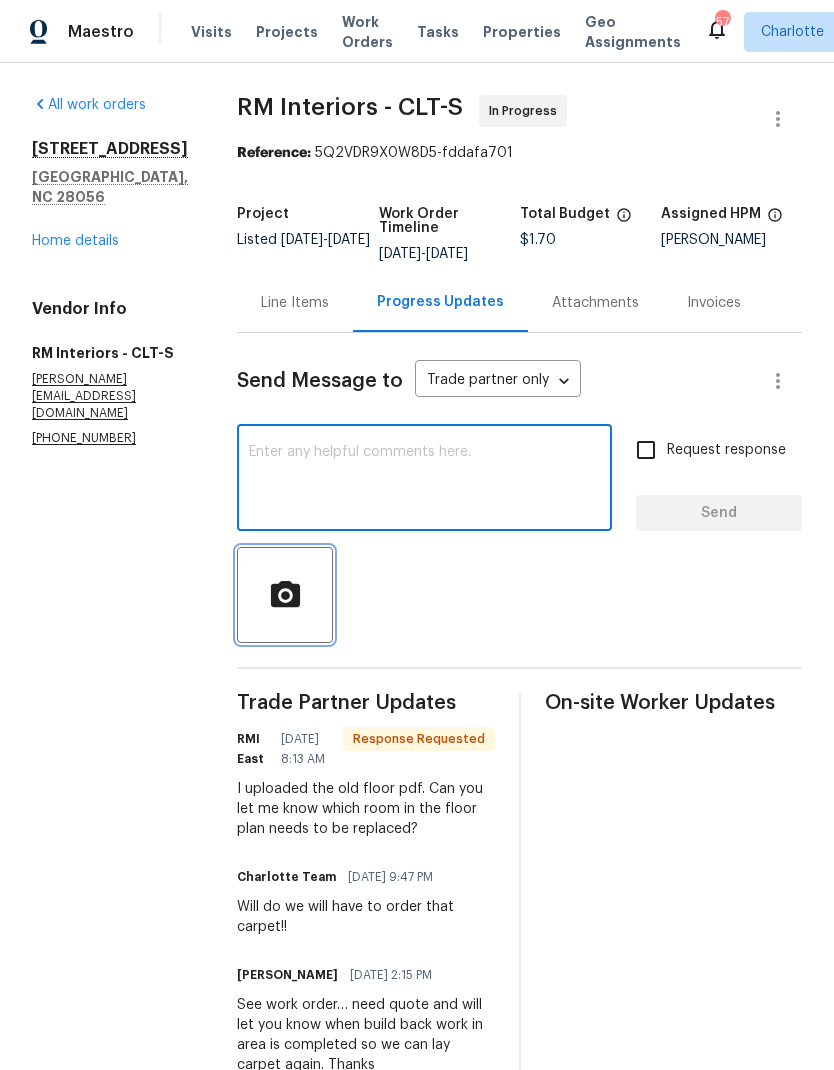 click 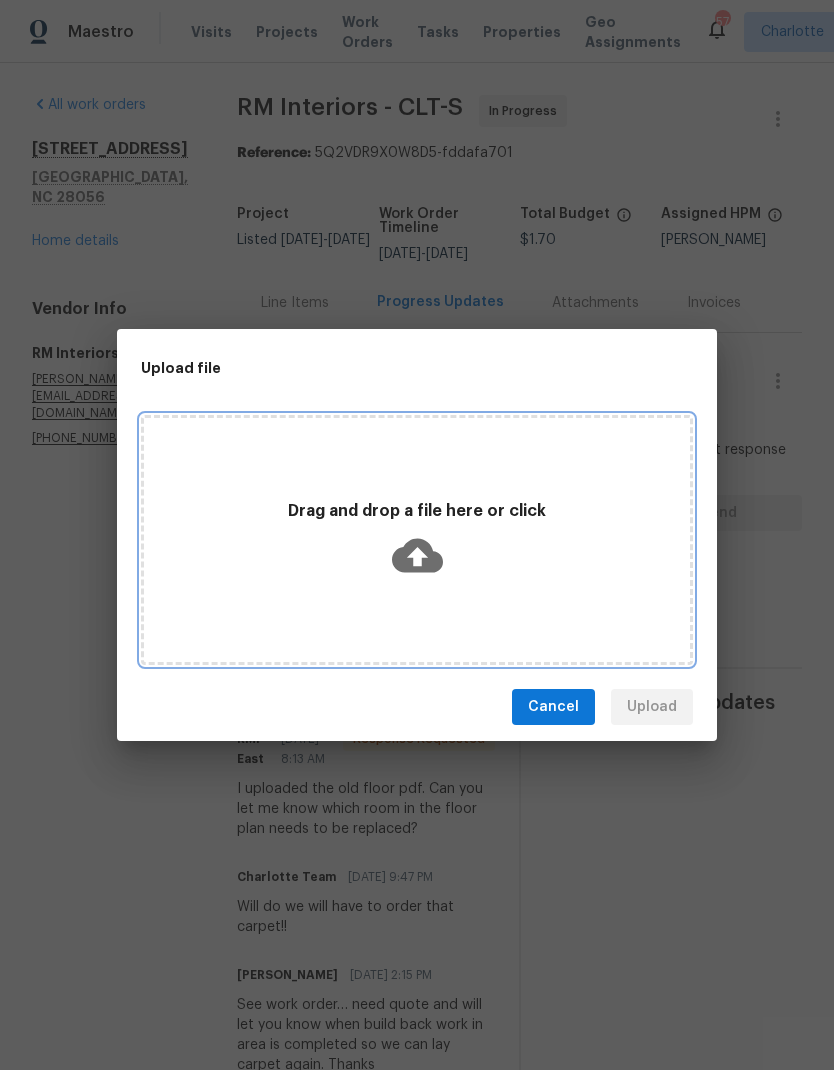 click 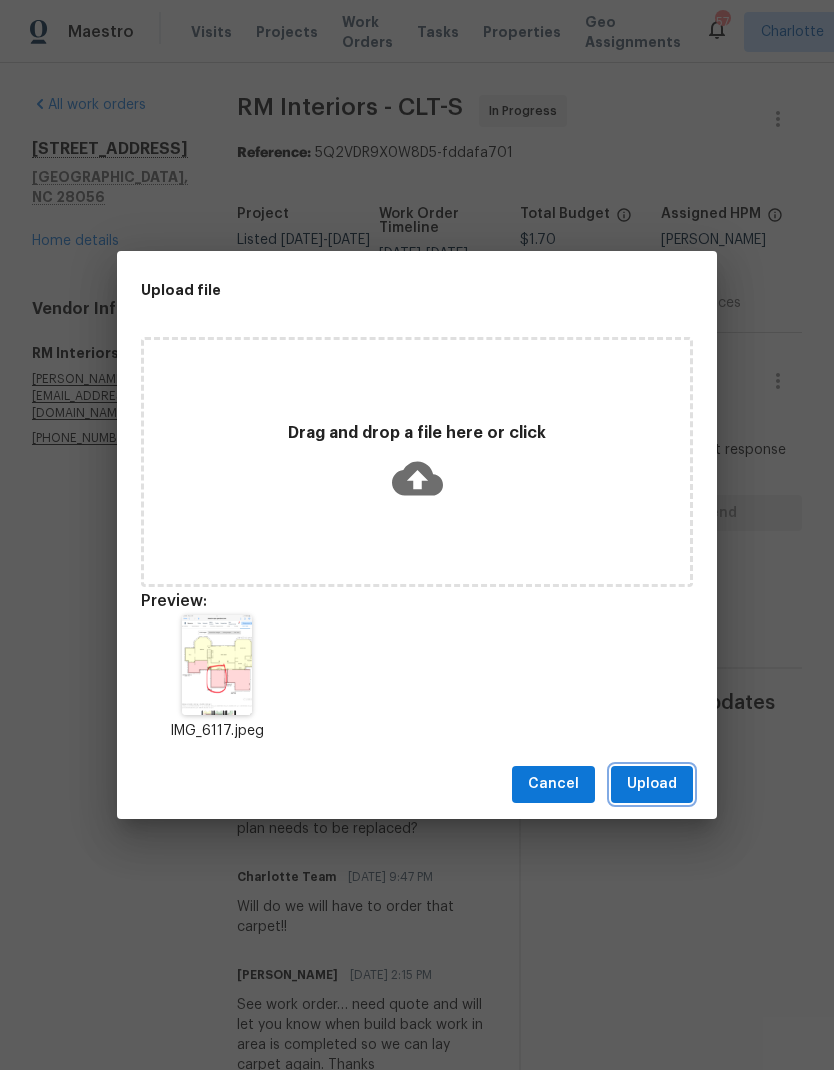 click on "Upload" at bounding box center (652, 784) 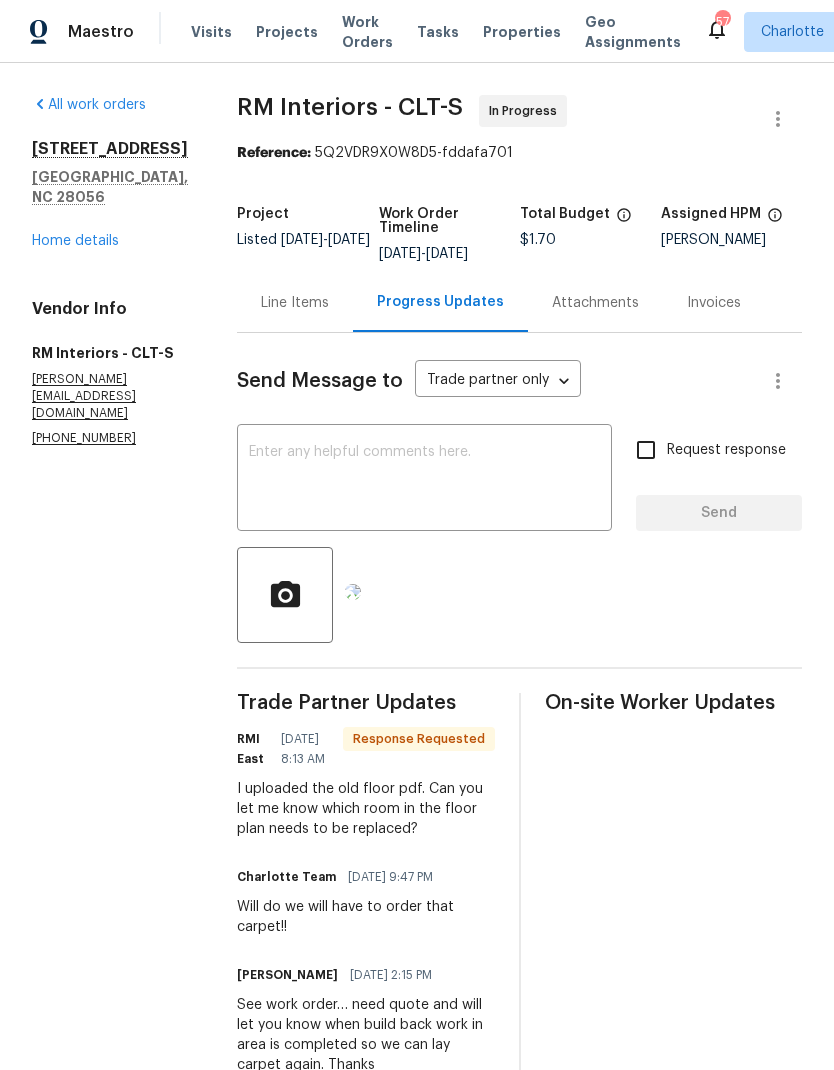 click at bounding box center [424, 480] 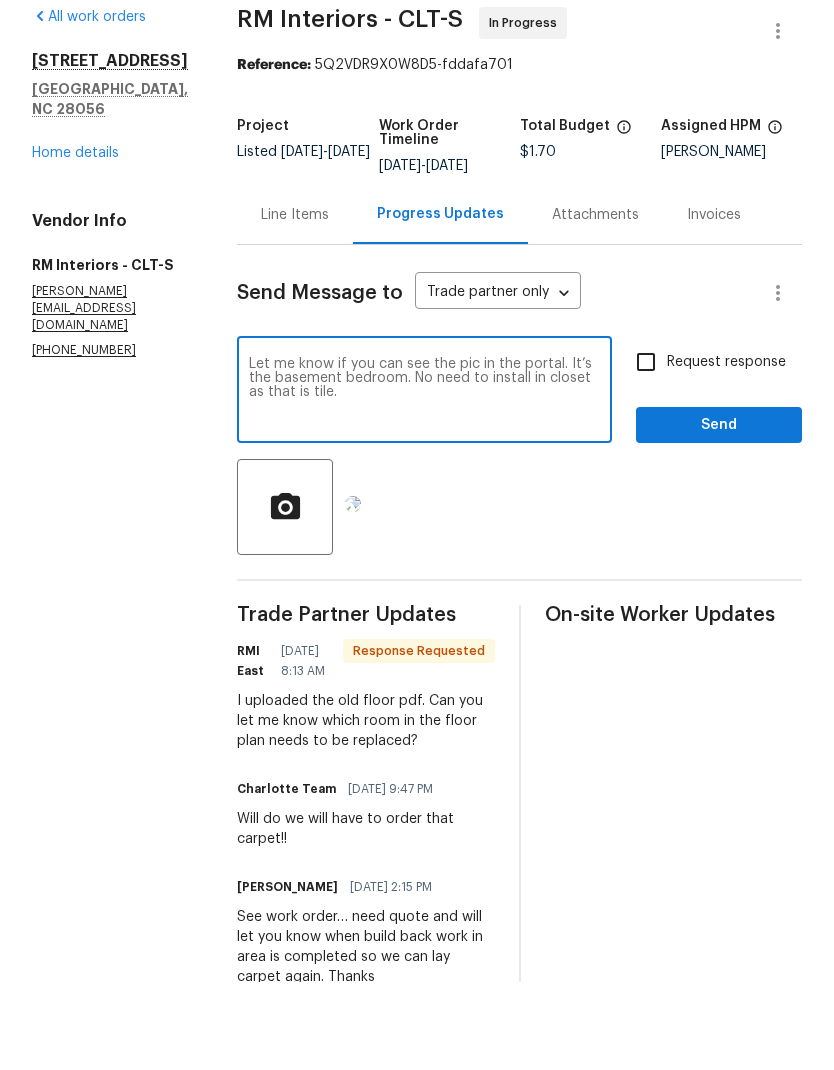 type on "Let me know if you can see the pic in the portal. It’s the basement bedroom. No need to install in closet as that is tile." 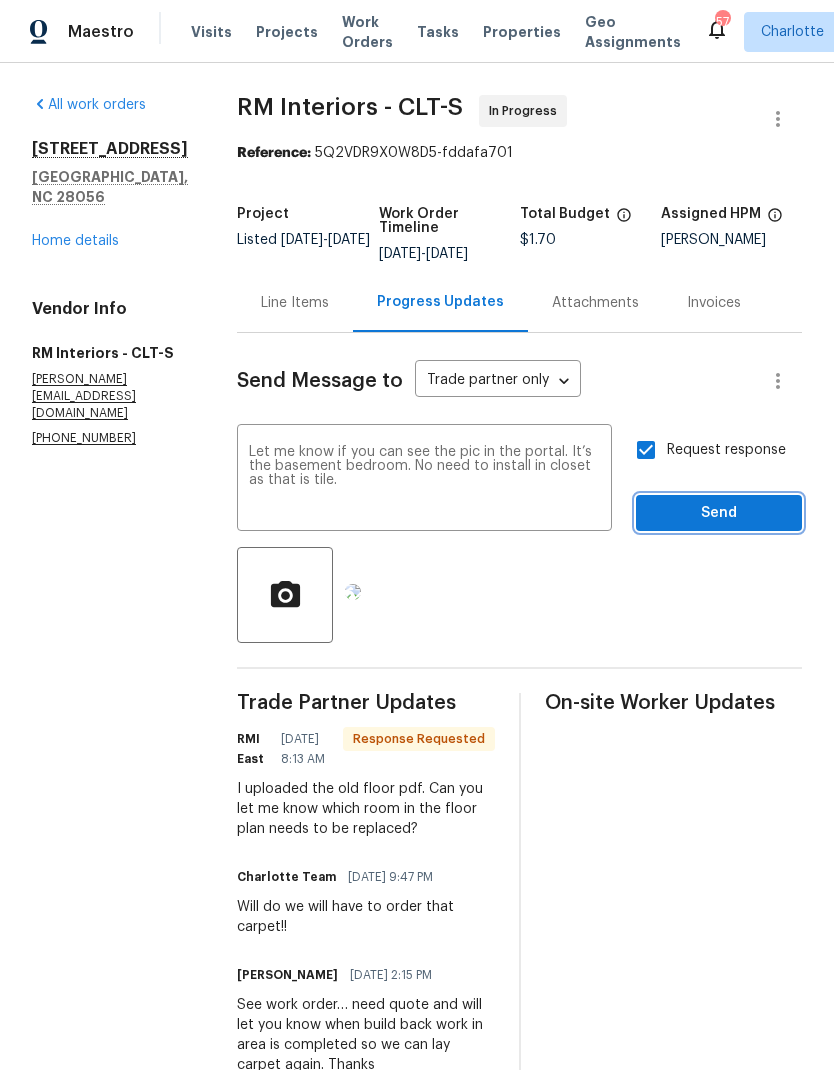 click on "Send" at bounding box center (719, 513) 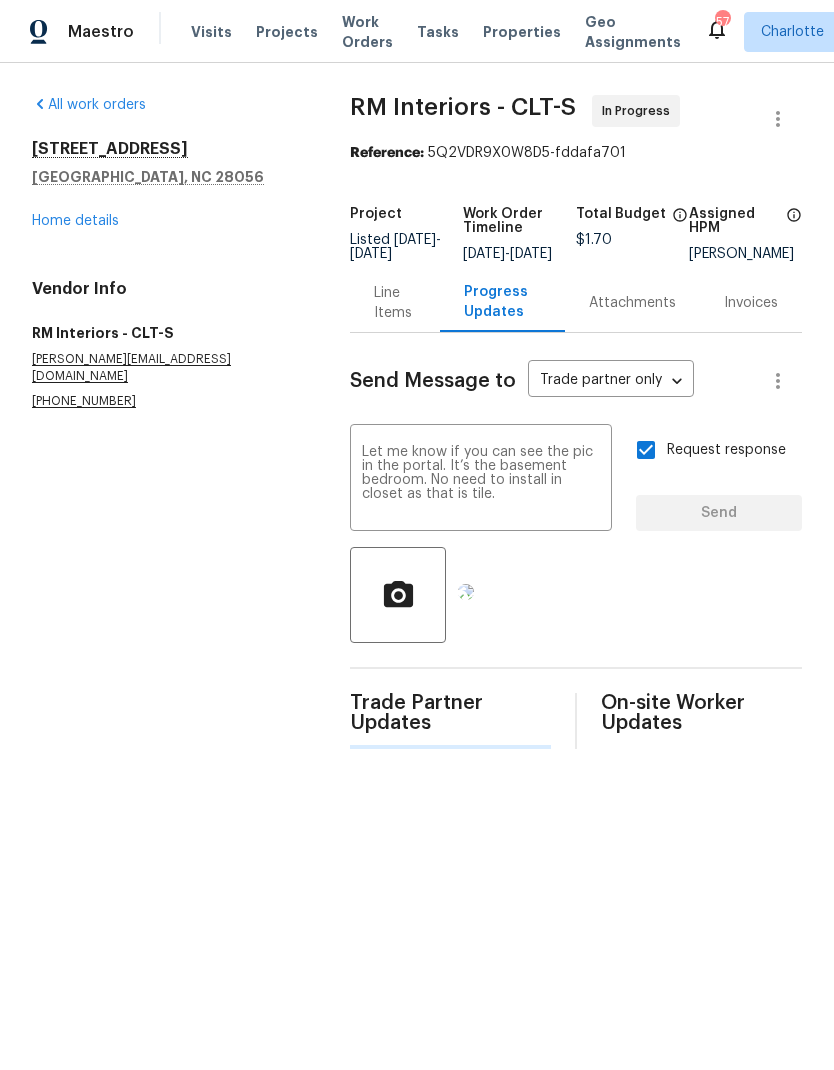 scroll, scrollTop: 0, scrollLeft: 0, axis: both 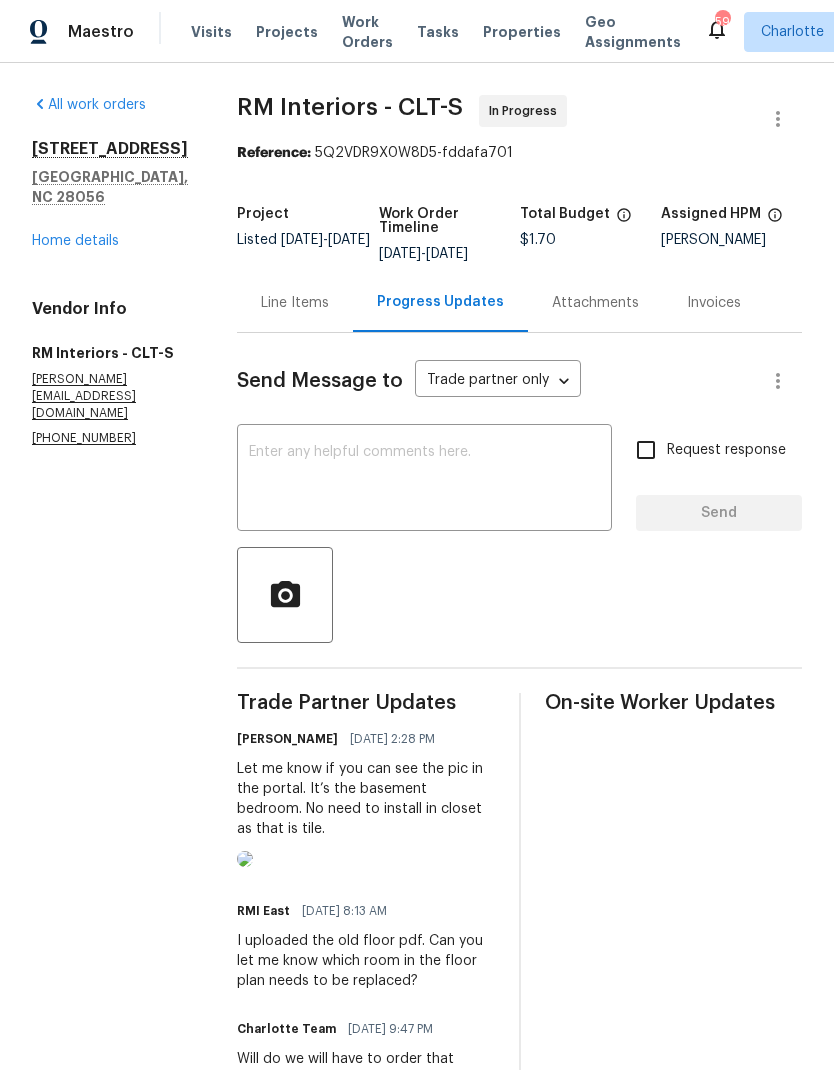 click on "Home details" at bounding box center [75, 241] 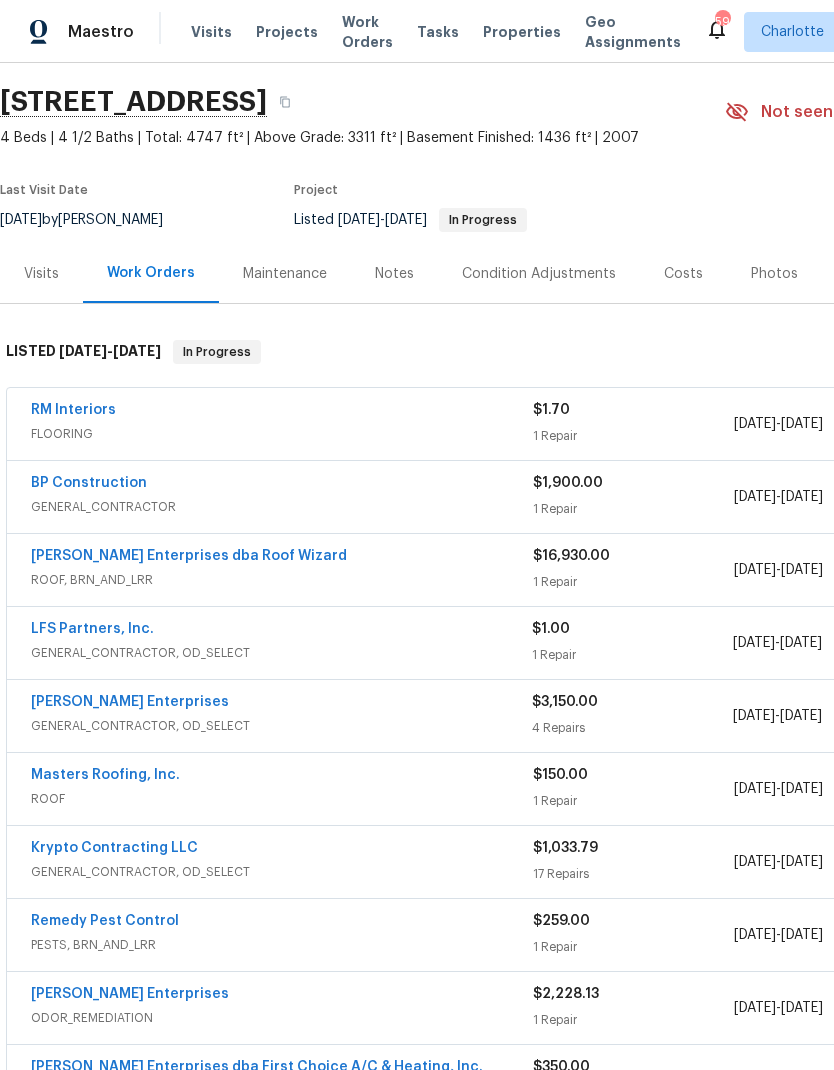 scroll, scrollTop: 61, scrollLeft: 0, axis: vertical 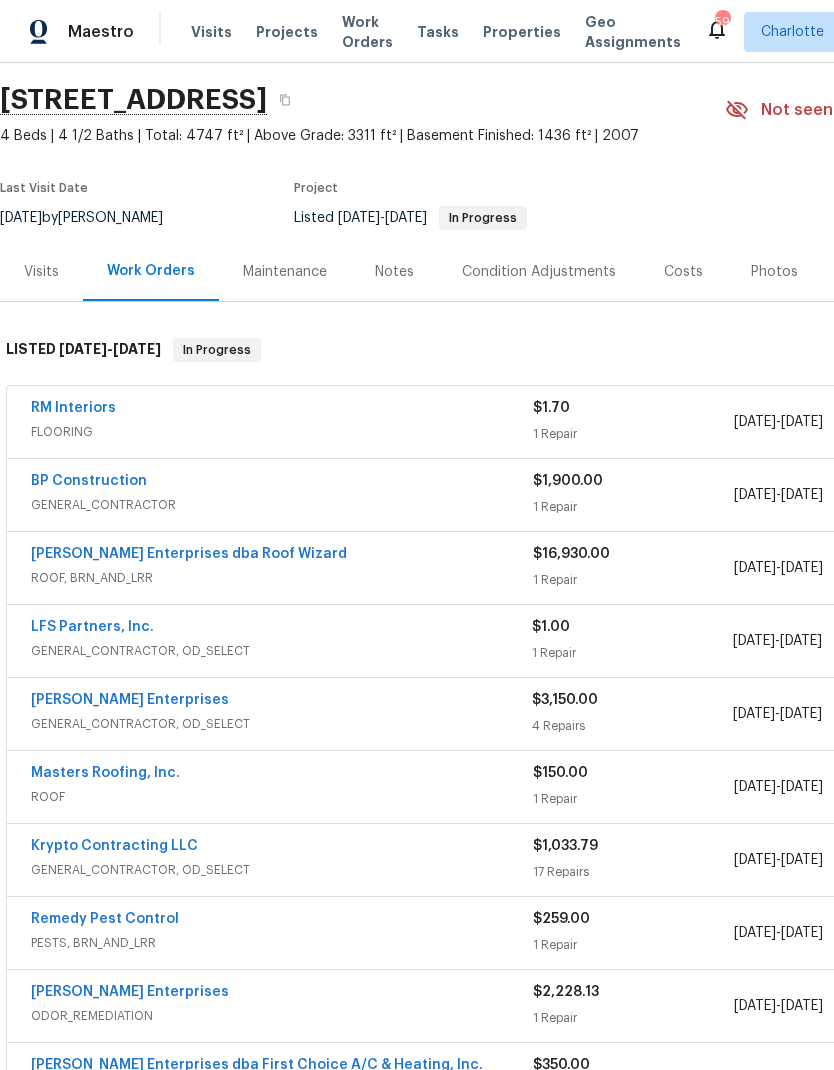 click on "LFS Partners, Inc." at bounding box center (92, 627) 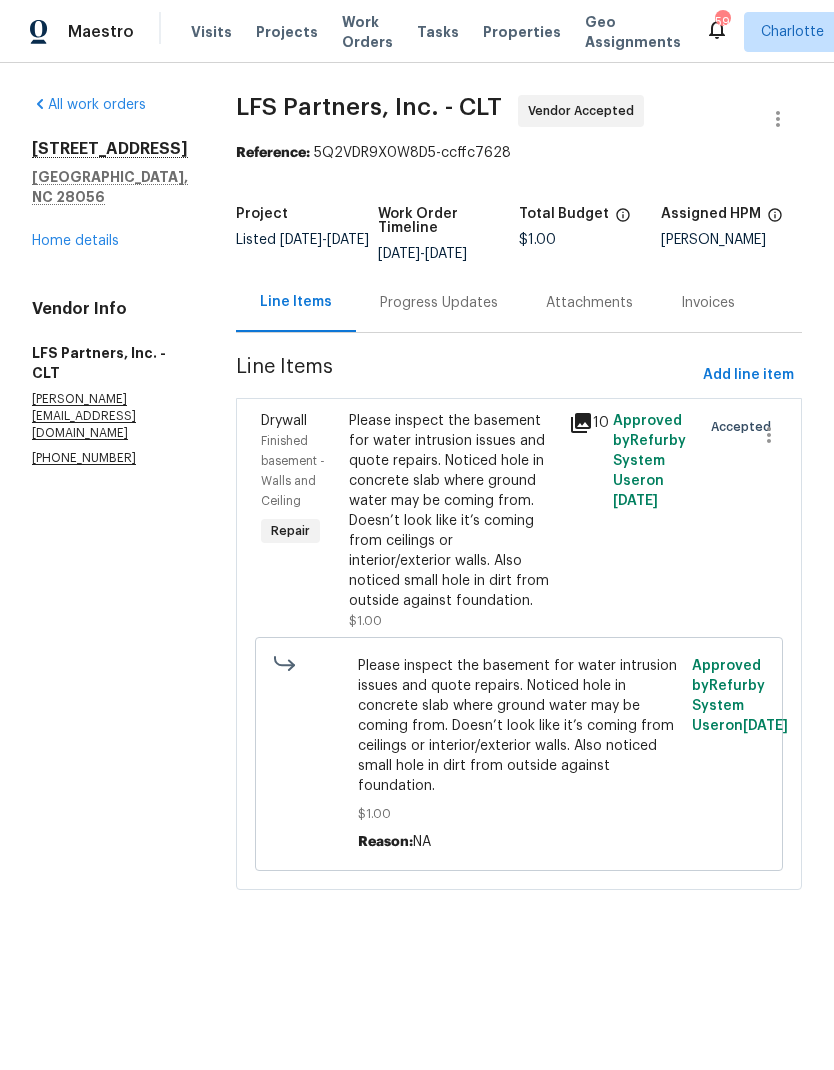 click on "Progress Updates" at bounding box center (439, 303) 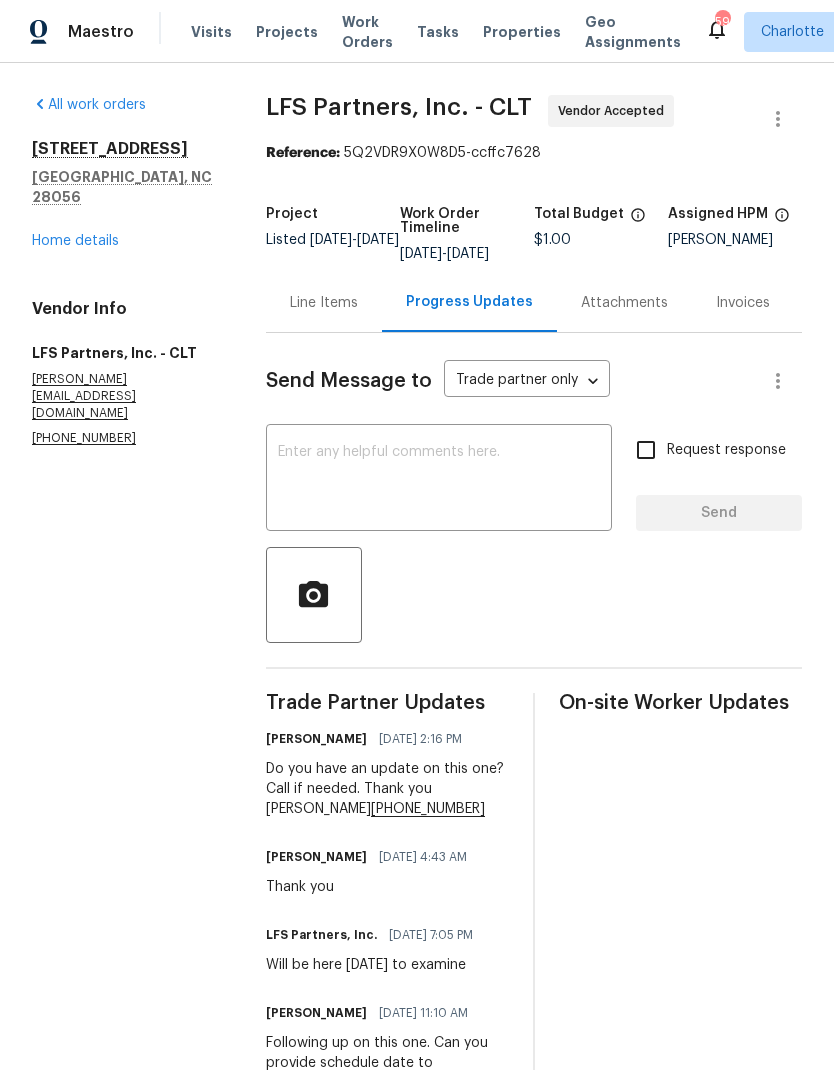 click on "Home details" at bounding box center (75, 241) 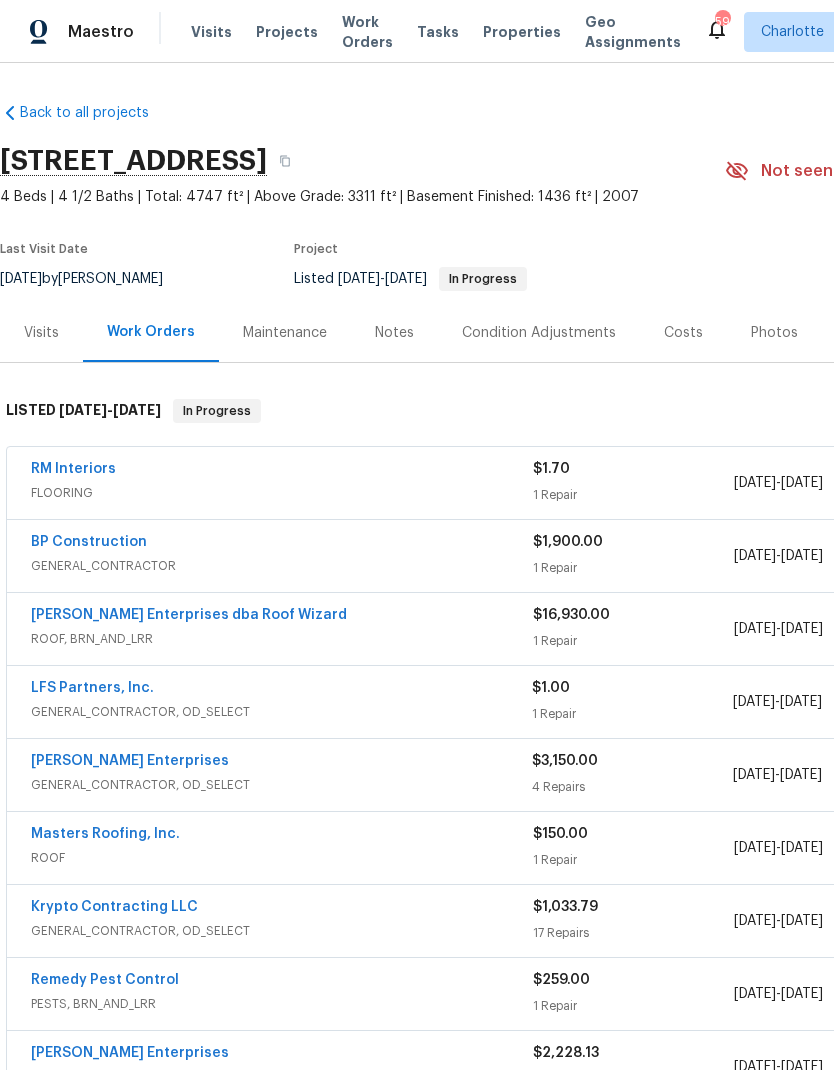 scroll, scrollTop: 0, scrollLeft: 0, axis: both 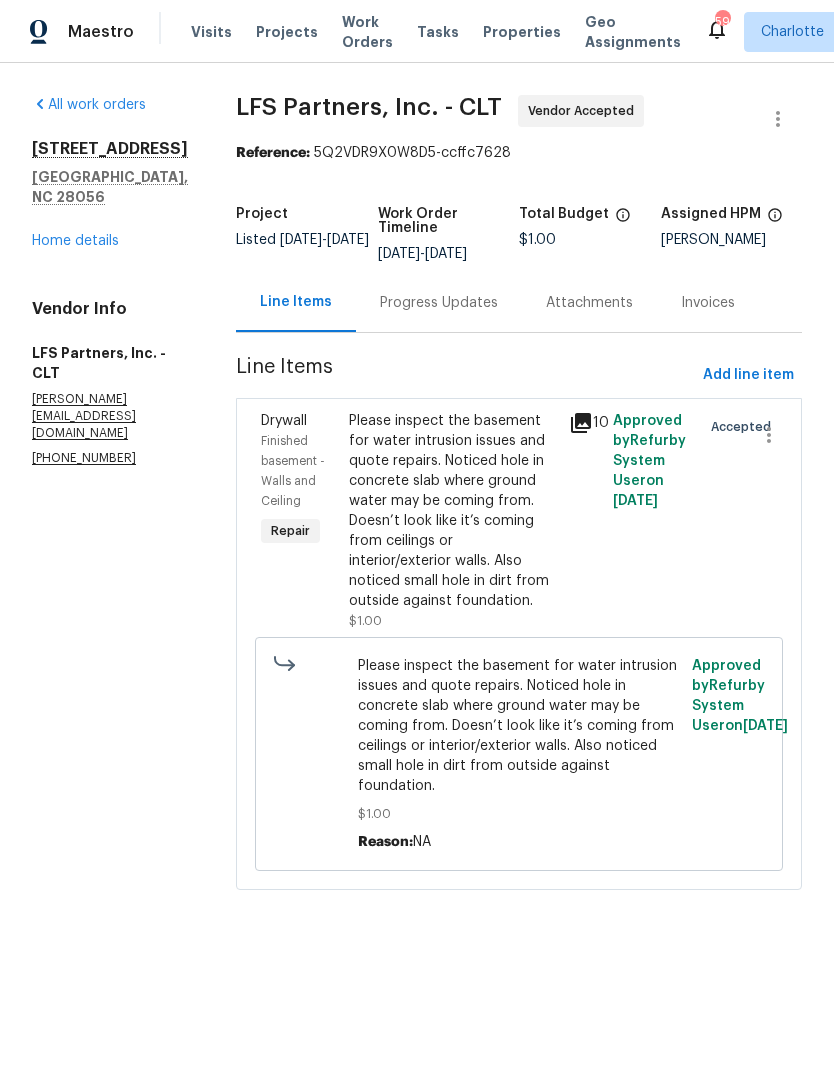 click on "Please inspect the basement for water intrusion issues and quote repairs. Noticed hole in concrete slab where ground water may be coming from. Doesn’t look like it’s coming from ceilings or interior/exterior walls. Also noticed small hole in dirt from outside against foundation." at bounding box center [453, 511] 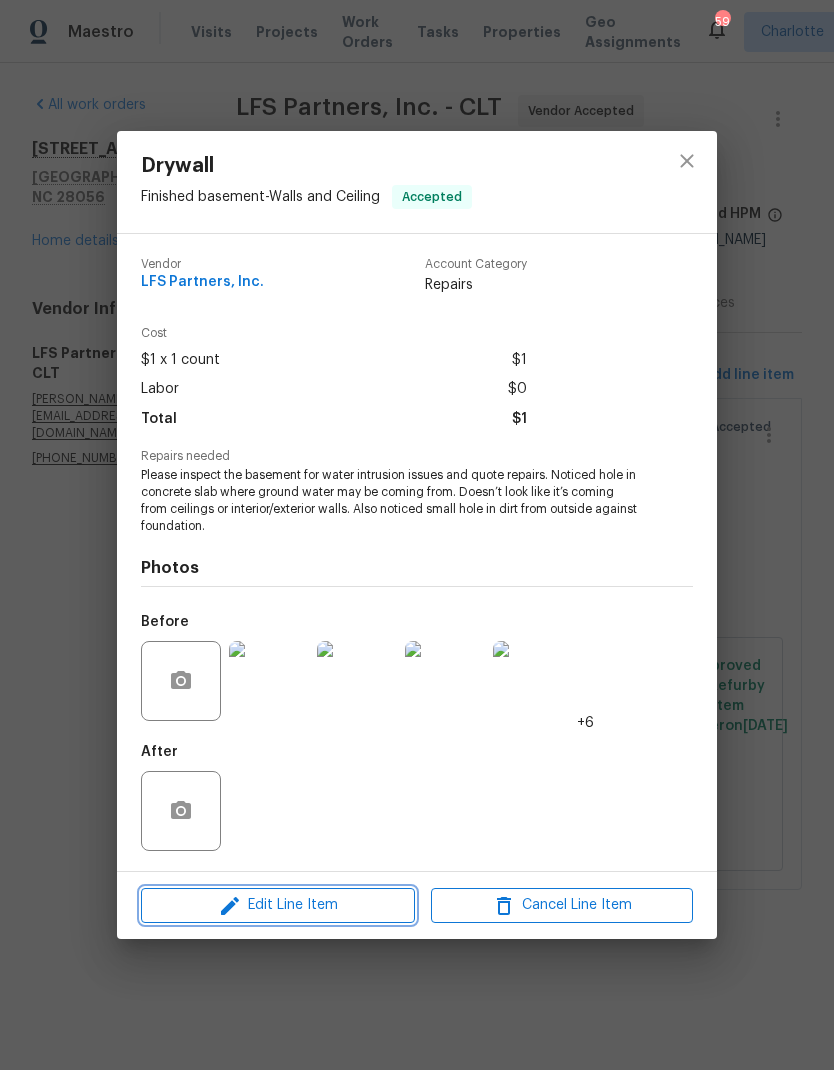 click on "Edit Line Item" at bounding box center (278, 905) 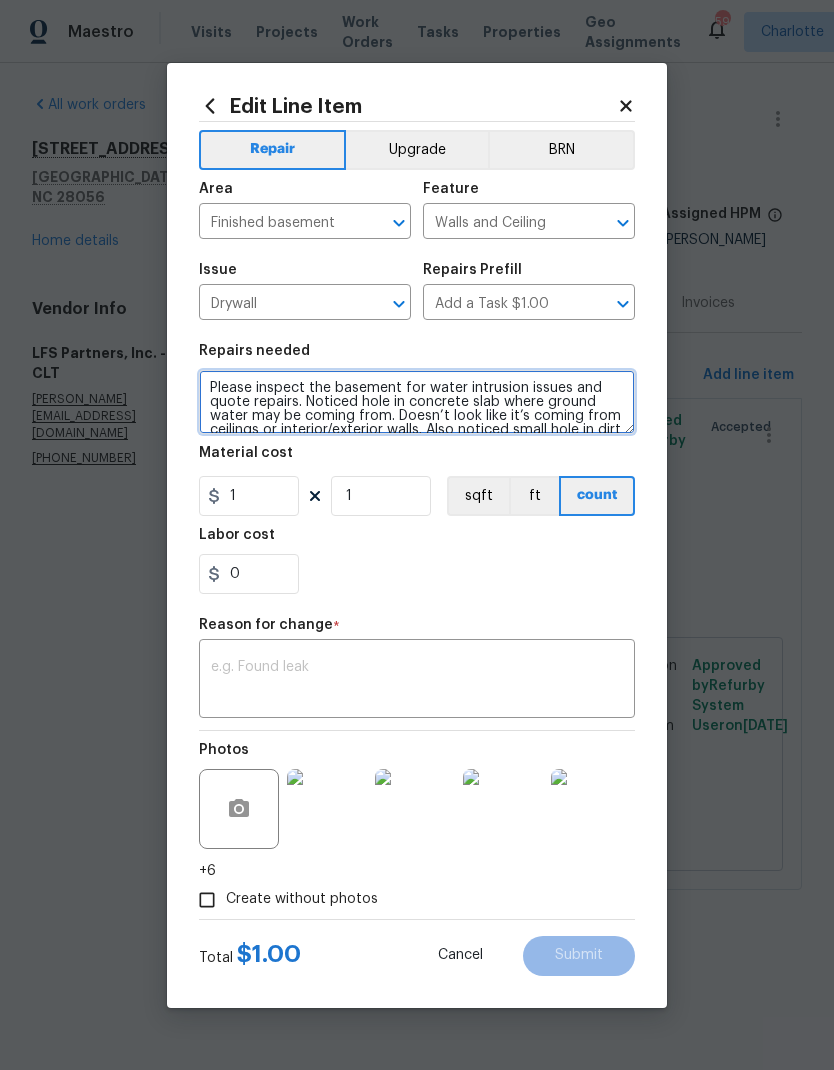 click on "Please inspect the basement for water intrusion issues and quote repairs. Noticed hole in concrete slab where ground water may be coming from. Doesn’t look like it’s coming from ceilings or interior/exterior walls. Also noticed small hole in dirt from outside against foundation." at bounding box center [417, 402] 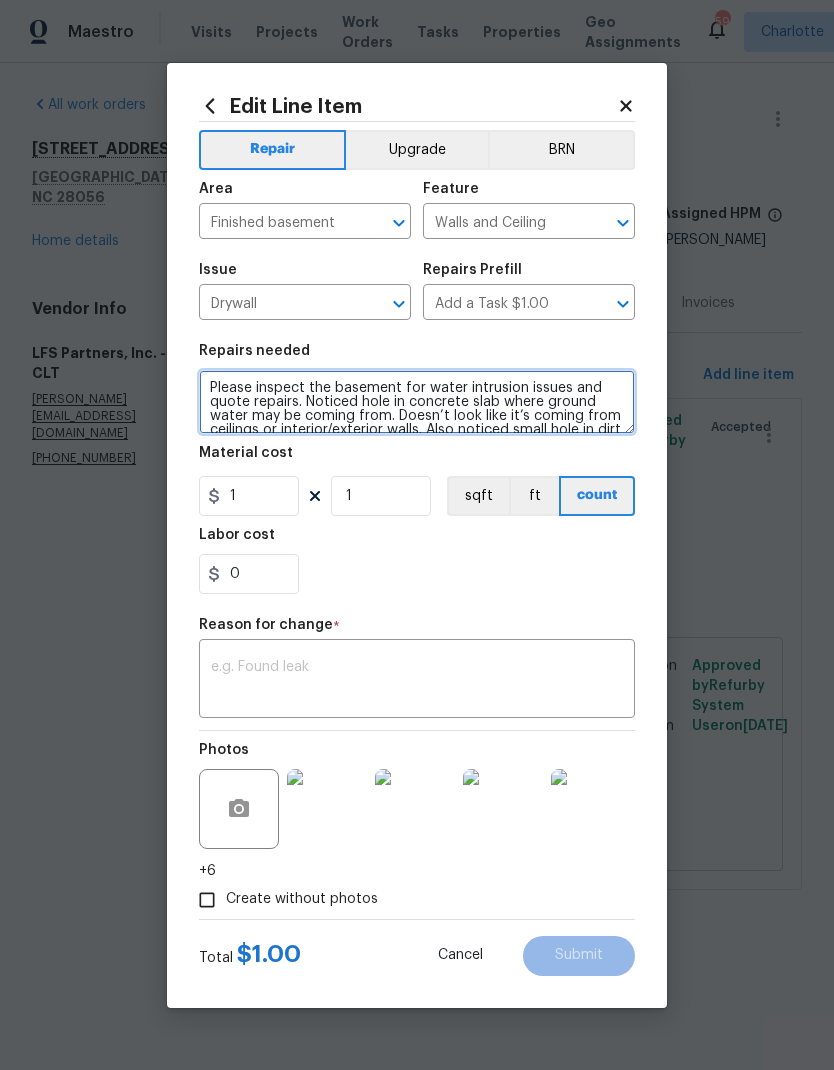 scroll, scrollTop: 28, scrollLeft: 0, axis: vertical 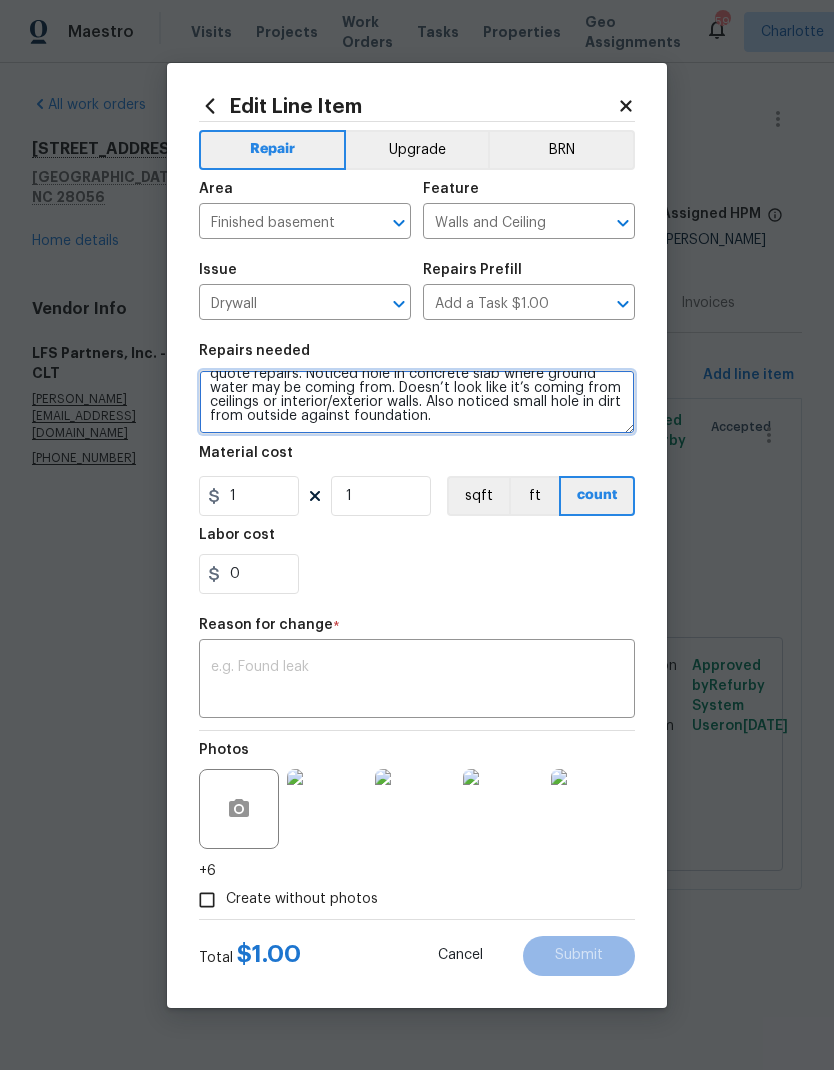 paste on "Basement leak 1 Ea $2,532.75 / Ea $2,532.75
The leak seems to be coming from a low spot in the front of the home to the right of the front porch. It looks to be pulling at the
bottom of the brick and above the top plate.
The remedy would be to remove landscape materials dig a 3 foot wide by 6 inch deep trench to allow water to move to the front
yard . this is the least evasive way and a great starting point.
Reinstall landscape, material and seed and straw as needed" 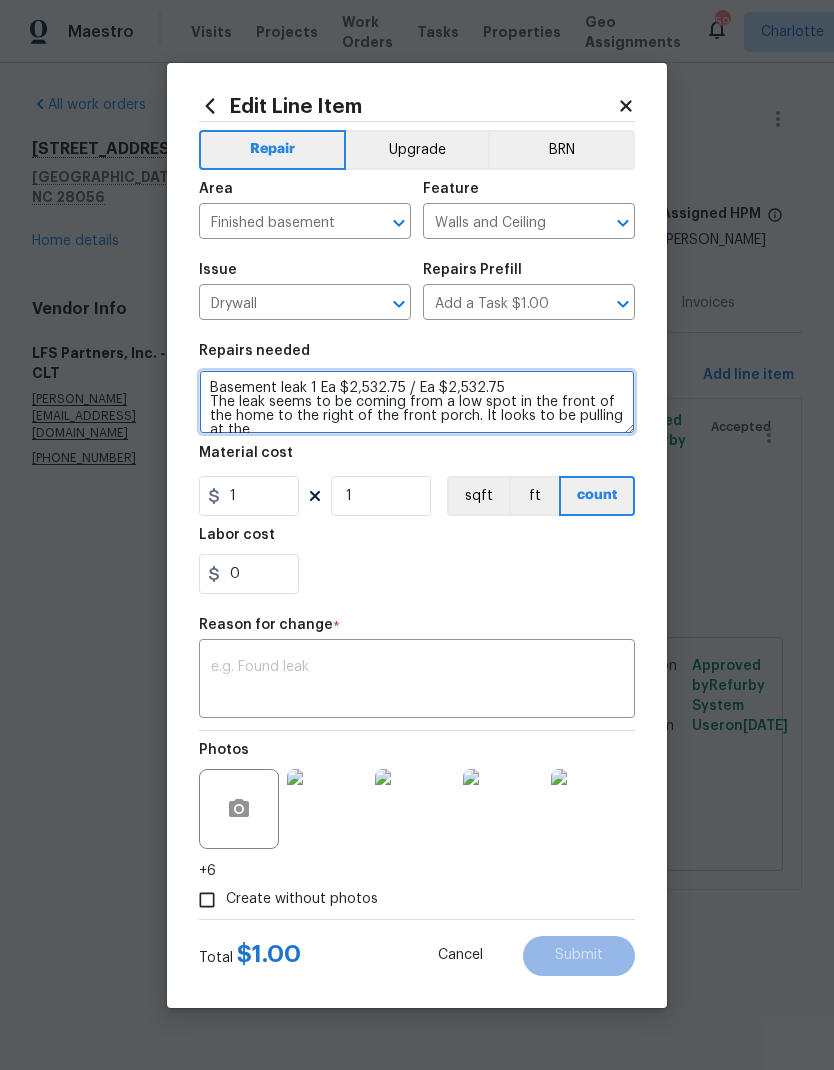 scroll, scrollTop: 0, scrollLeft: 0, axis: both 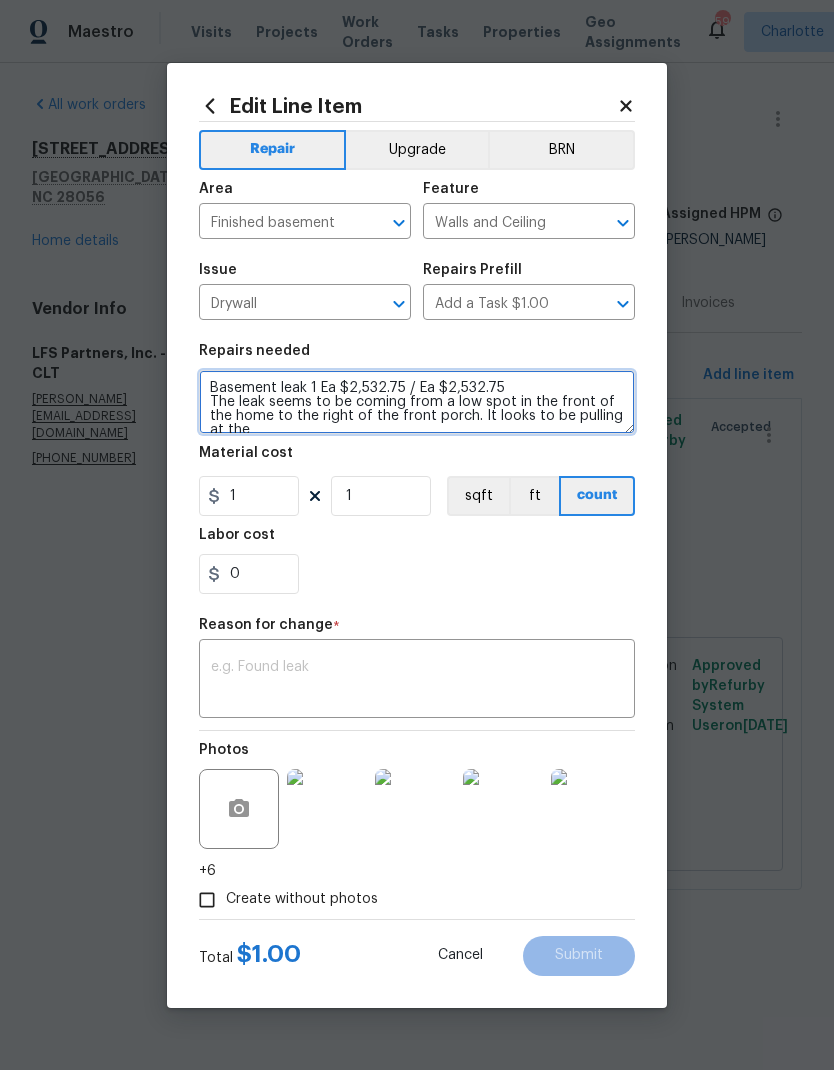 type on "Basement leak 1 Ea $2,532.75 / Ea $2,532.75
The leak seems to be coming from a low spot in the front of the home to the right of the front porch. It looks to be pulling at the
bottom of the brick and above the top plate.
The remedy would be to remove landscape materials dig a 3 foot wide by 6 inch deep trench to allow water to move to the front
yard . this is the least evasive way and a great starting point.
Reinstall landscape, material and seed and straw as needed ." 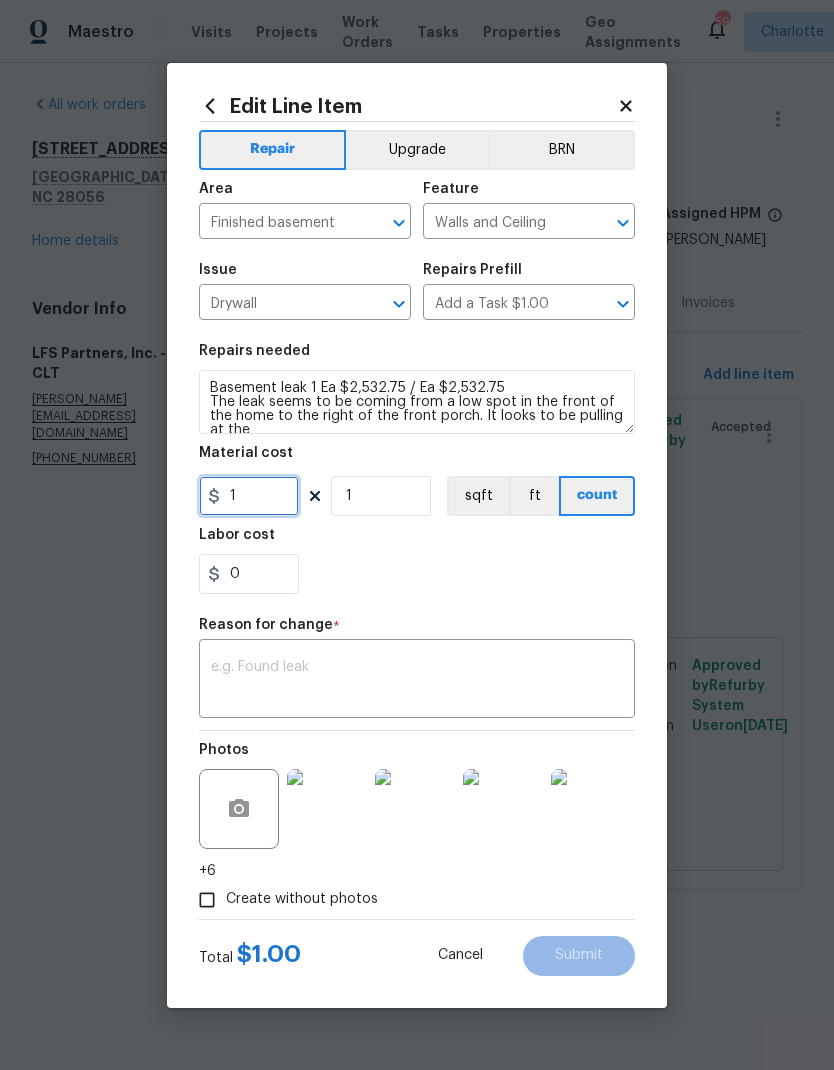 click on "1" at bounding box center (249, 496) 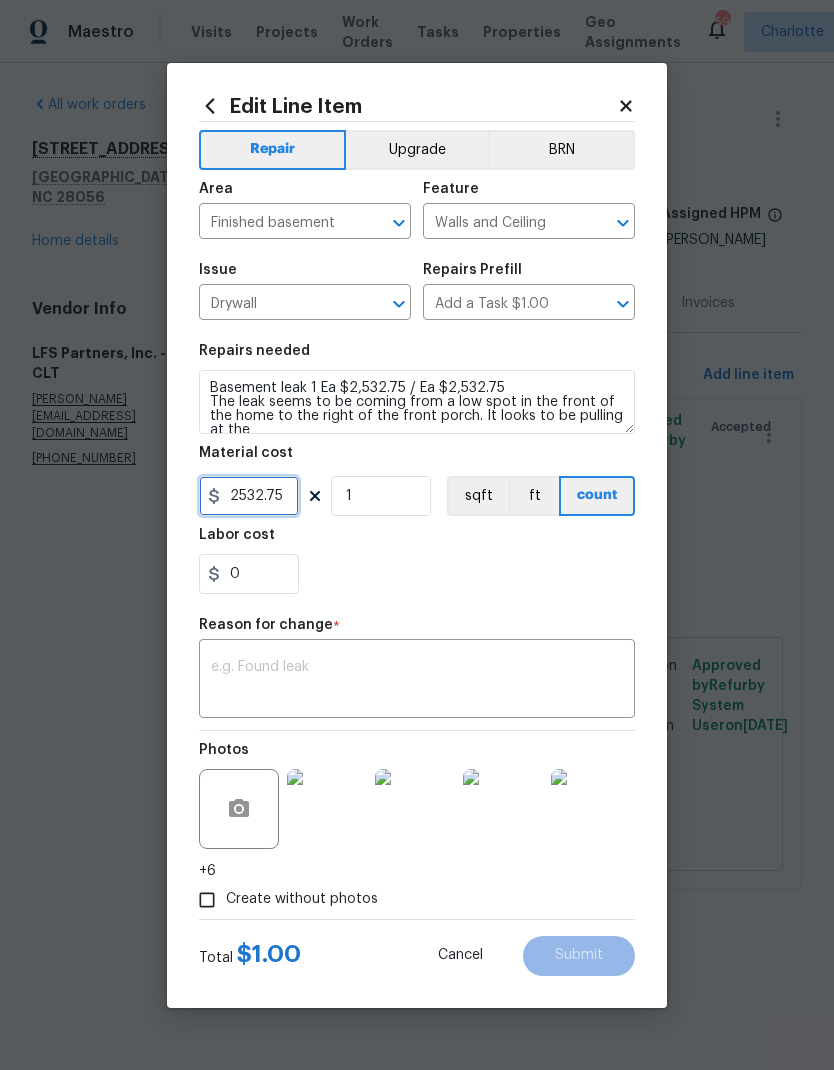 type on "2532.75" 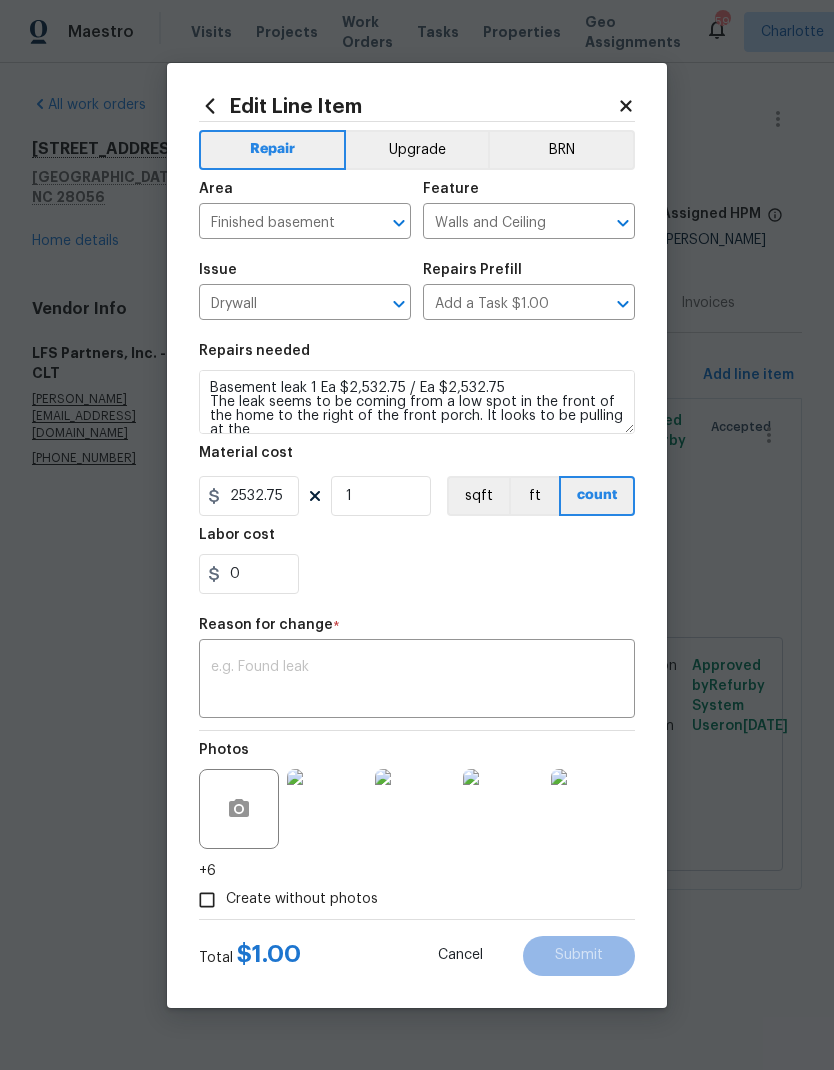click at bounding box center [417, 681] 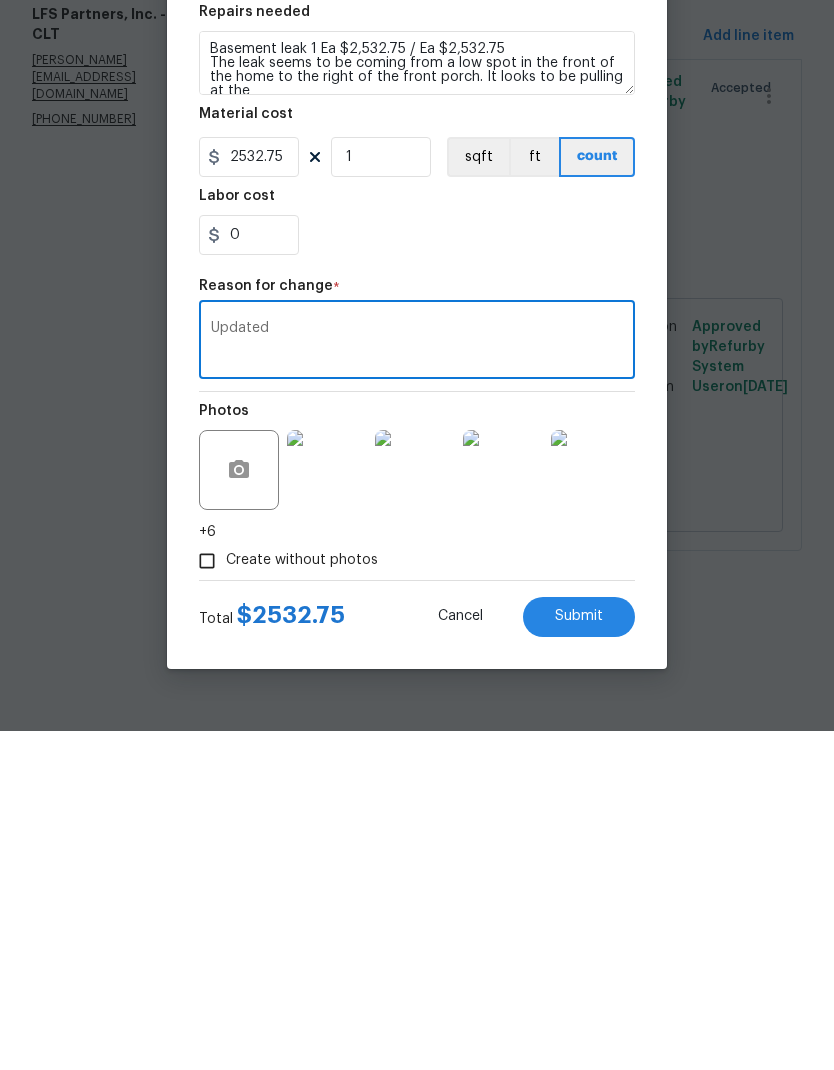 type on "Updated" 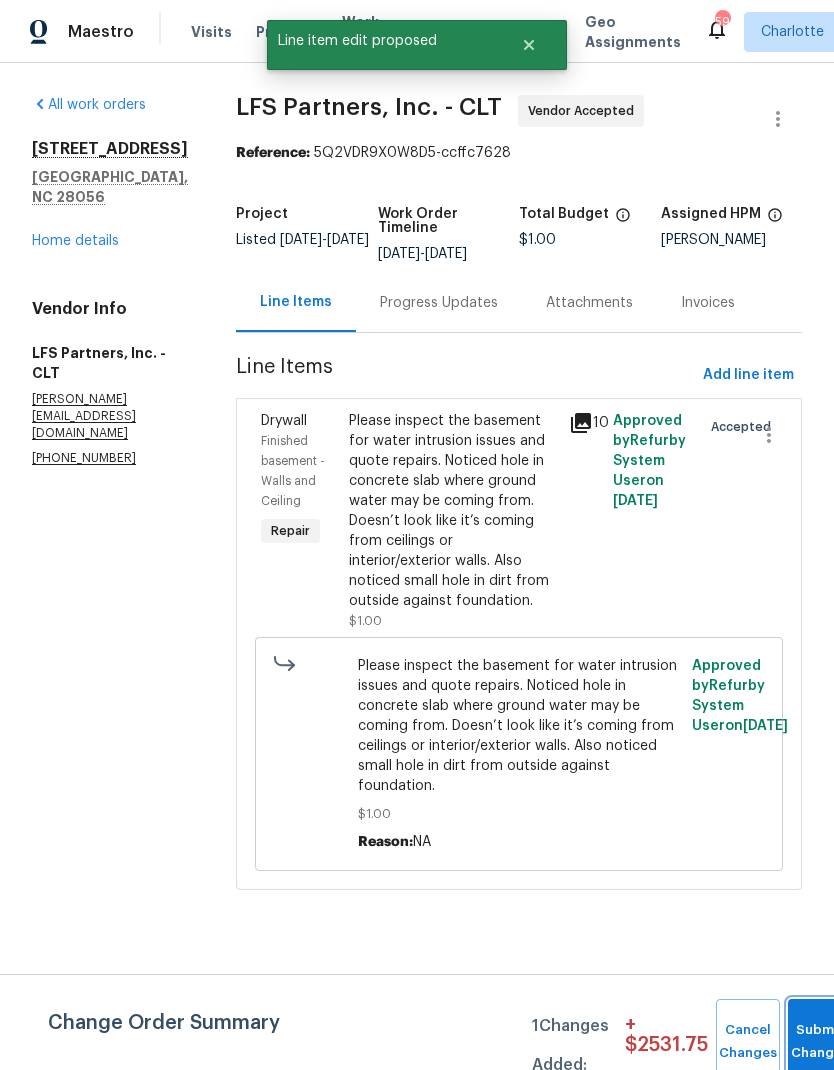click on "Submit Changes" at bounding box center [820, 1042] 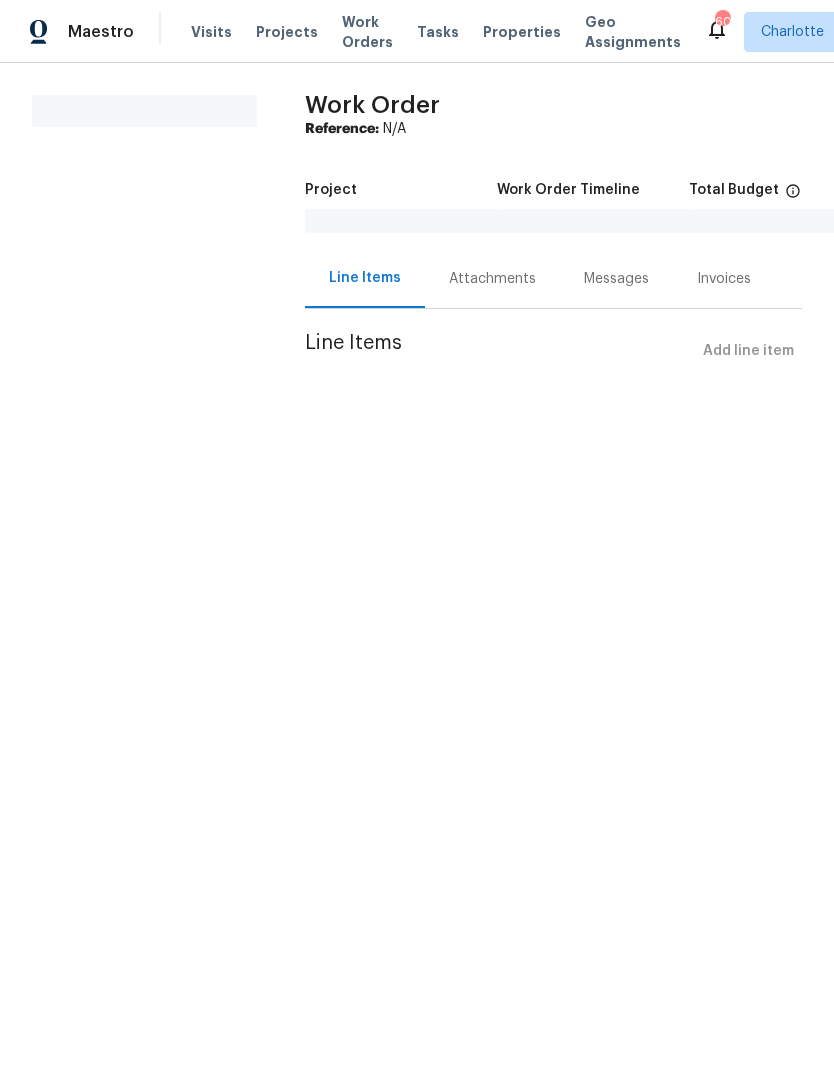 scroll, scrollTop: 0, scrollLeft: 0, axis: both 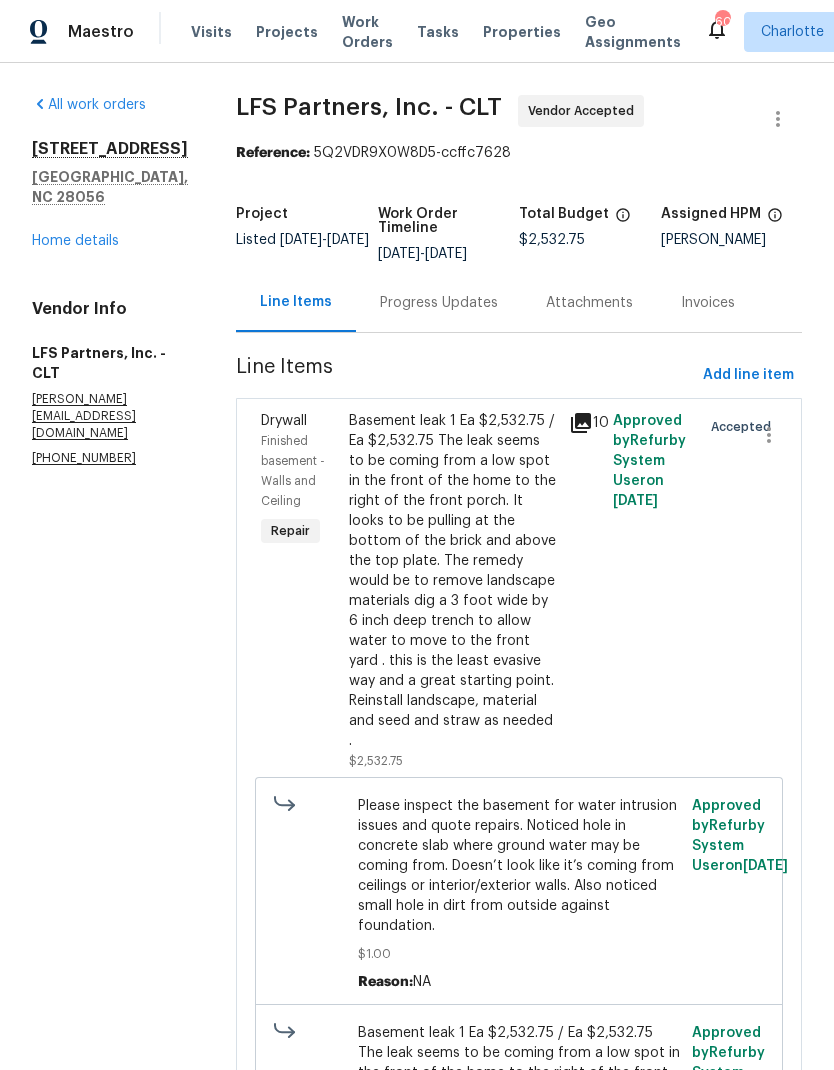 click on "Progress Updates" at bounding box center [439, 303] 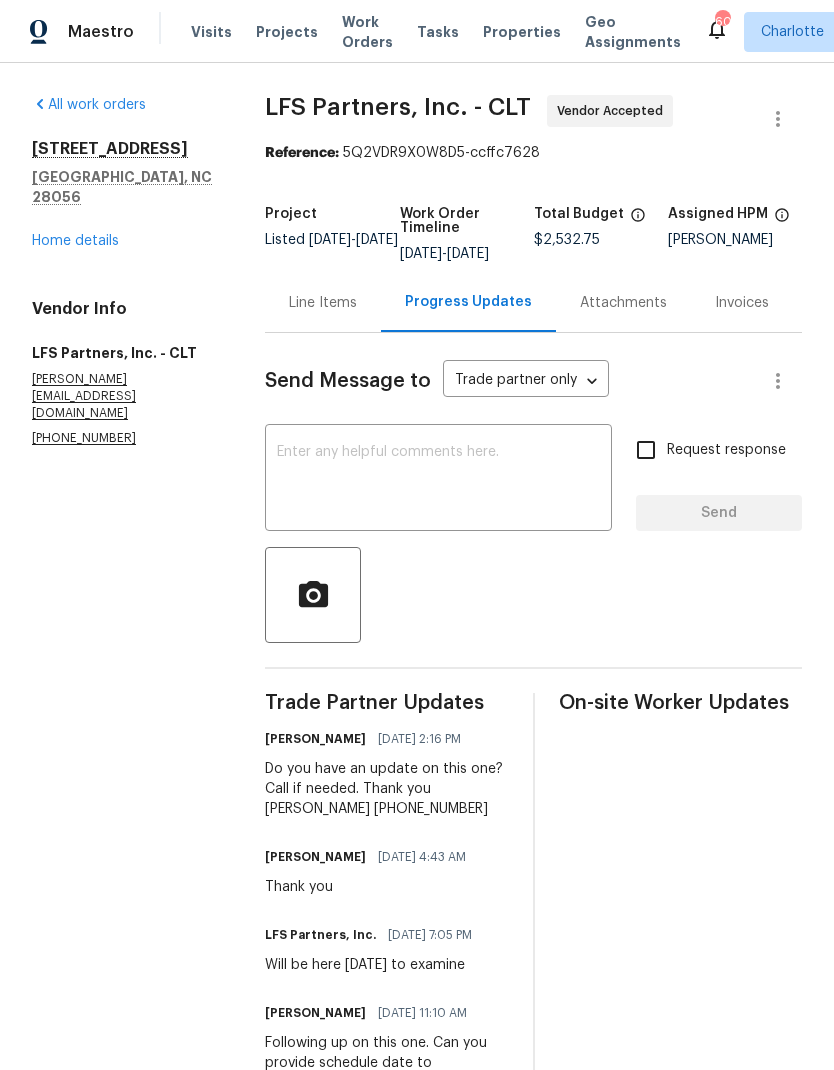 click at bounding box center (438, 480) 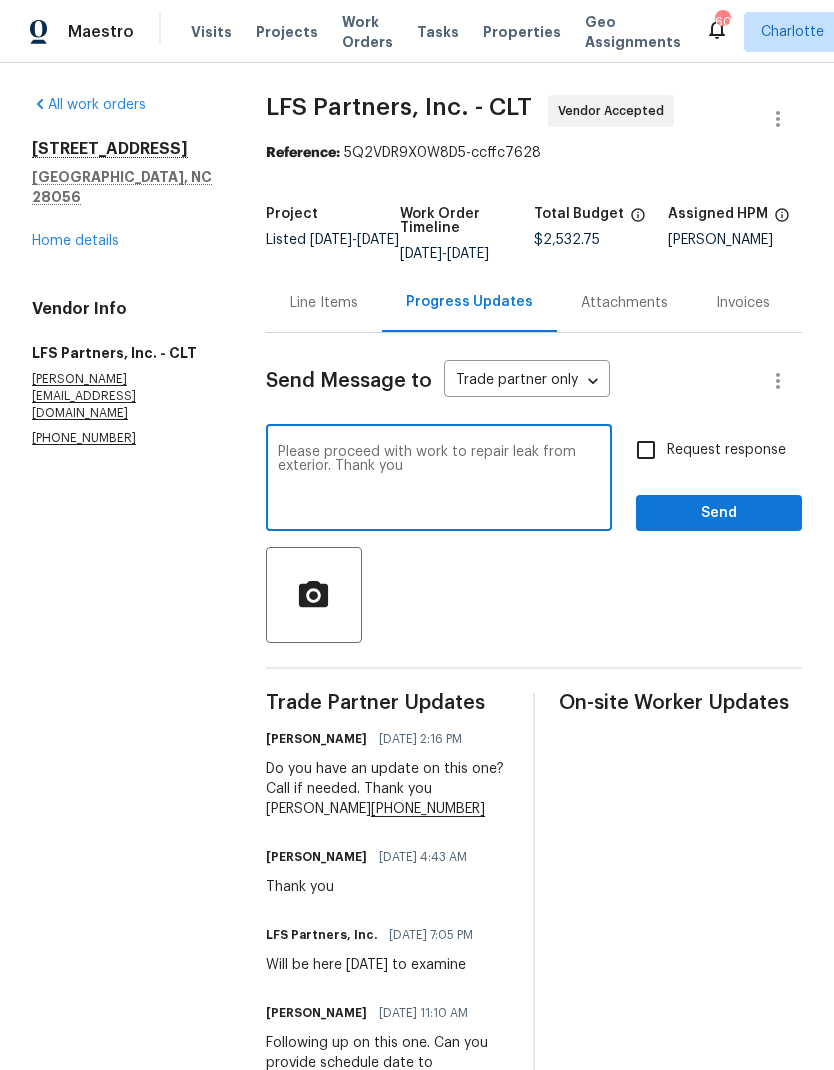 type on "Please proceed with work to repair leak from exterior. Thank you" 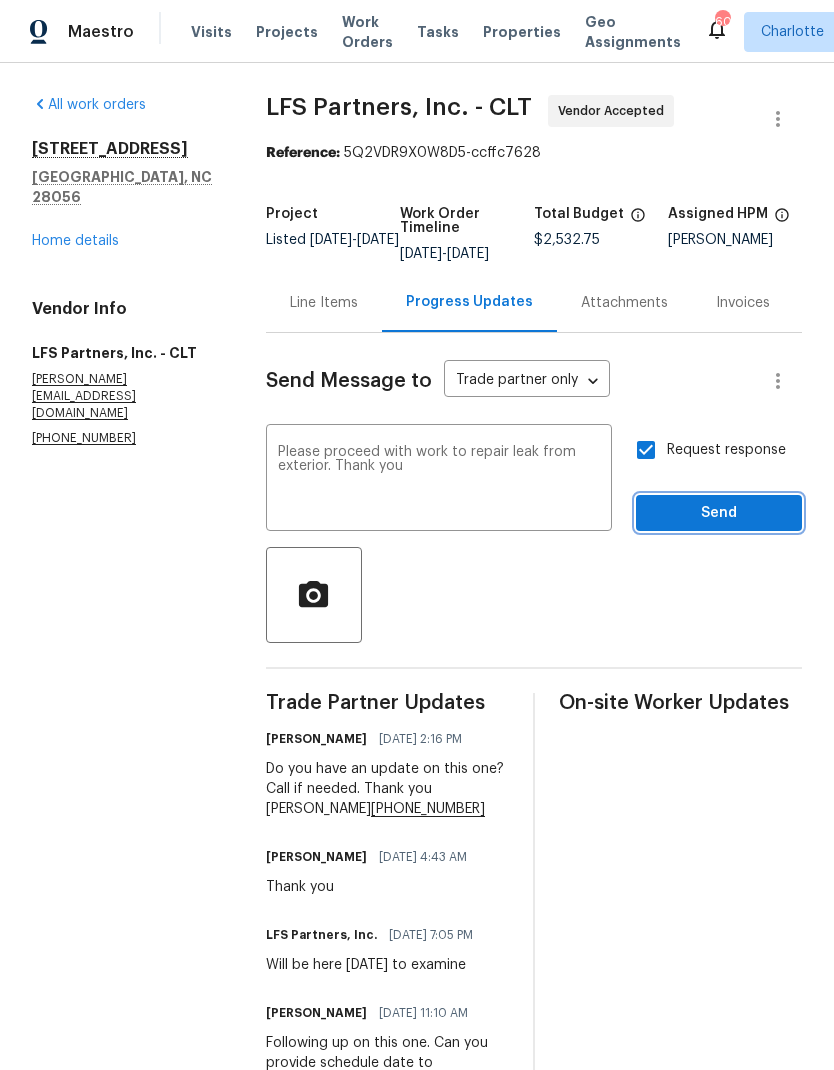 click on "Send" at bounding box center (719, 513) 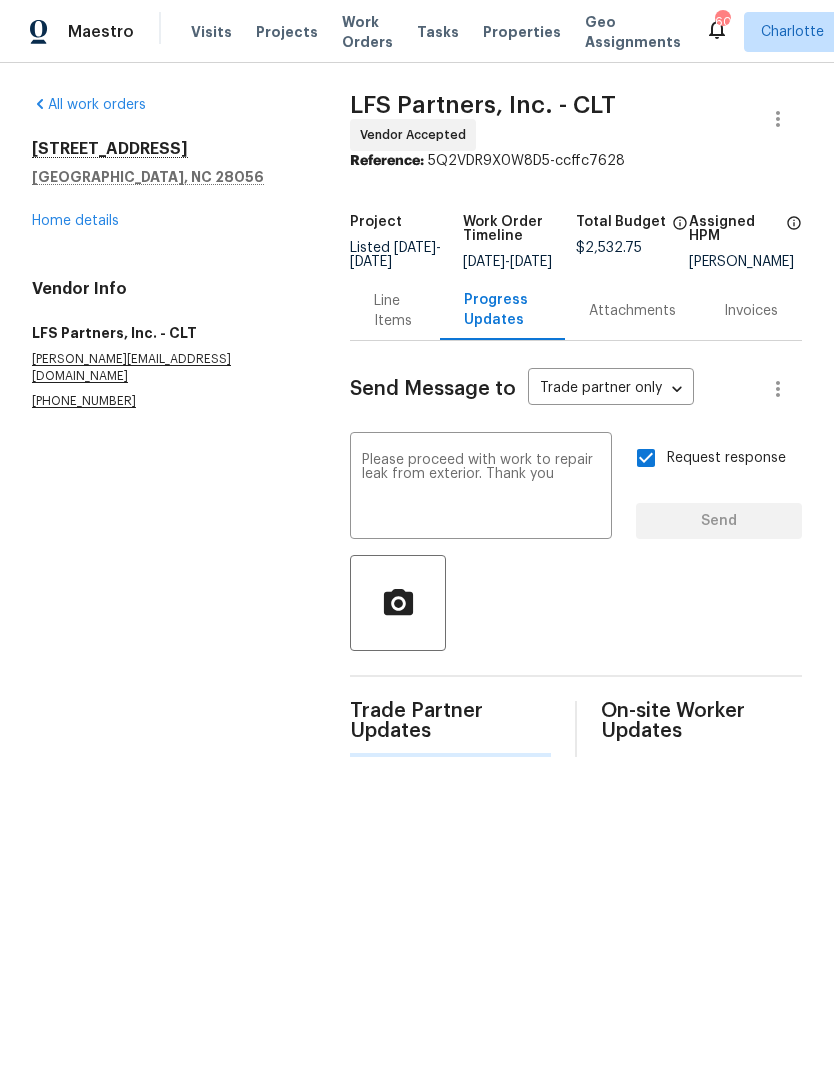 type 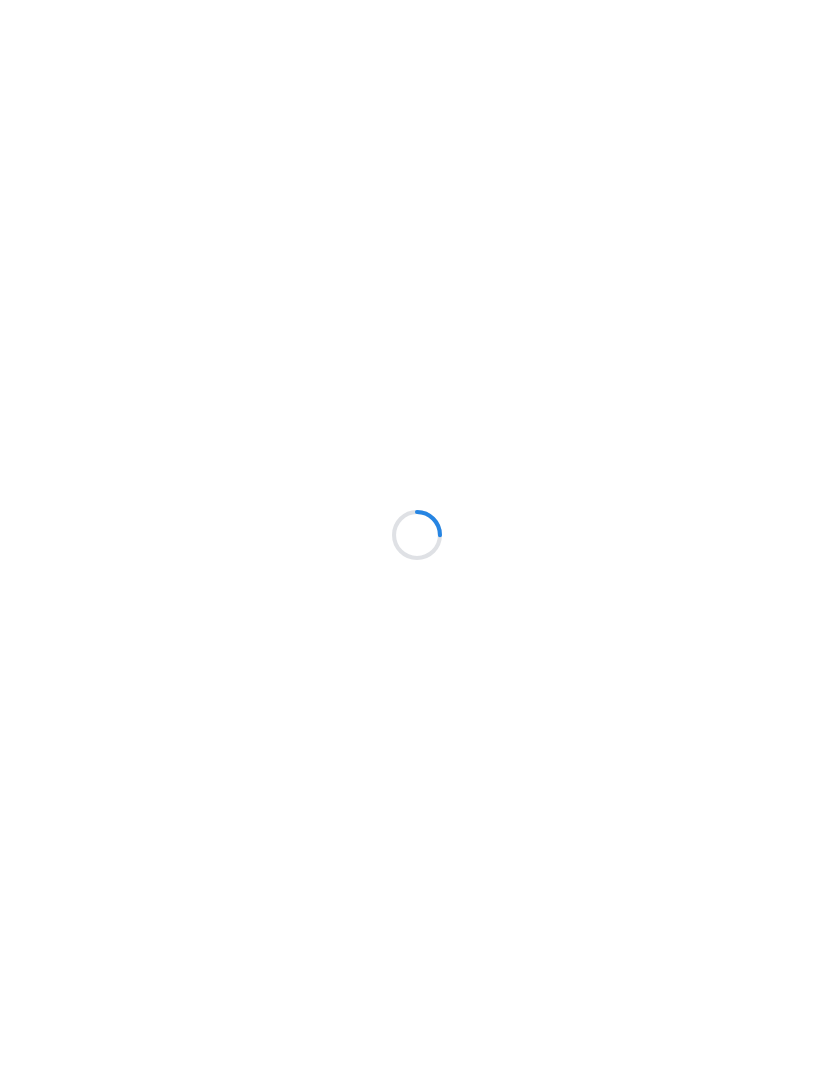 scroll, scrollTop: 0, scrollLeft: 0, axis: both 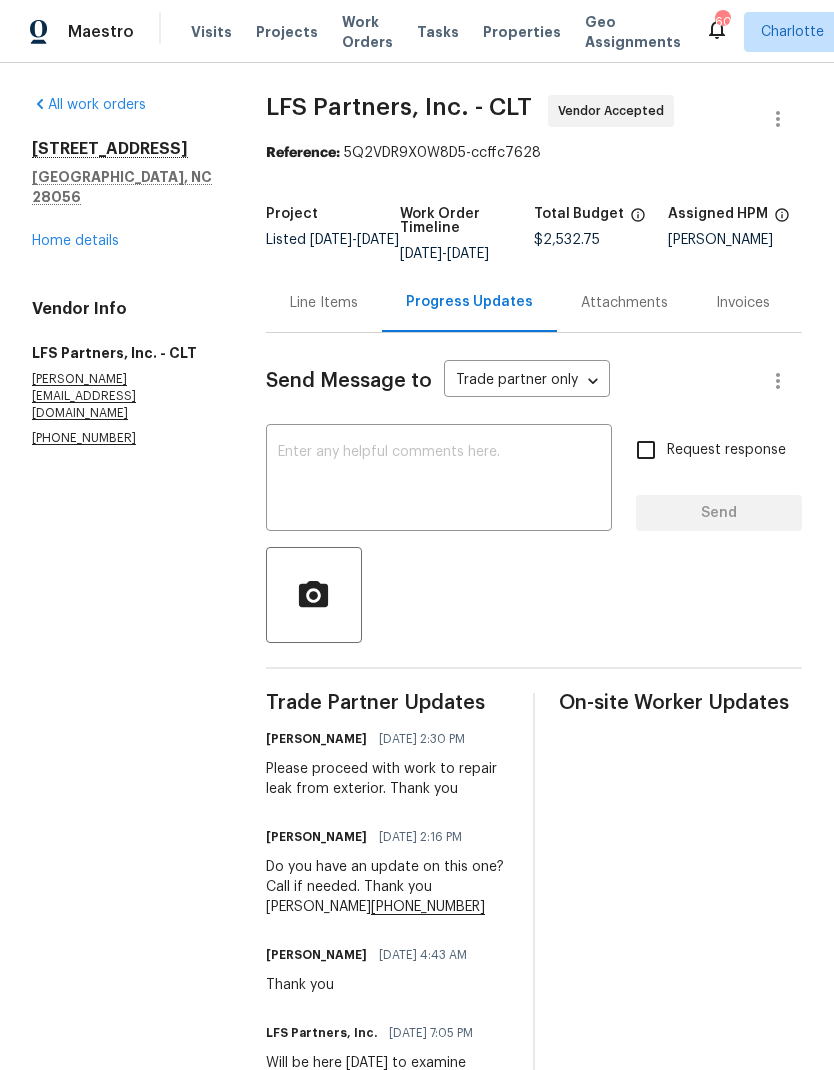click on "Home details" at bounding box center (75, 241) 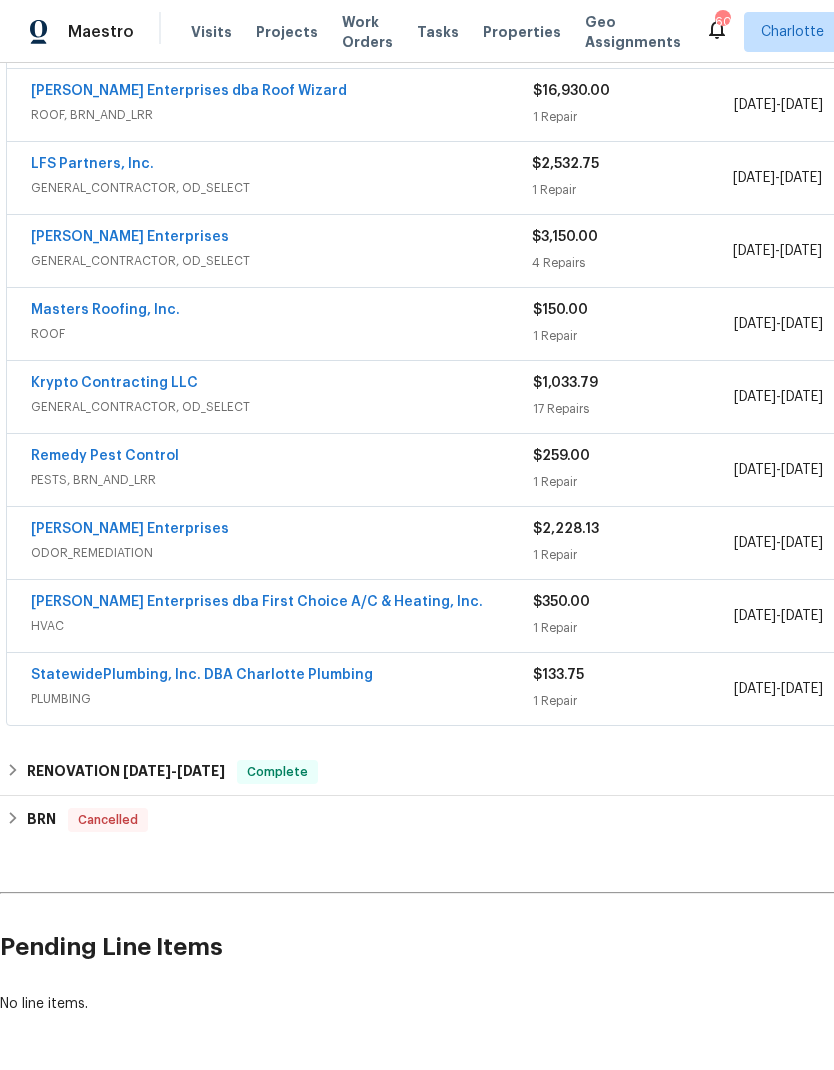 scroll, scrollTop: 523, scrollLeft: 0, axis: vertical 